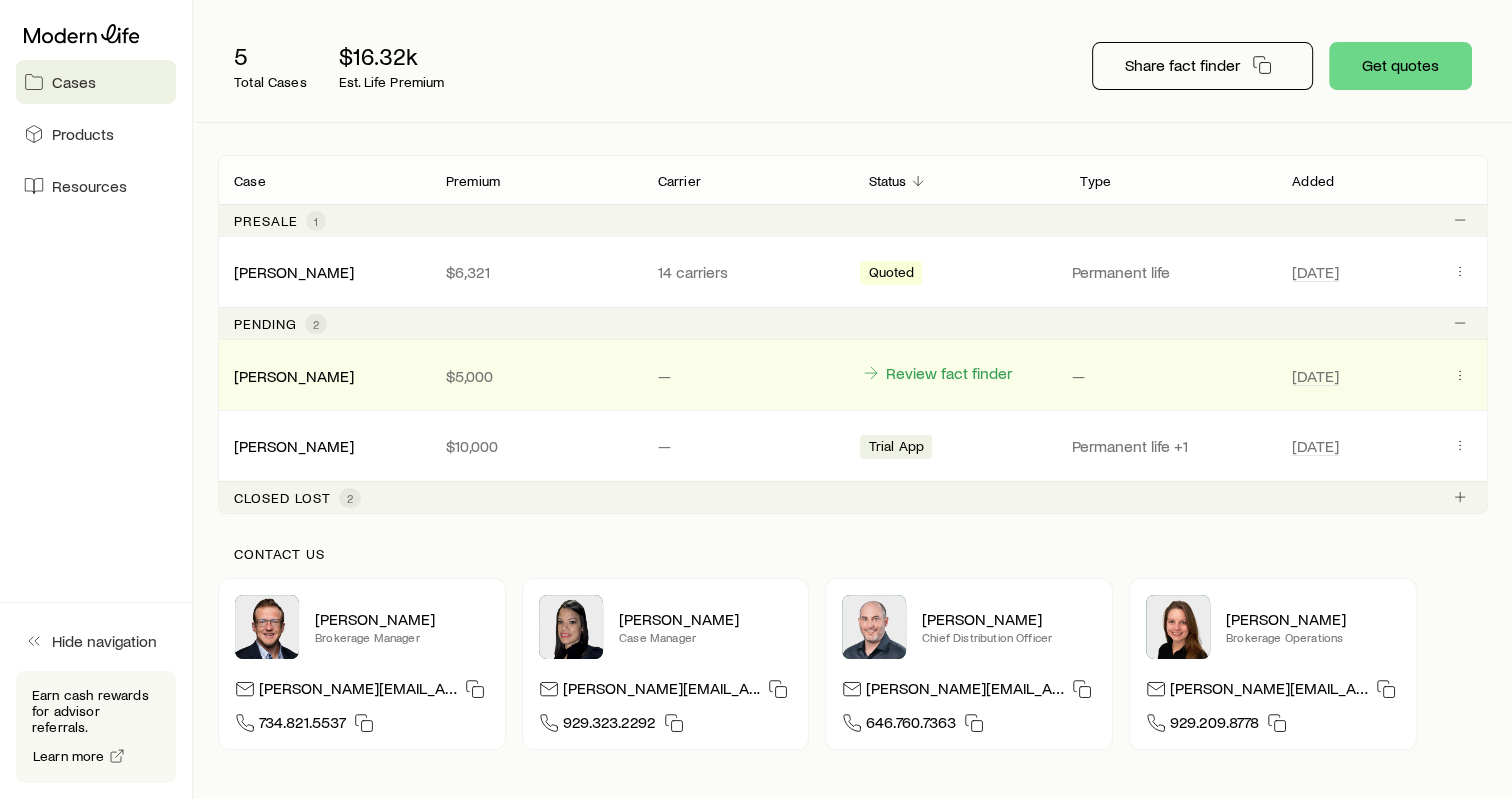 scroll, scrollTop: 252, scrollLeft: 0, axis: vertical 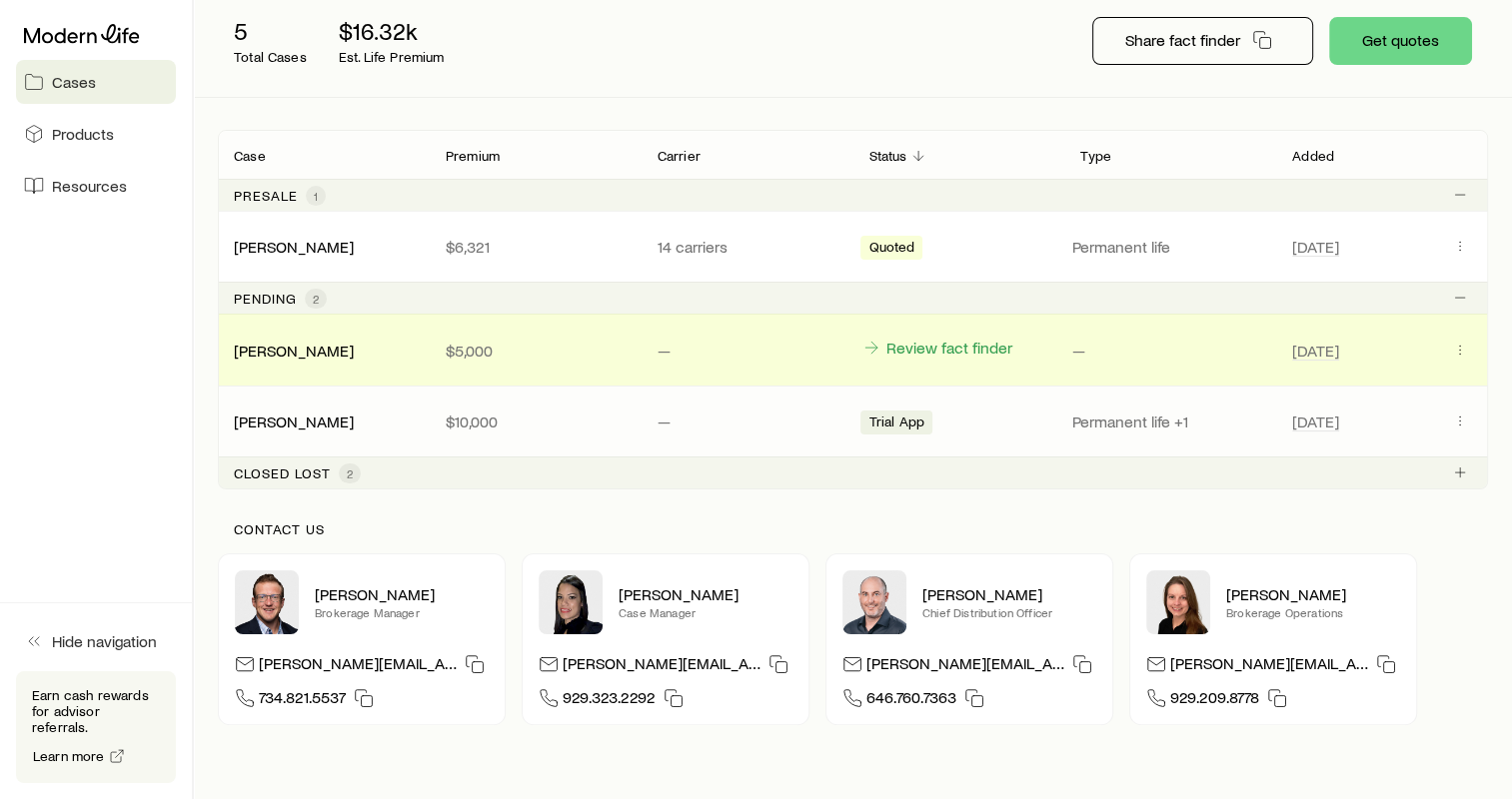 click on "Trial App" at bounding box center [895, 423] 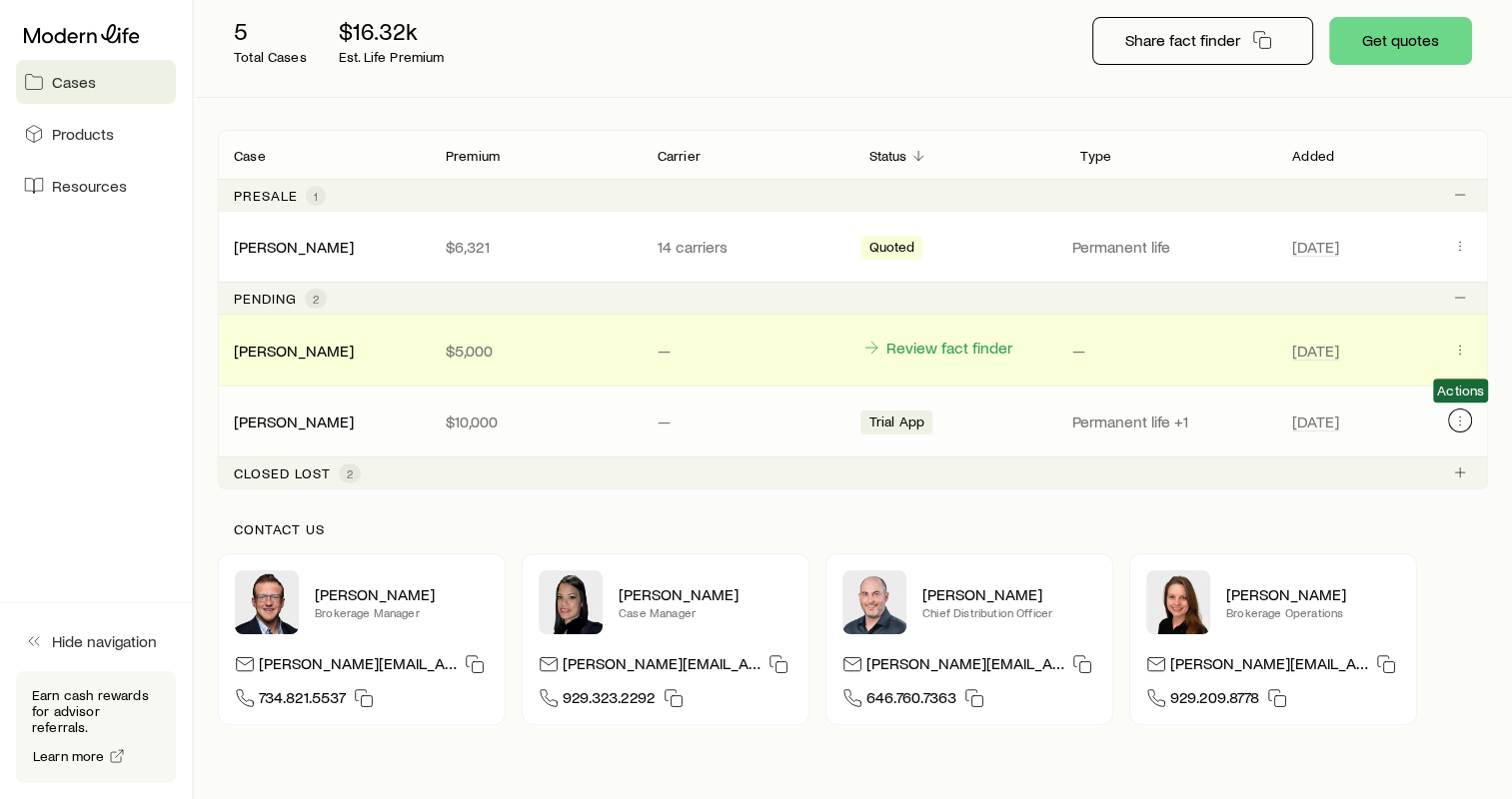 click 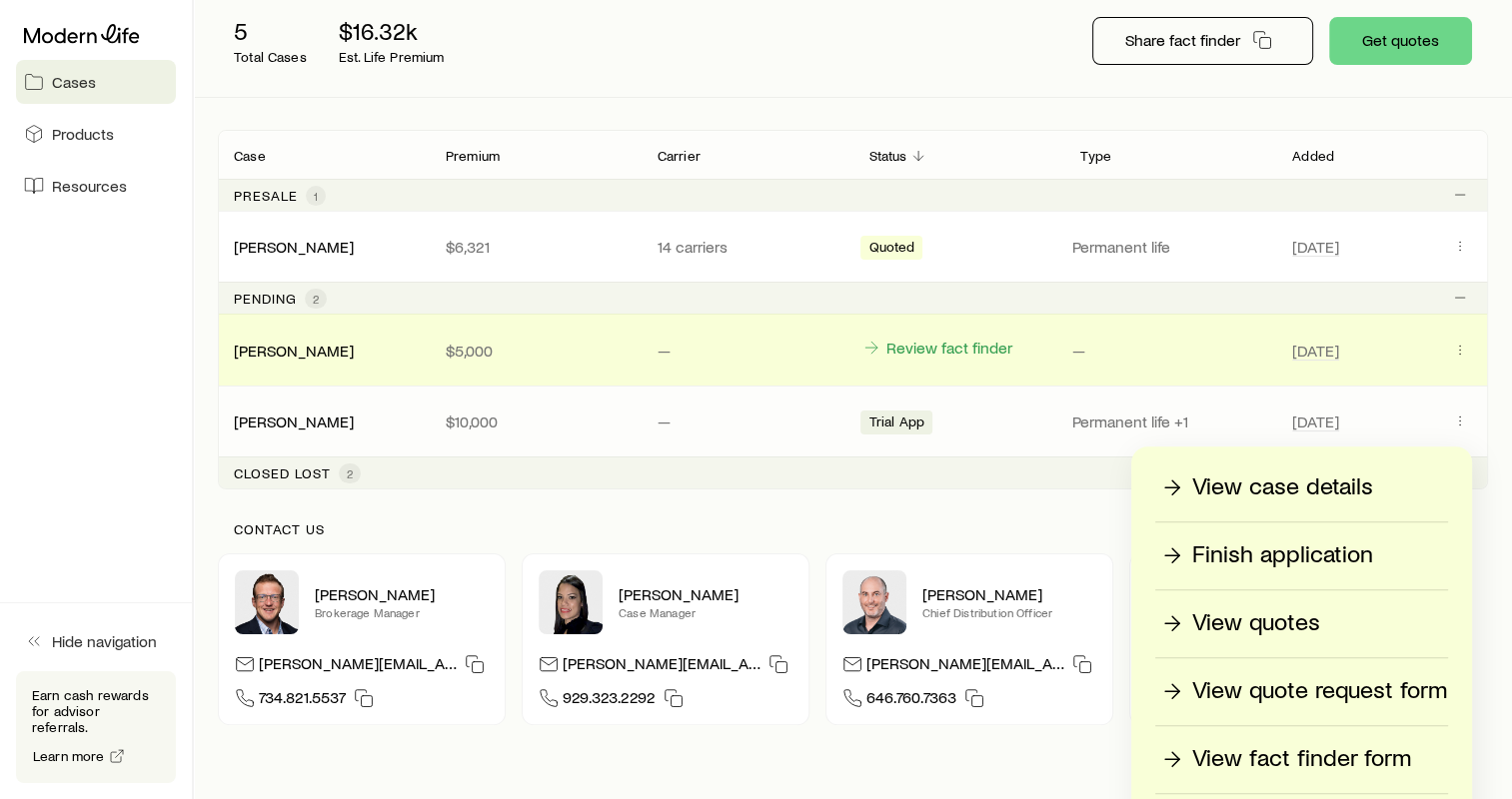 click on "Finish application" at bounding box center [1282, 555] 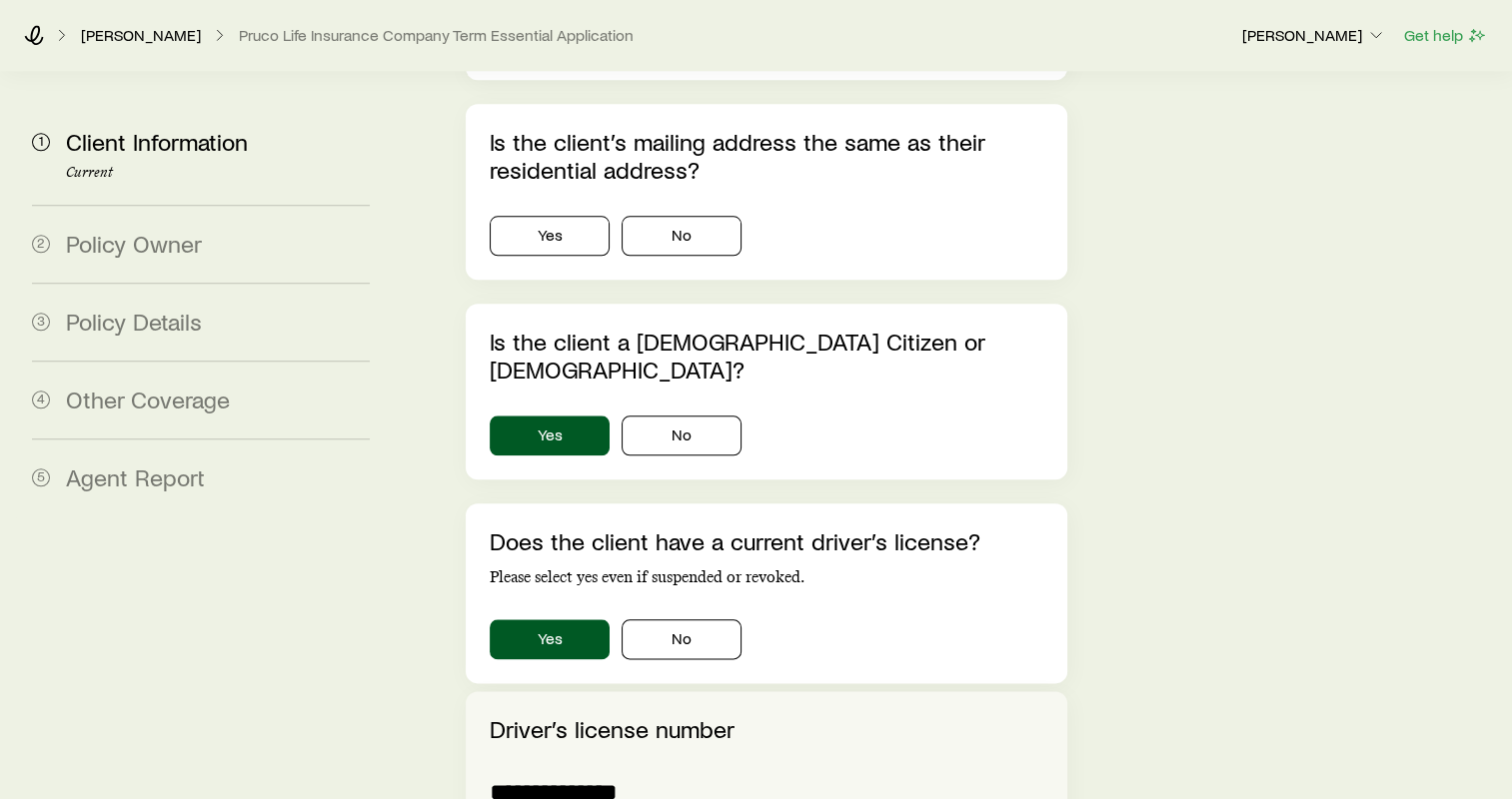 scroll, scrollTop: 2097, scrollLeft: 0, axis: vertical 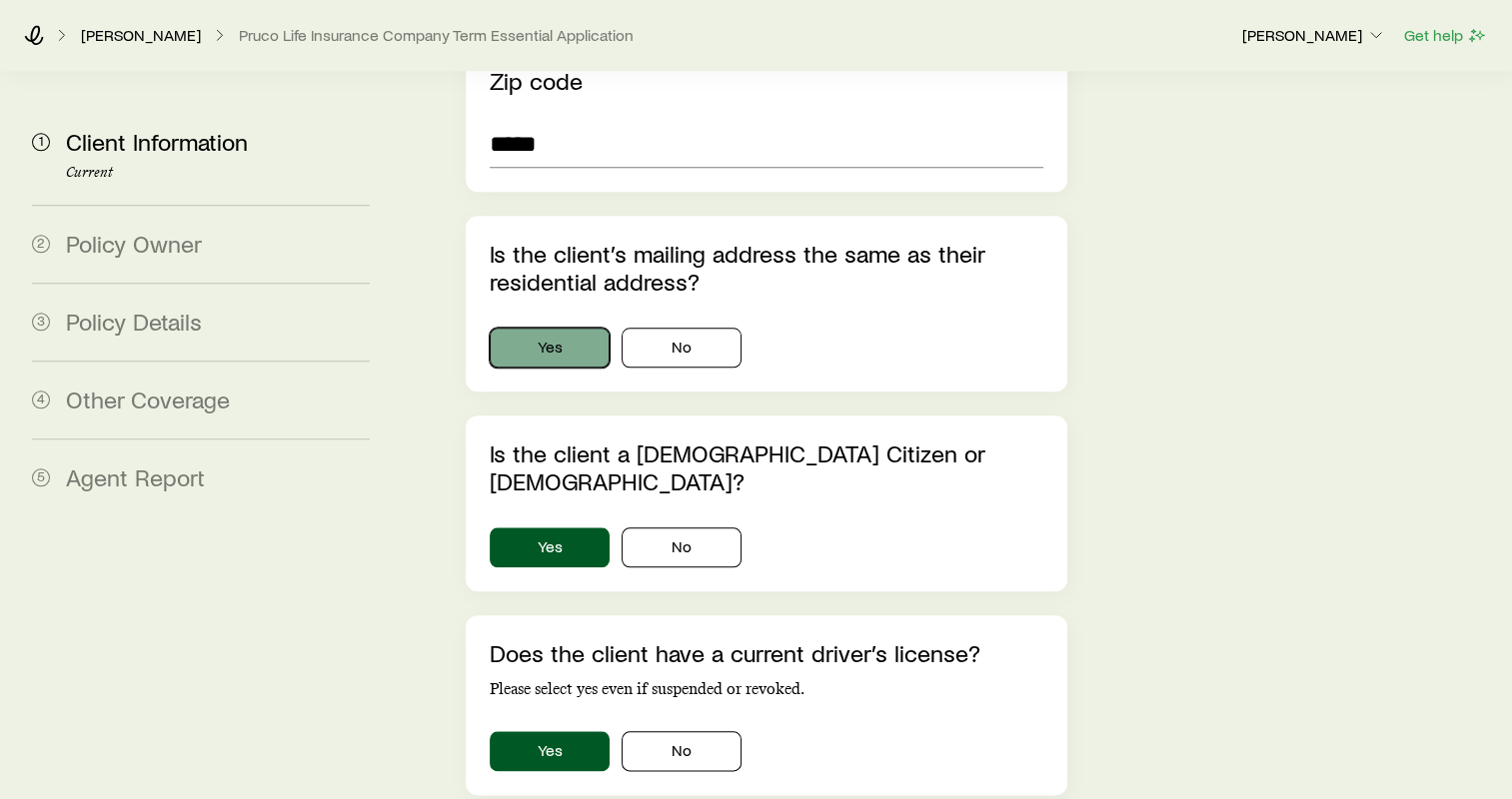 click on "Yes" at bounding box center (550, 348) 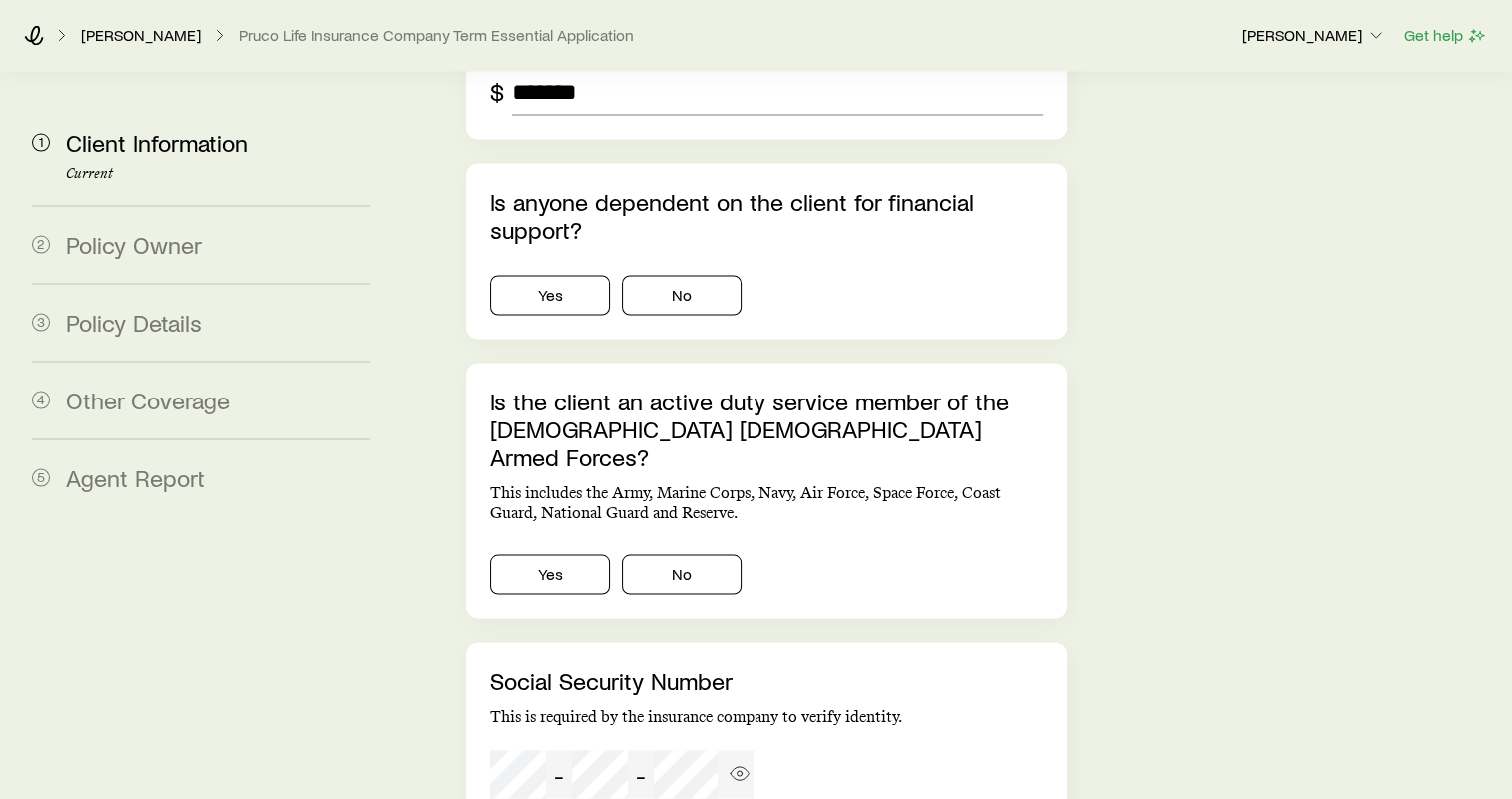scroll, scrollTop: 3524, scrollLeft: 0, axis: vertical 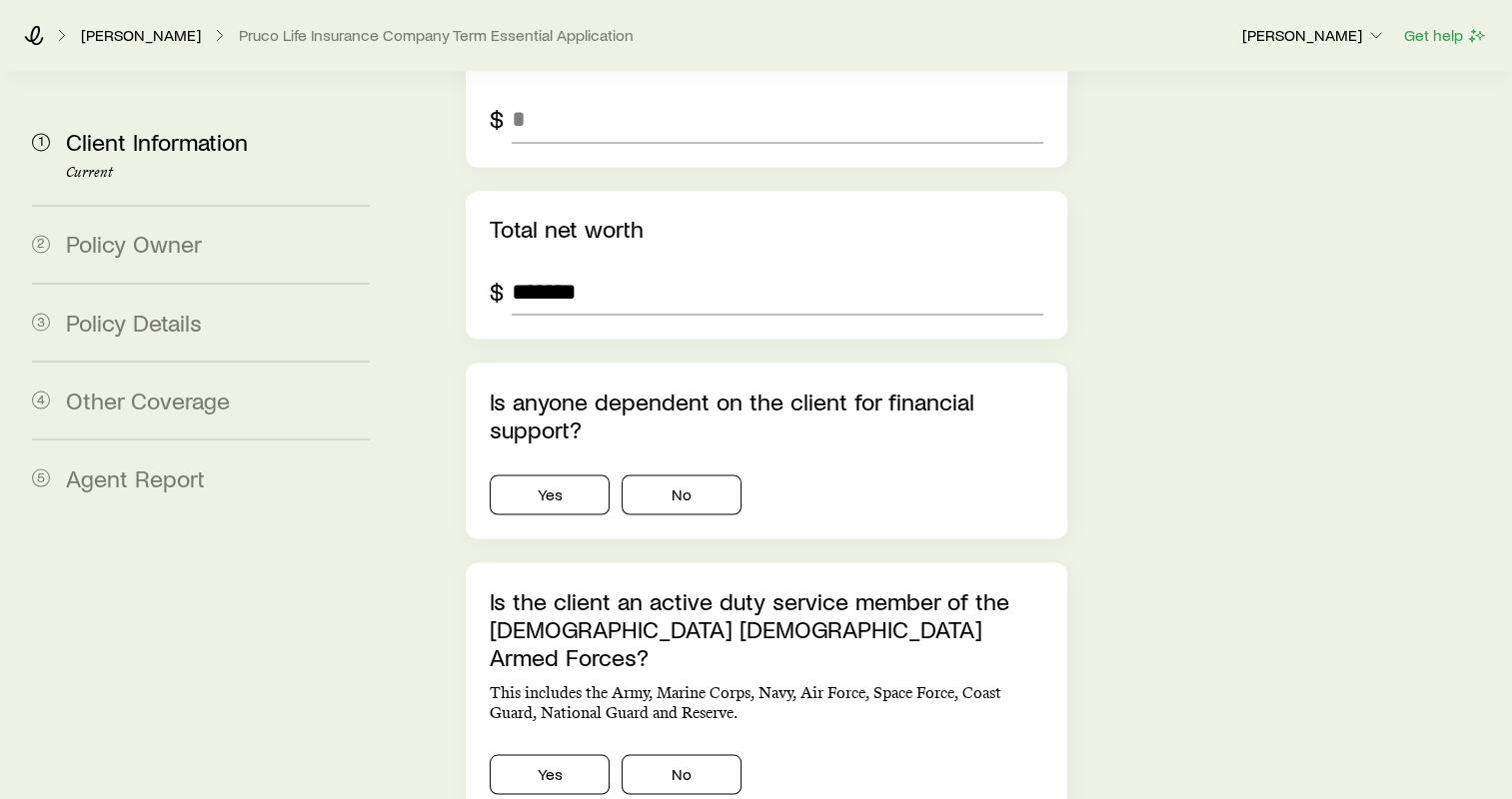 click on "Is the client an active duty service member of the [DEMOGRAPHIC_DATA] [DEMOGRAPHIC_DATA] Armed Forces? This includes the Army, Marine Corps, Navy, Air Force, Space Force, Coast Guard, National Guard and Reserve. Yes No" at bounding box center [766, 690] 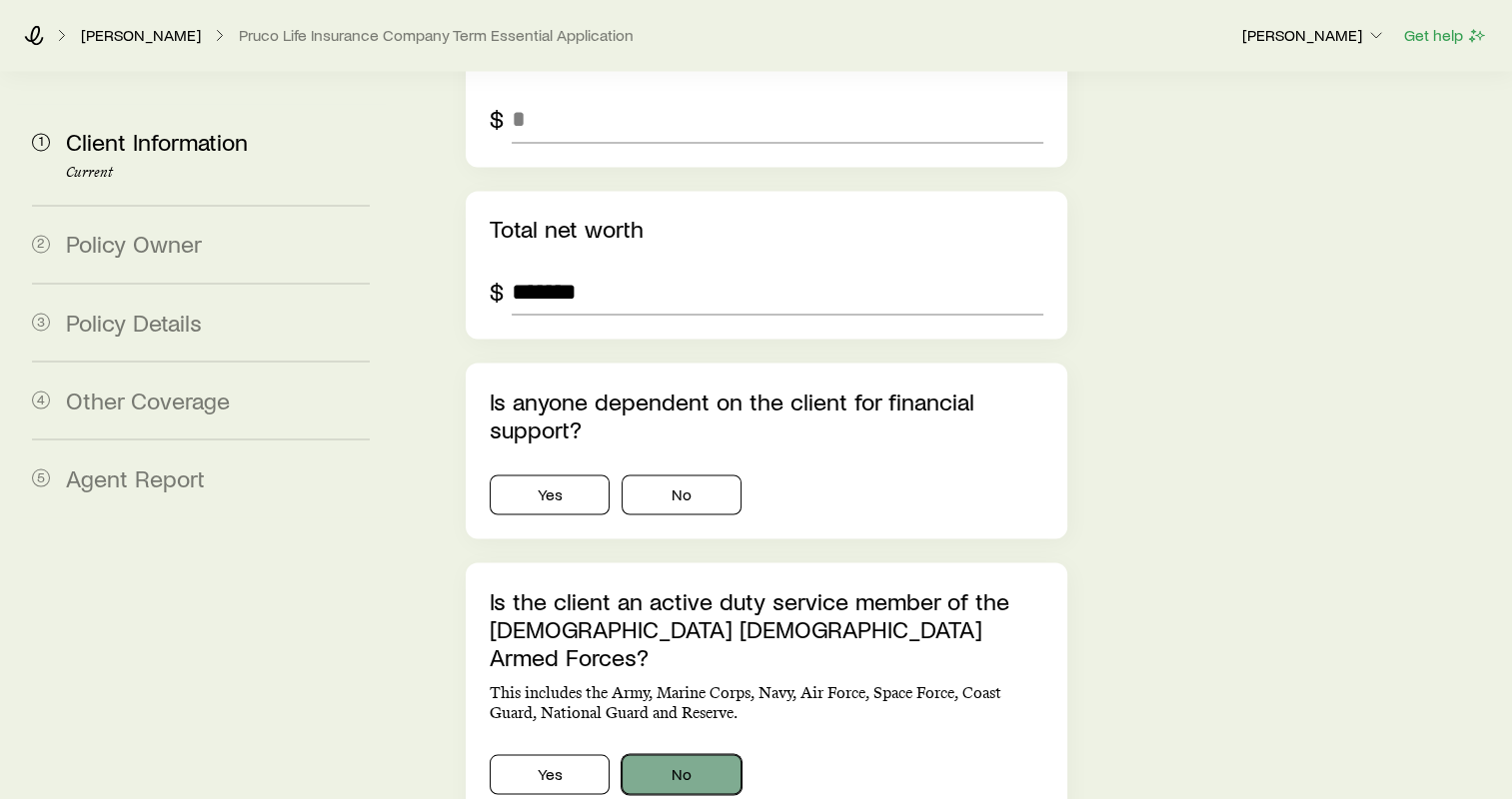 click on "No" at bounding box center [682, 774] 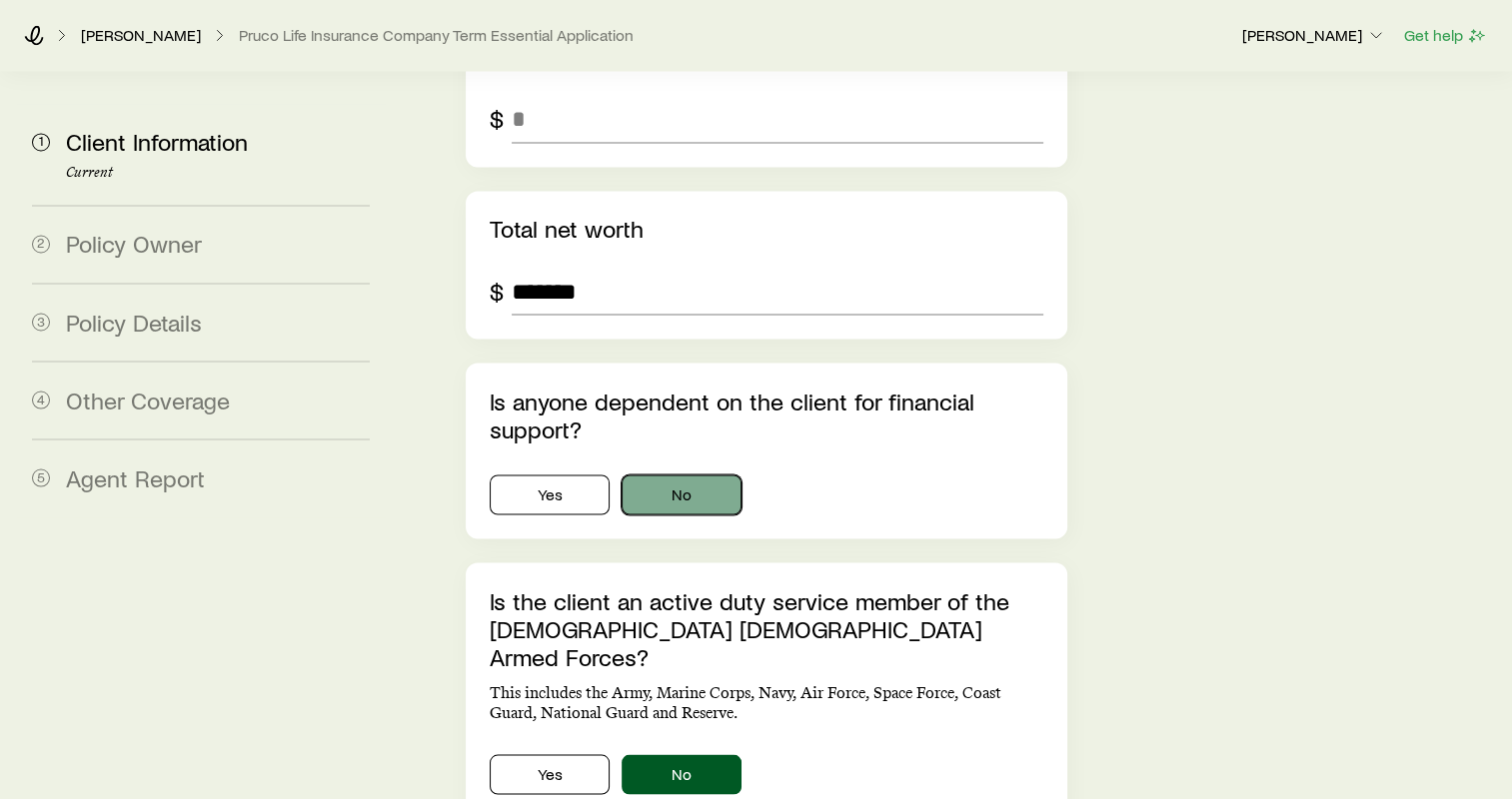 click on "No" at bounding box center [682, 494] 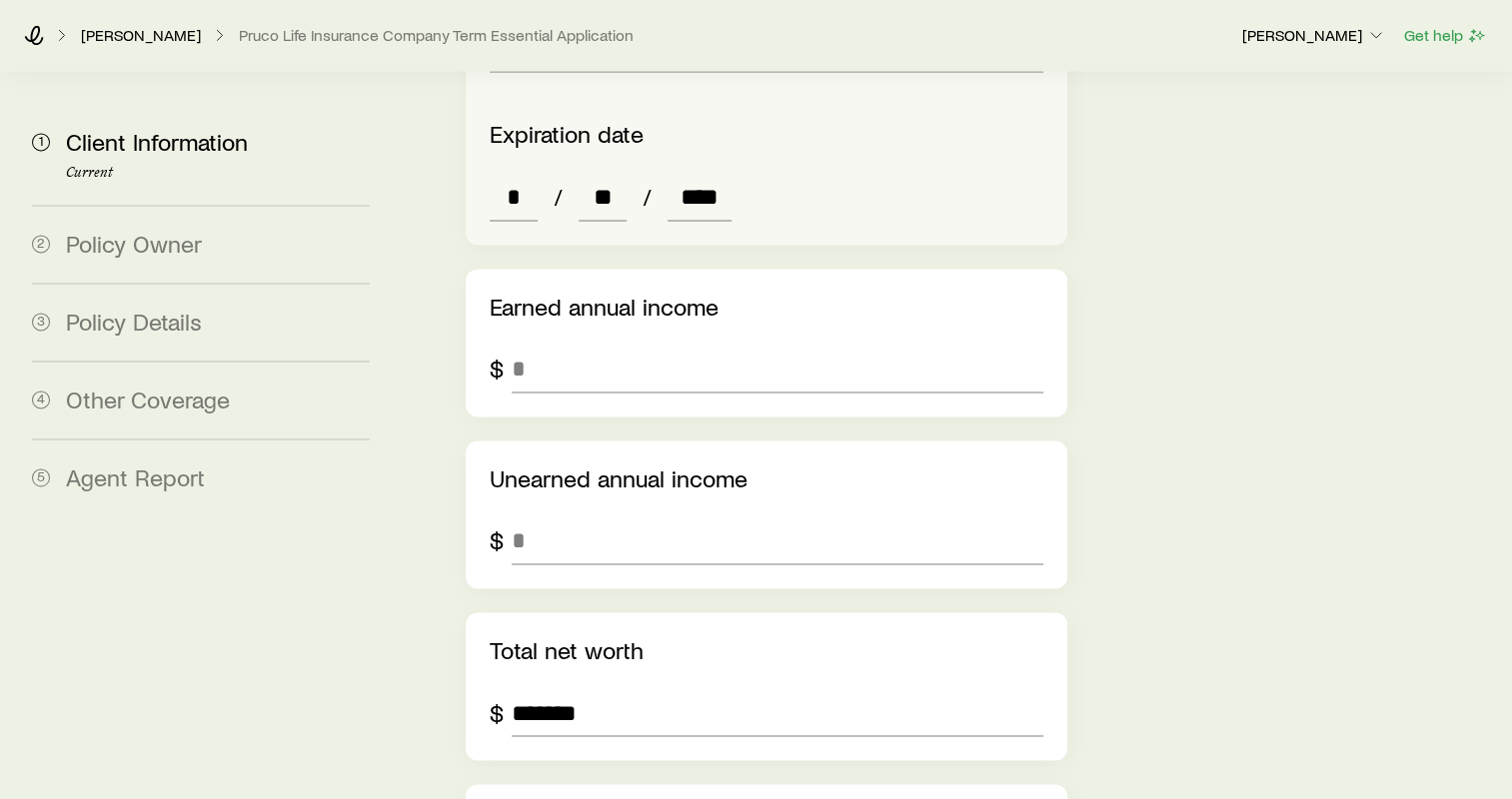 scroll, scrollTop: 3024, scrollLeft: 0, axis: vertical 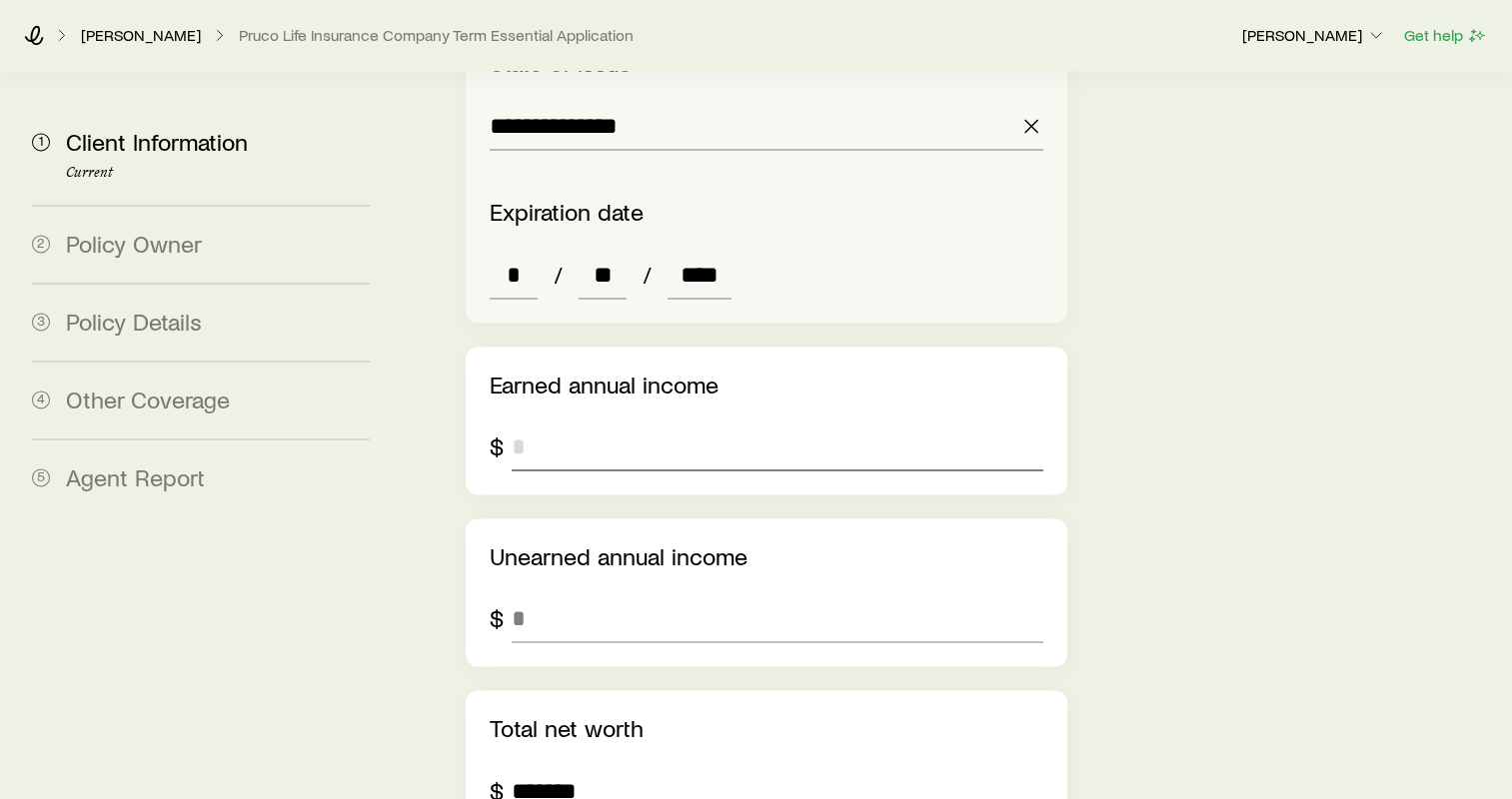 click at bounding box center [777, 446] 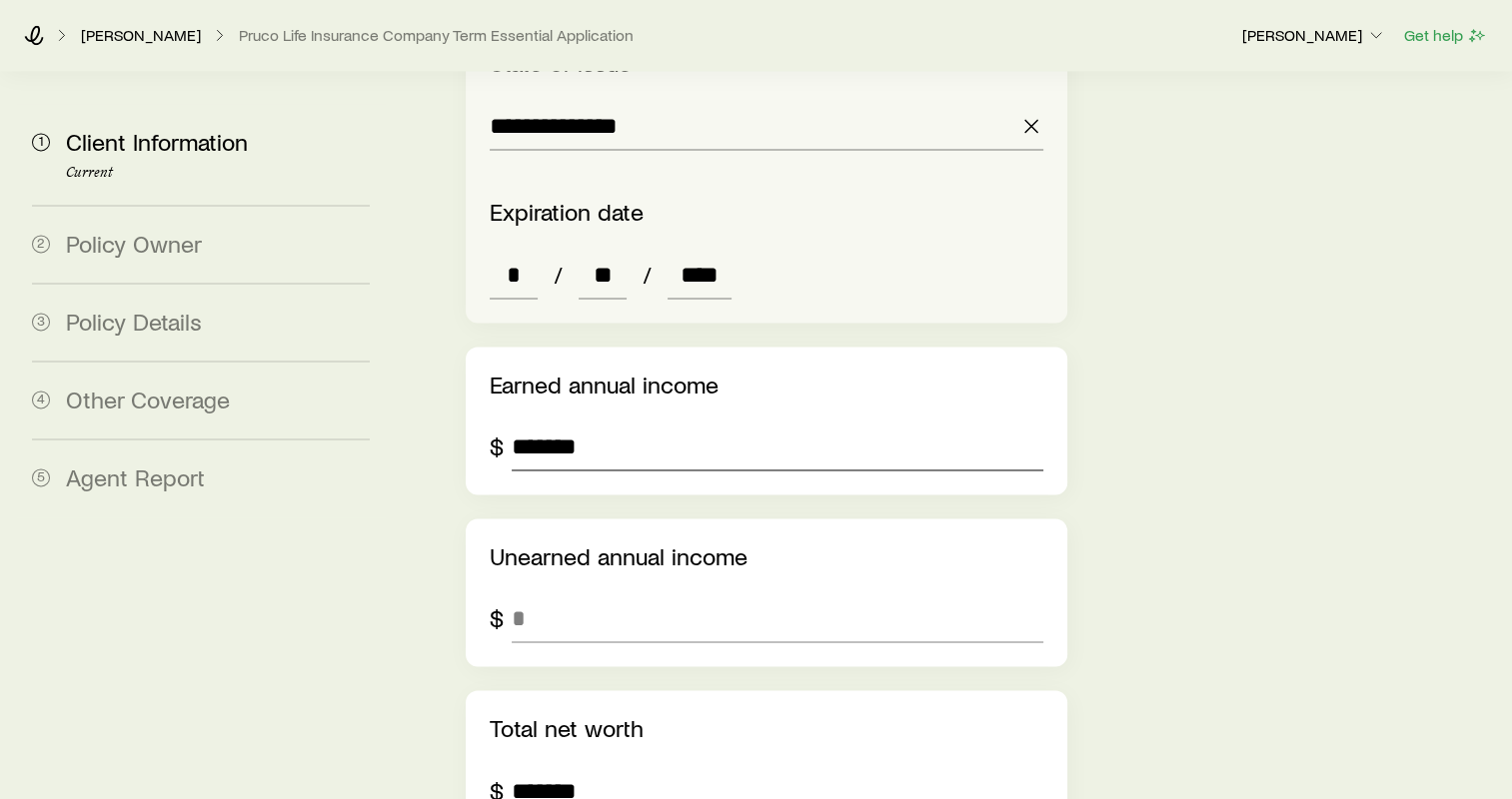 type on "*******" 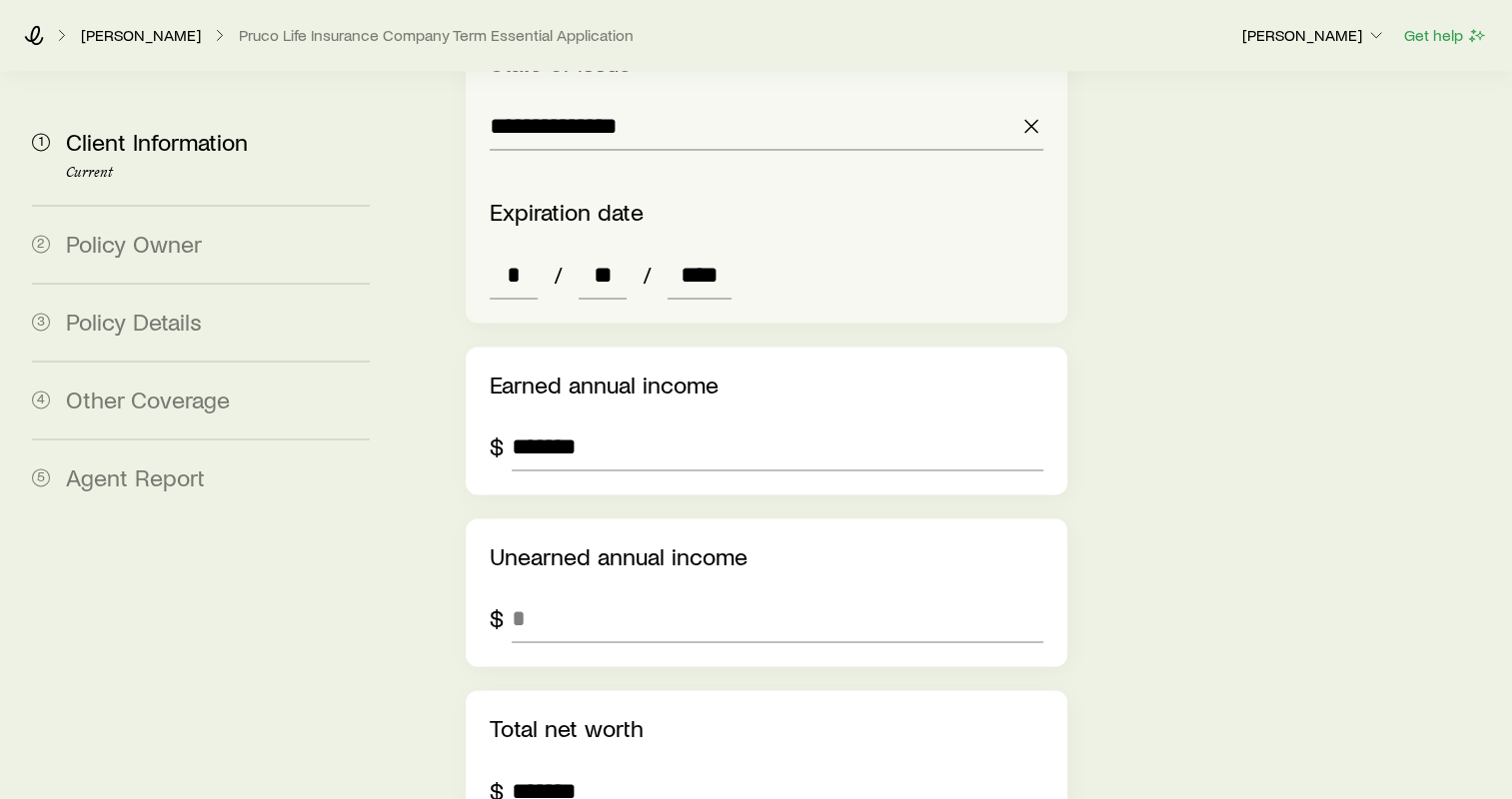 click on "**********" at bounding box center [952, -366] 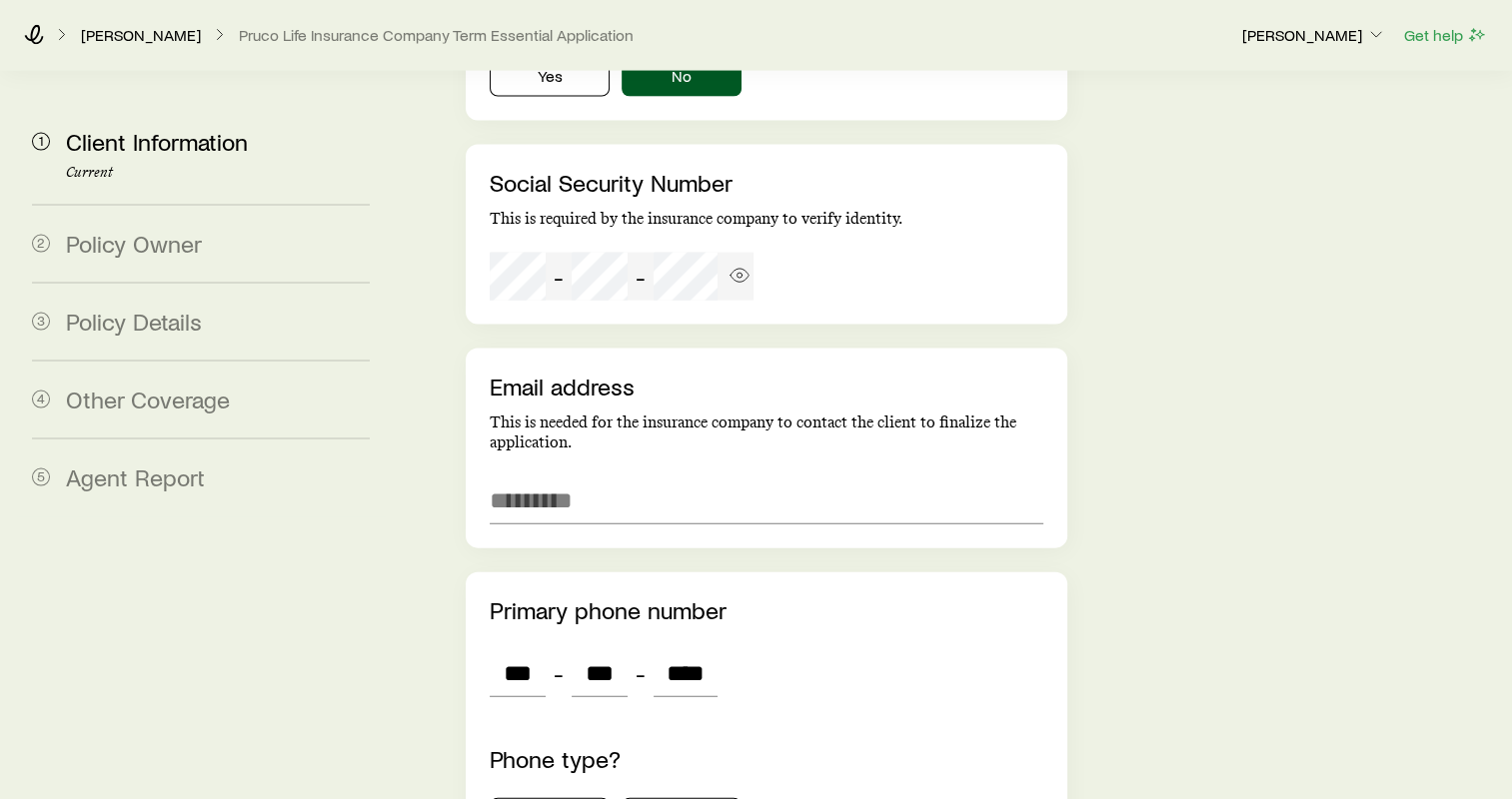 scroll, scrollTop: 4223, scrollLeft: 0, axis: vertical 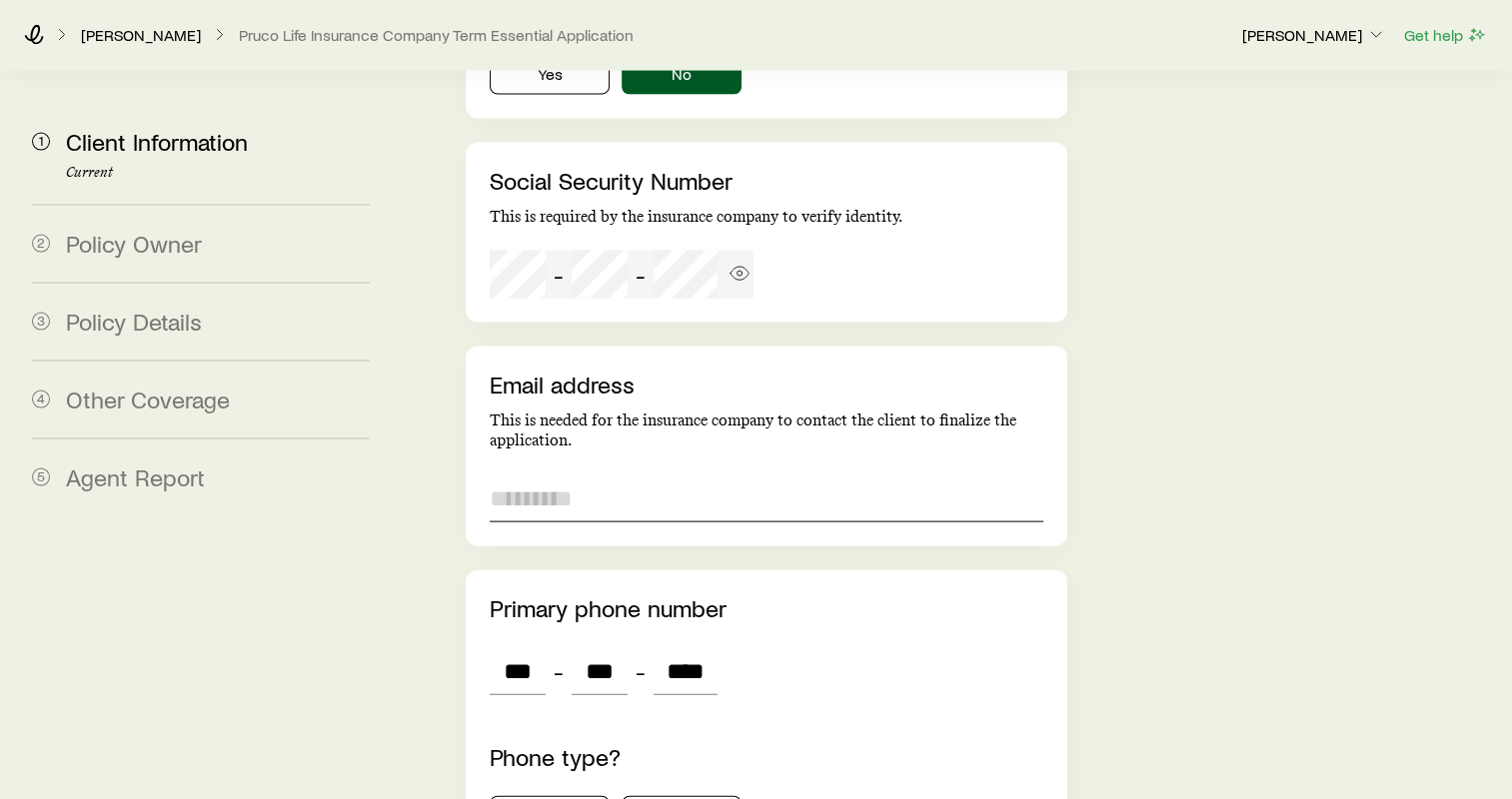 click at bounding box center (766, 498) 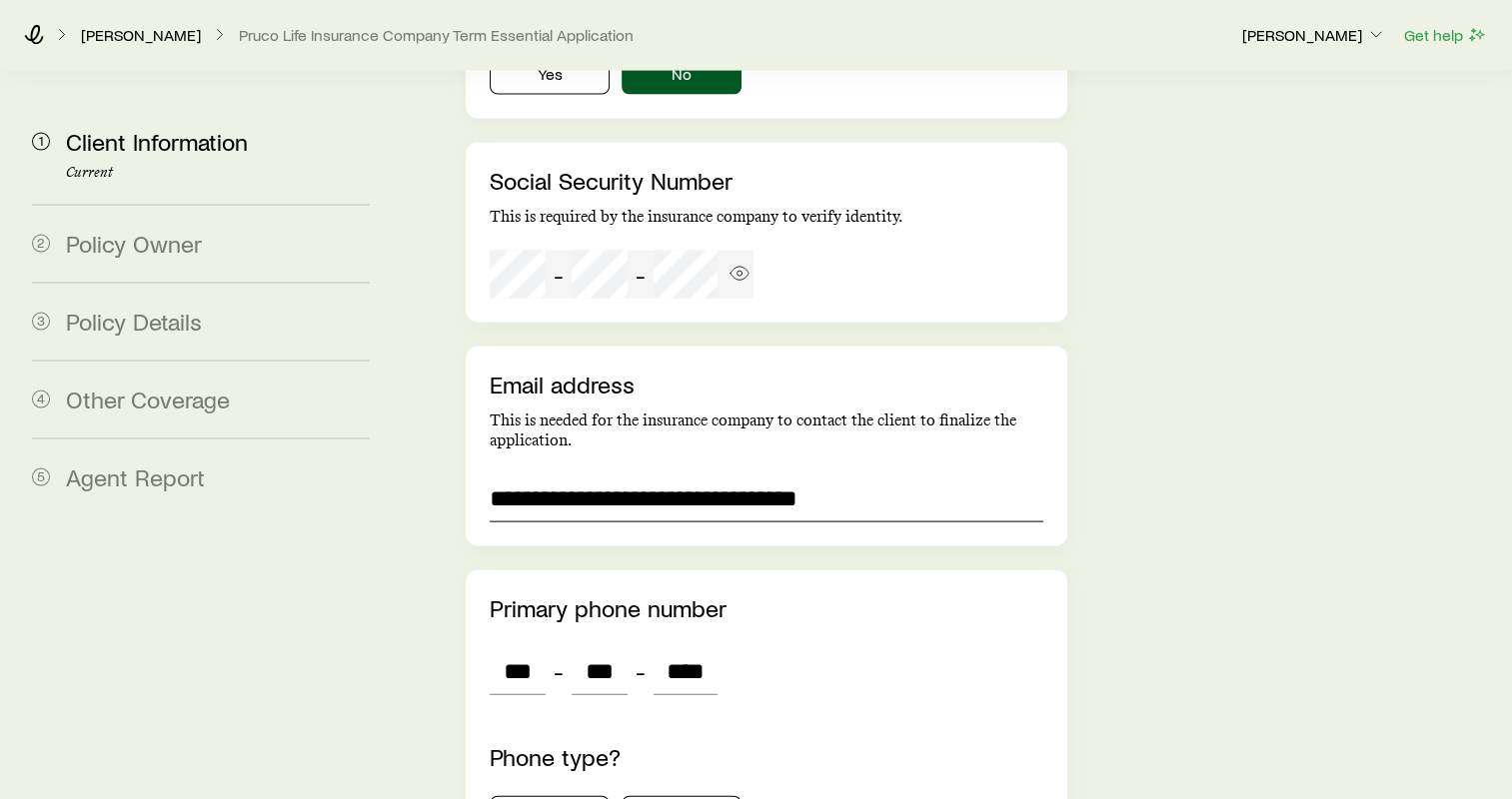 type on "**********" 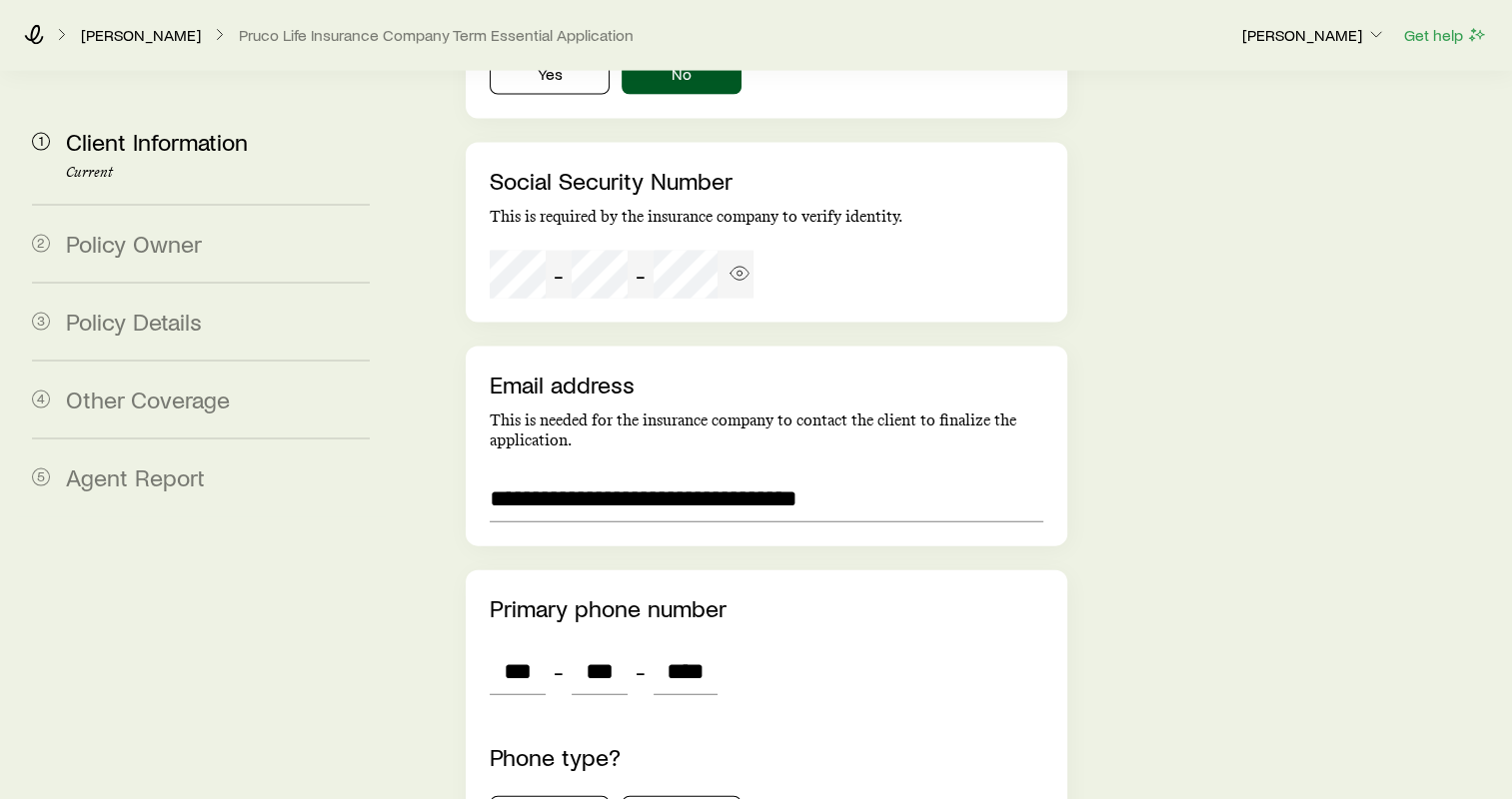 click on "**********" at bounding box center [952, -1564] 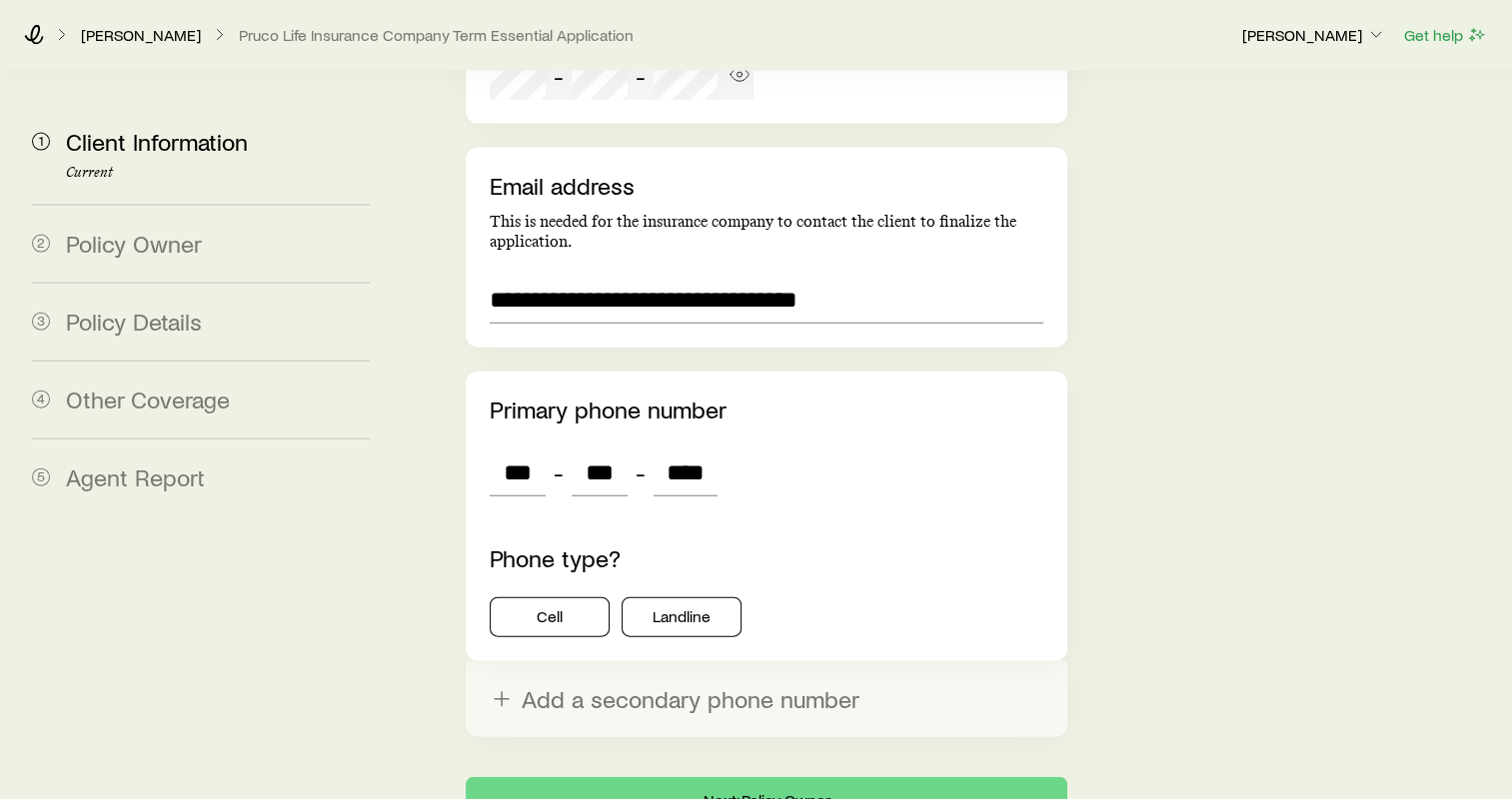 scroll, scrollTop: 4422, scrollLeft: 0, axis: vertical 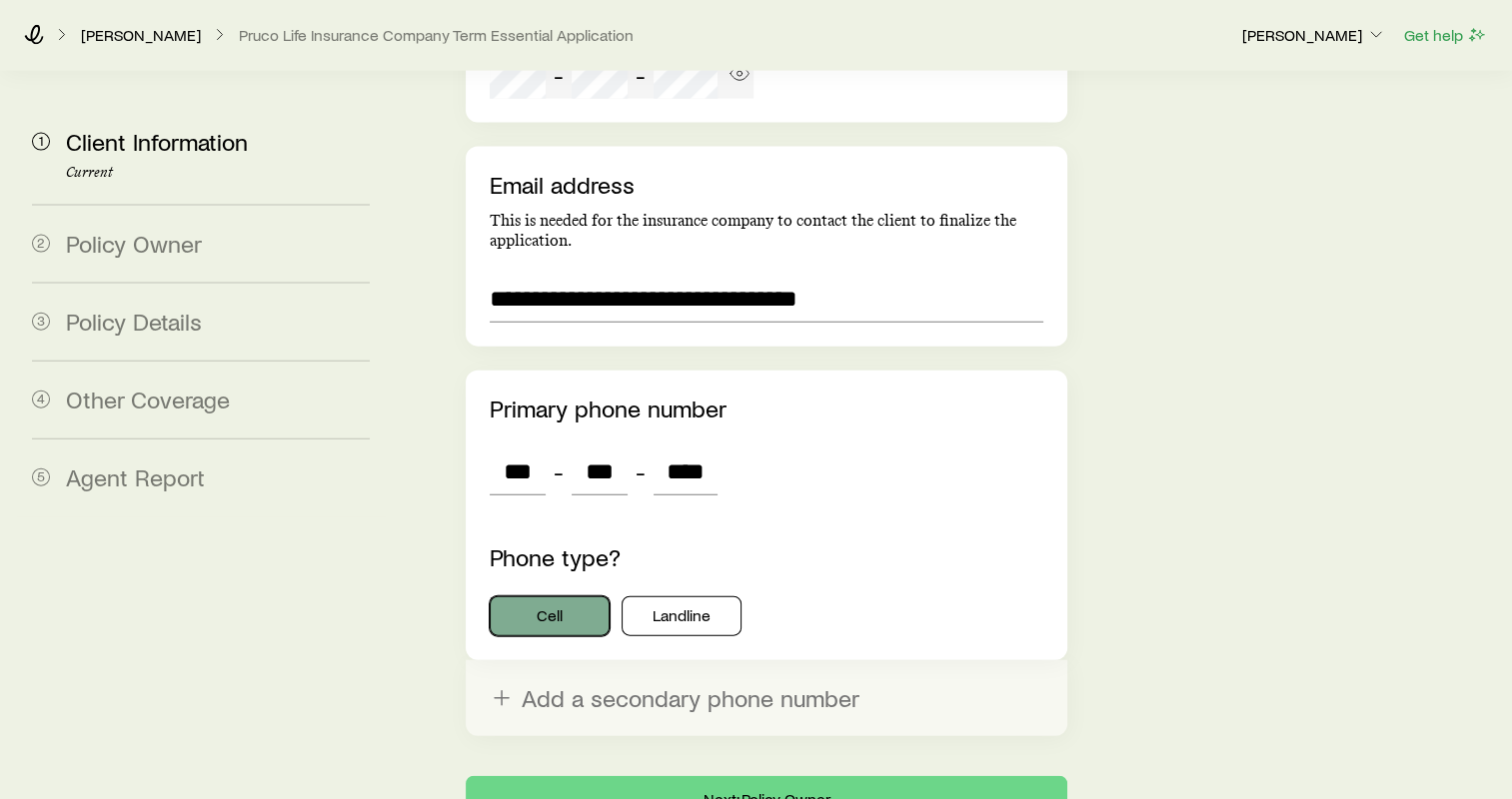 click on "Cell" at bounding box center [550, 616] 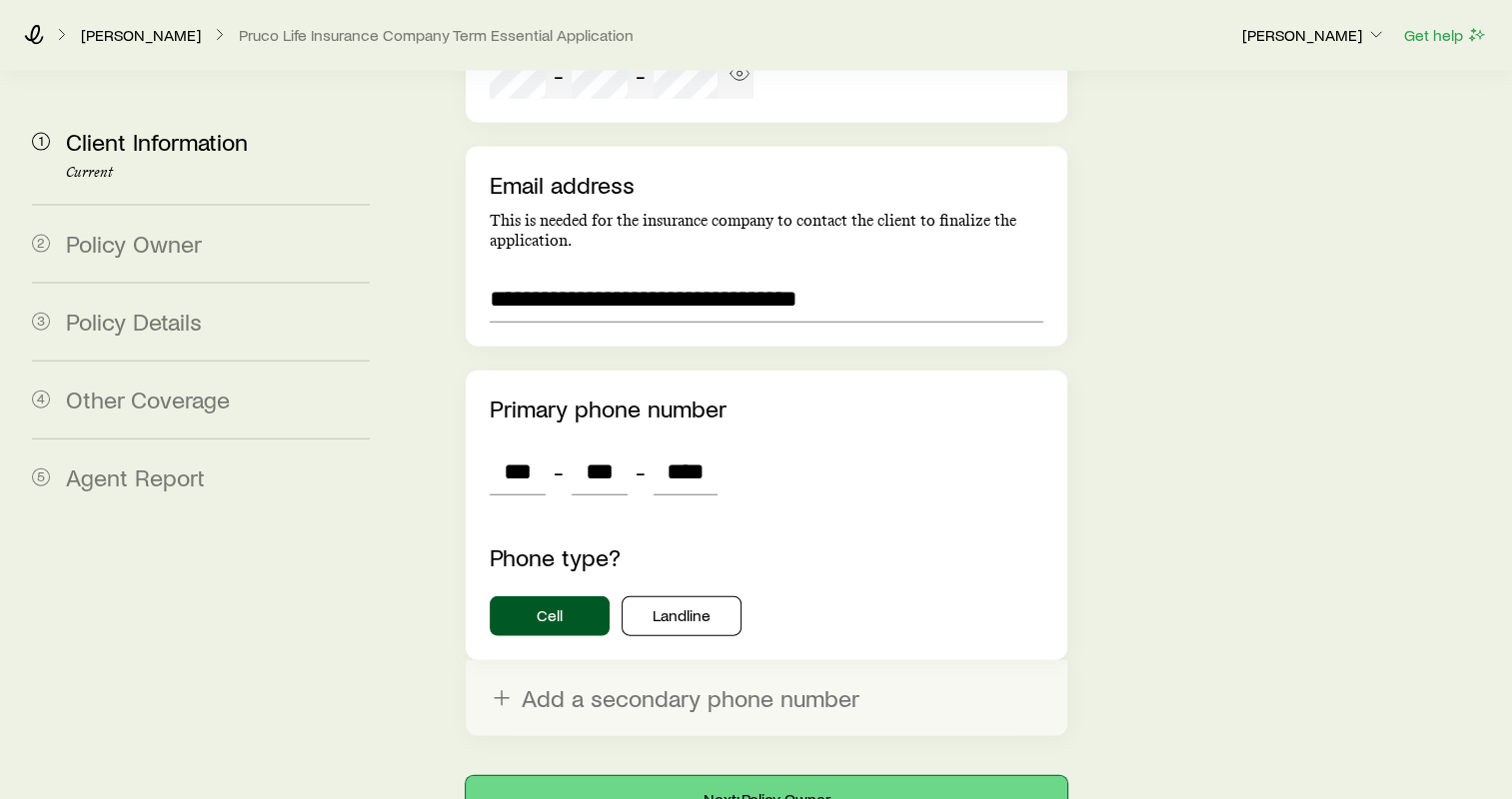 click on "Next: Policy Owner" at bounding box center (766, 800) 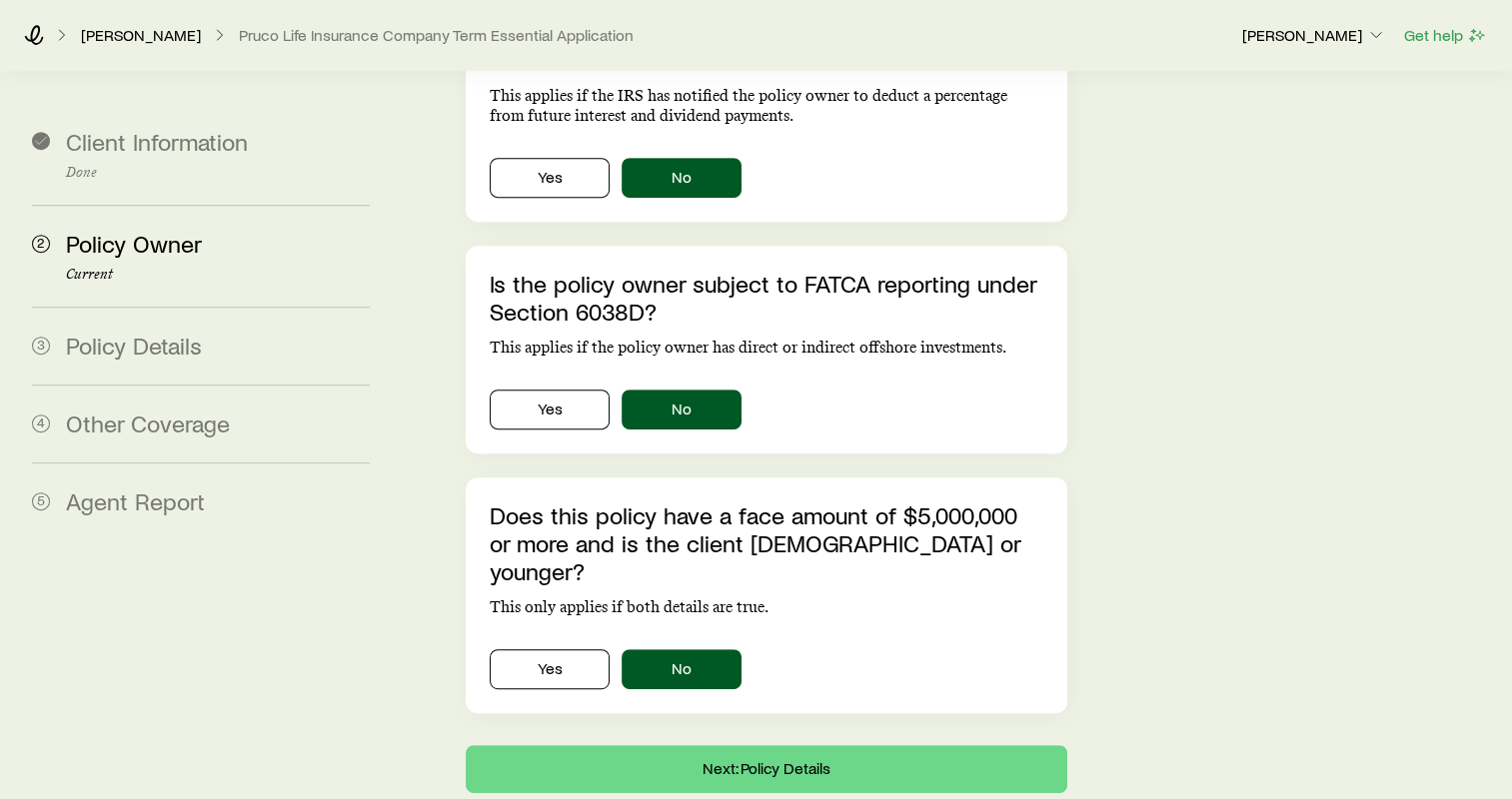 scroll, scrollTop: 847, scrollLeft: 0, axis: vertical 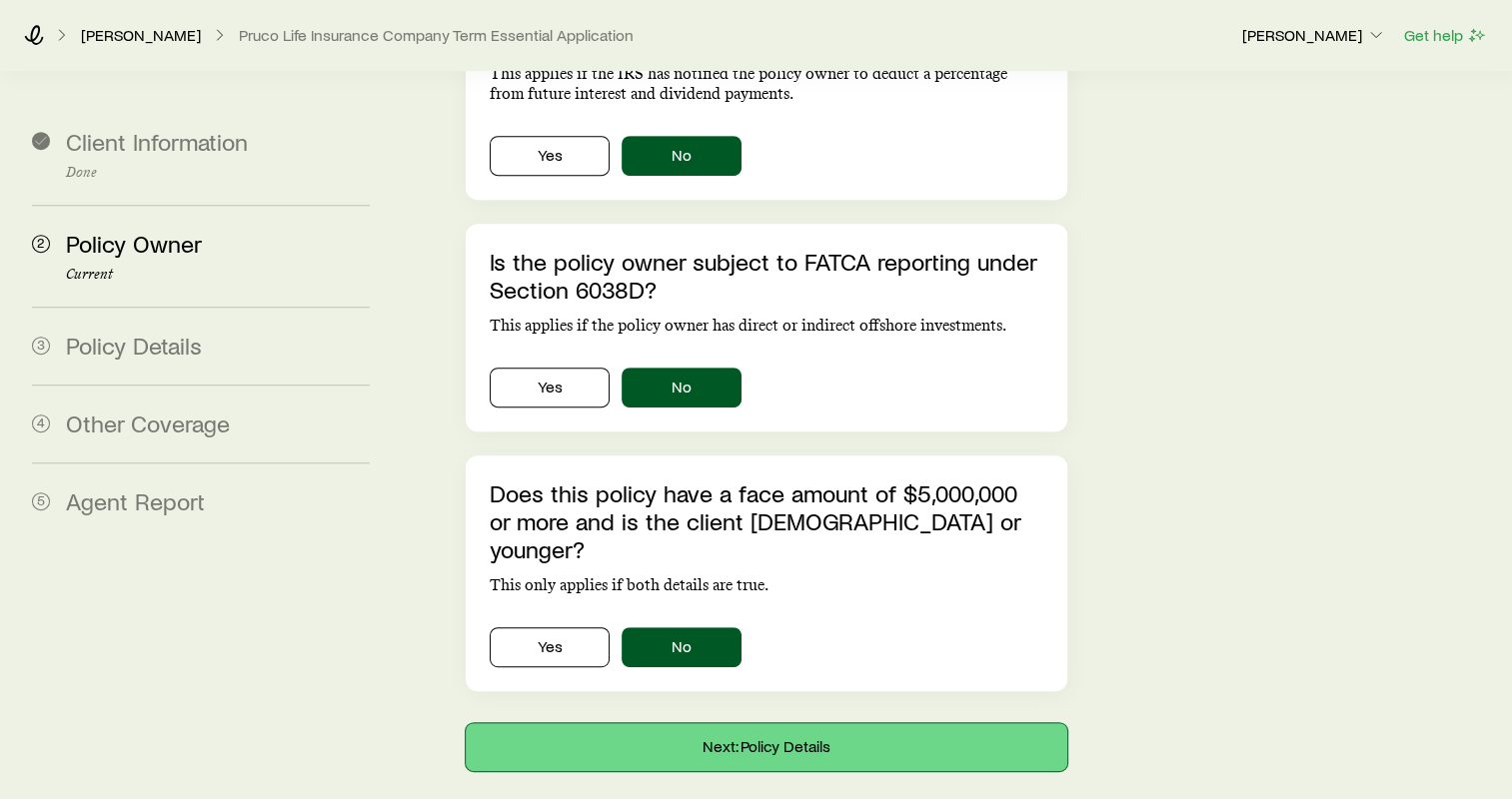 click on "Next: Policy Details" at bounding box center (766, 747) 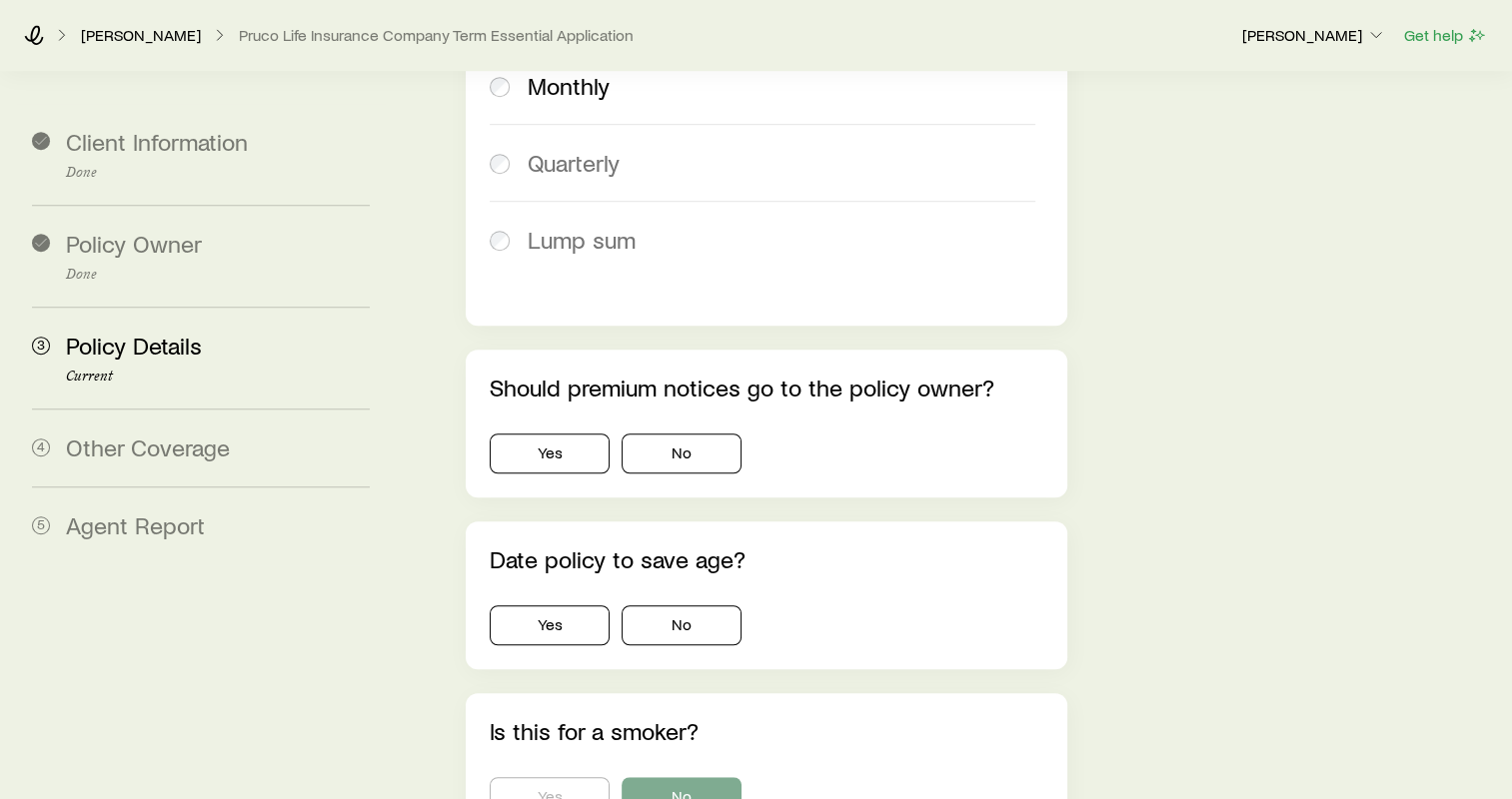 scroll, scrollTop: 1398, scrollLeft: 0, axis: vertical 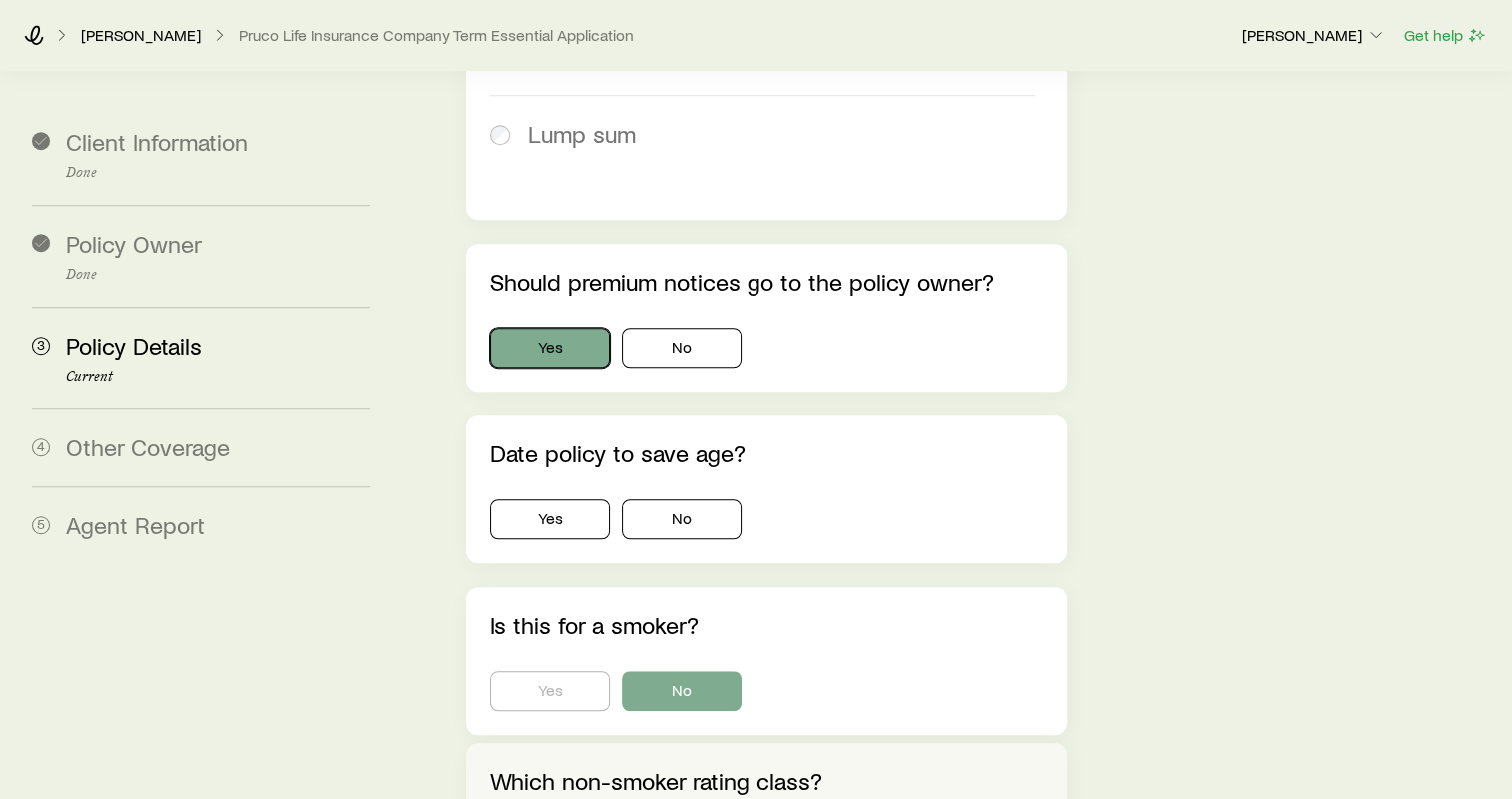 click on "Yes" at bounding box center [550, 348] 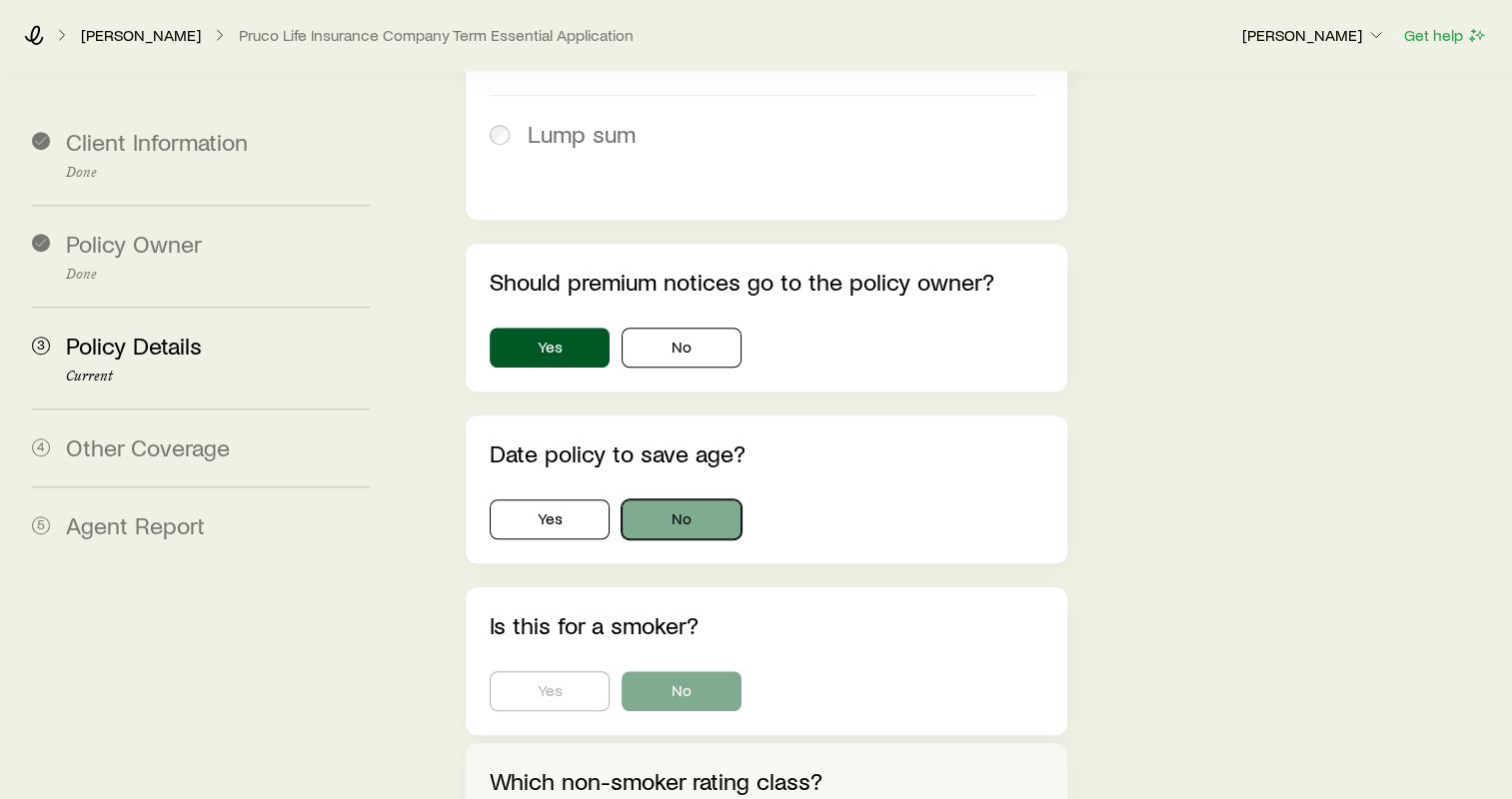 click on "No" at bounding box center [682, 519] 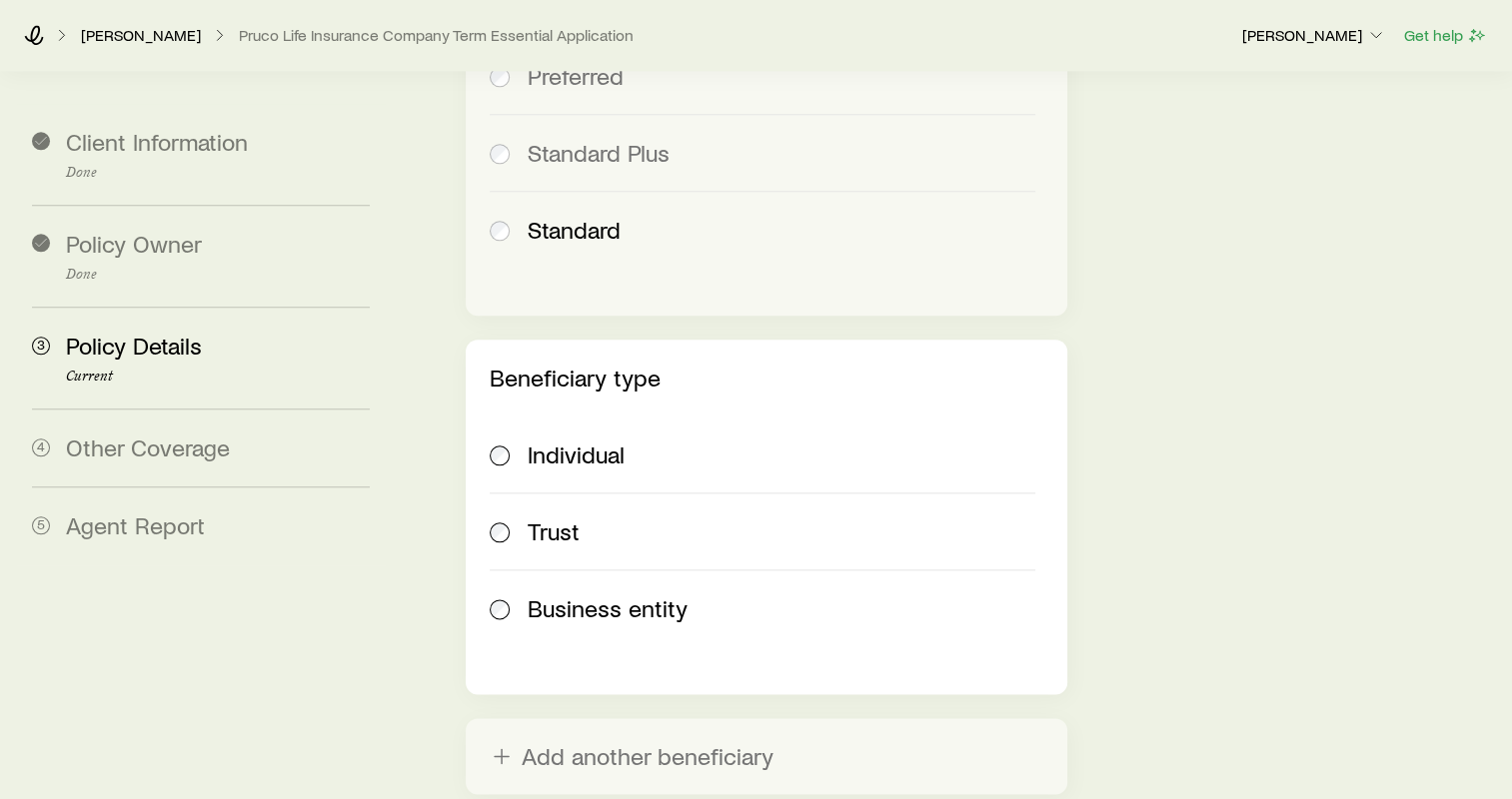 scroll, scrollTop: 2297, scrollLeft: 0, axis: vertical 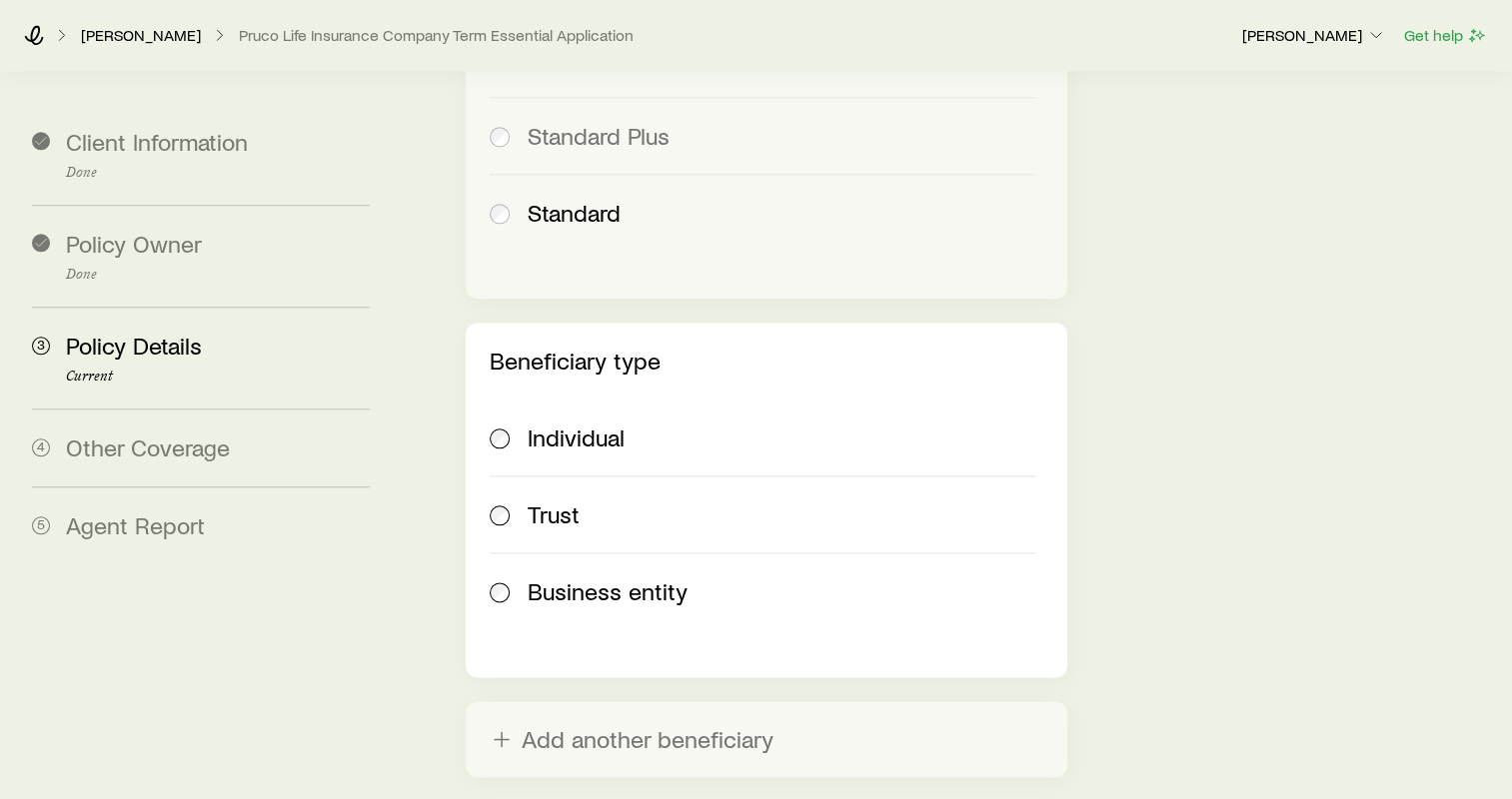 click on "Individual" at bounding box center (576, 437) 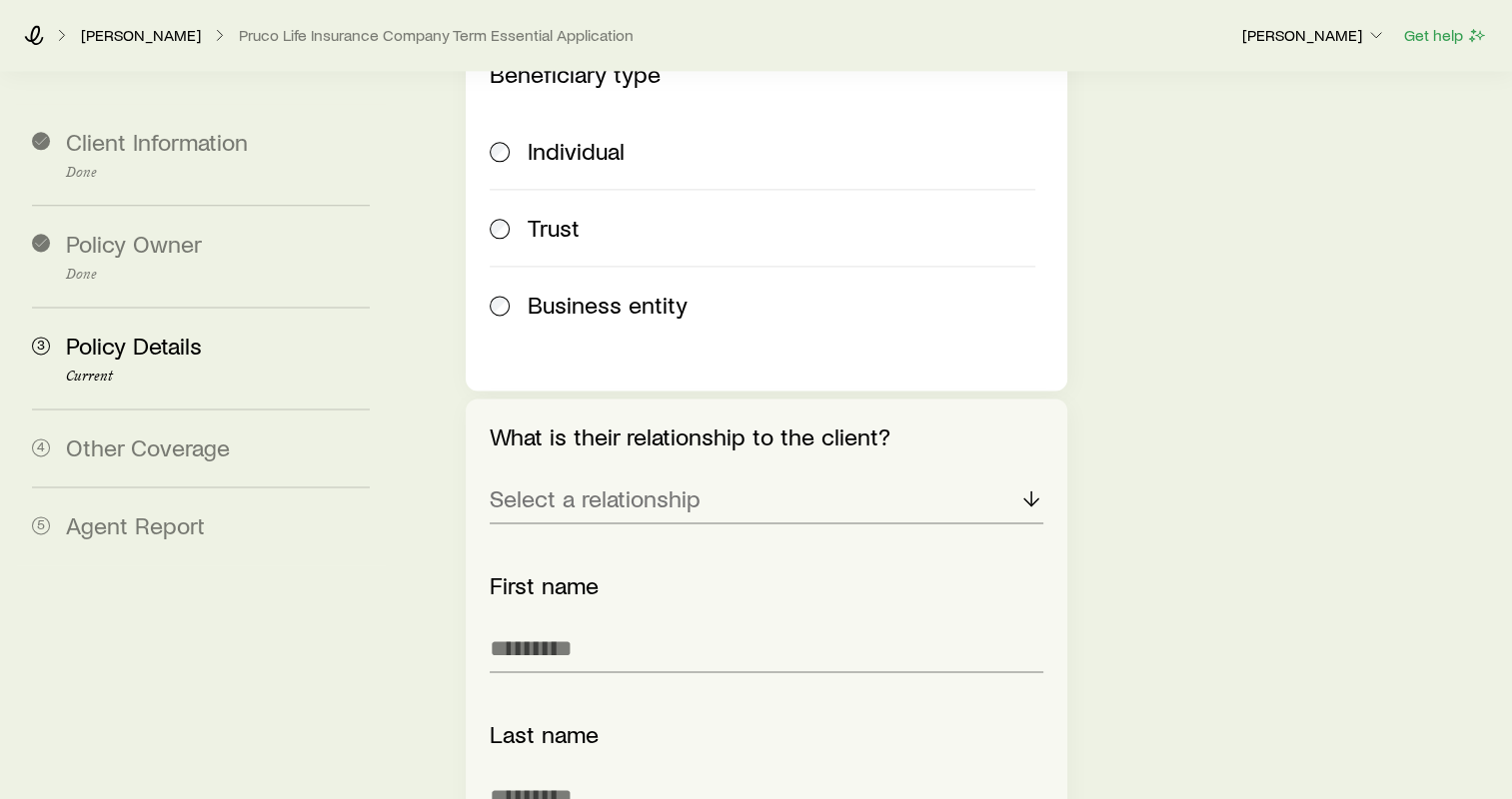 scroll, scrollTop: 2597, scrollLeft: 0, axis: vertical 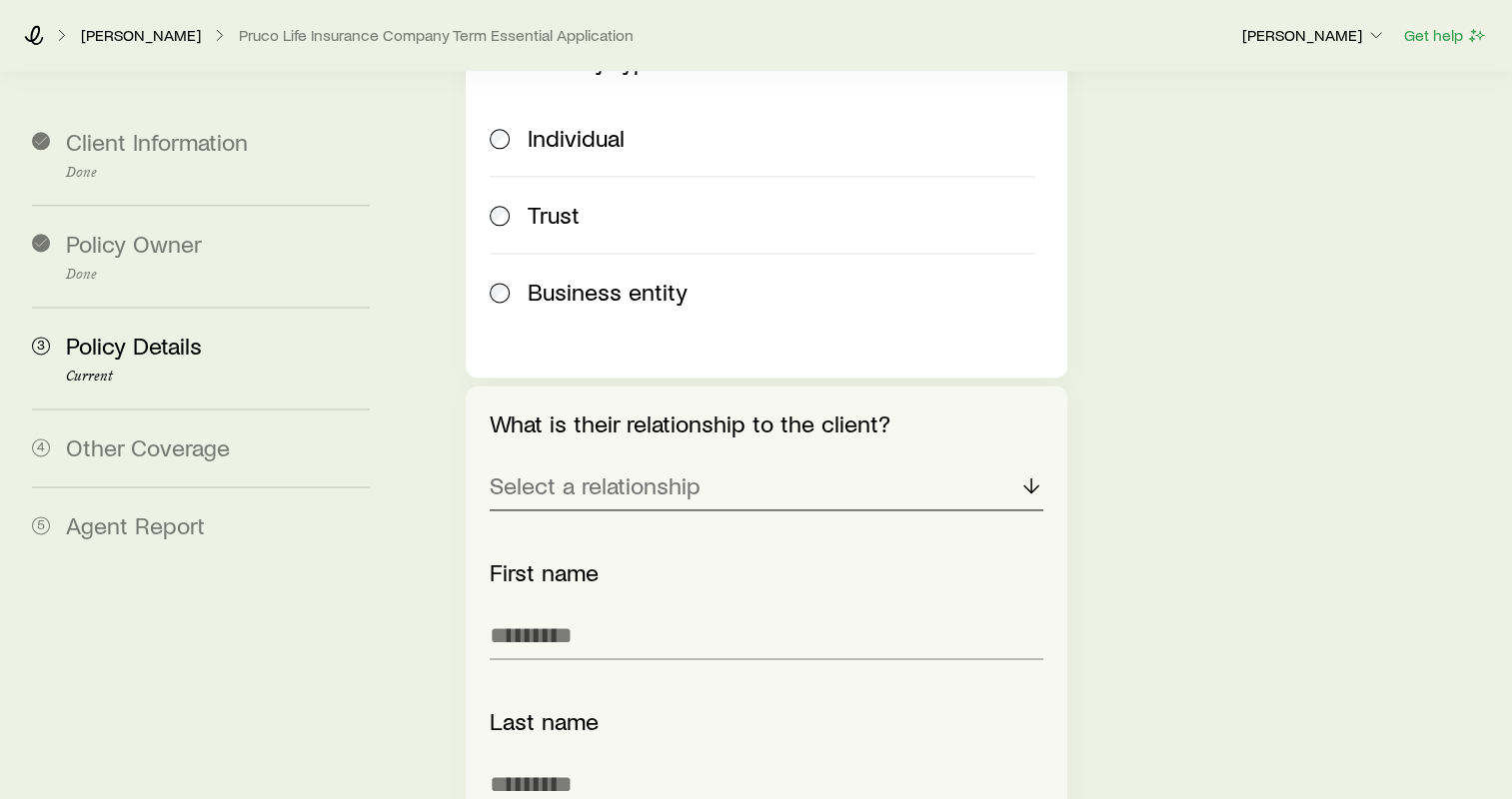 click on "Select a relationship" at bounding box center (595, 485) 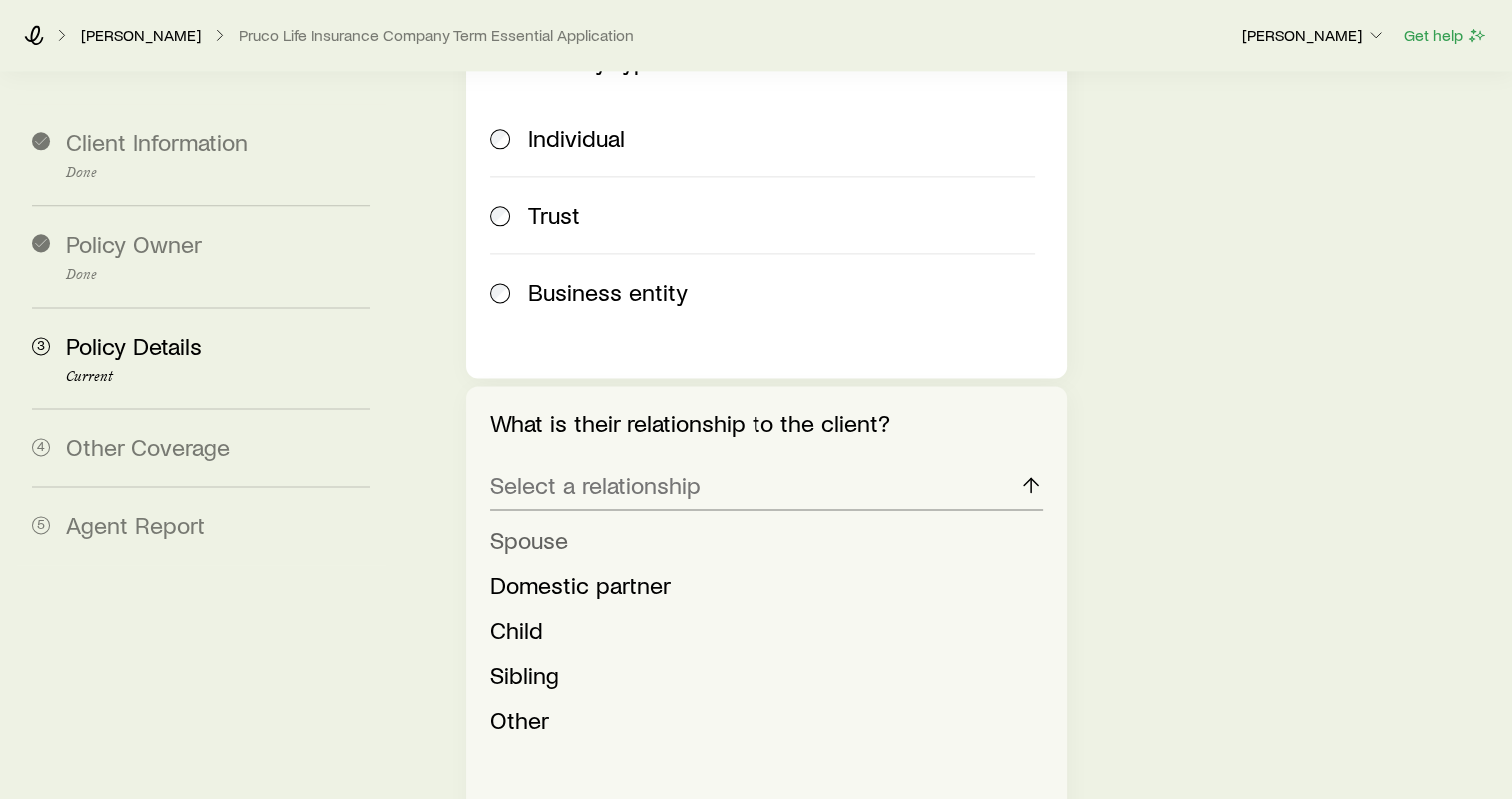 click on "Spouse" at bounding box center (529, 539) 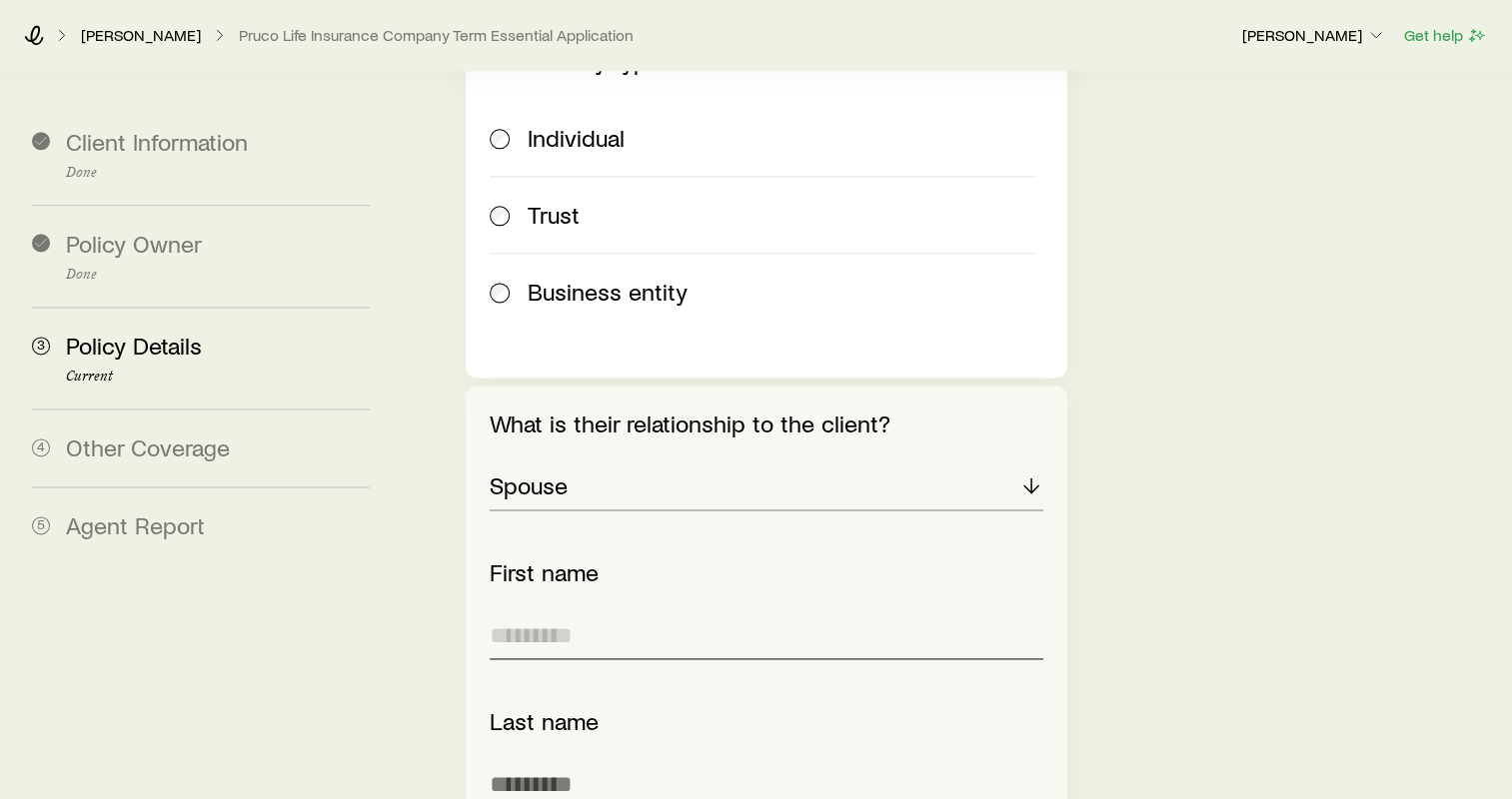 click at bounding box center (766, 635) 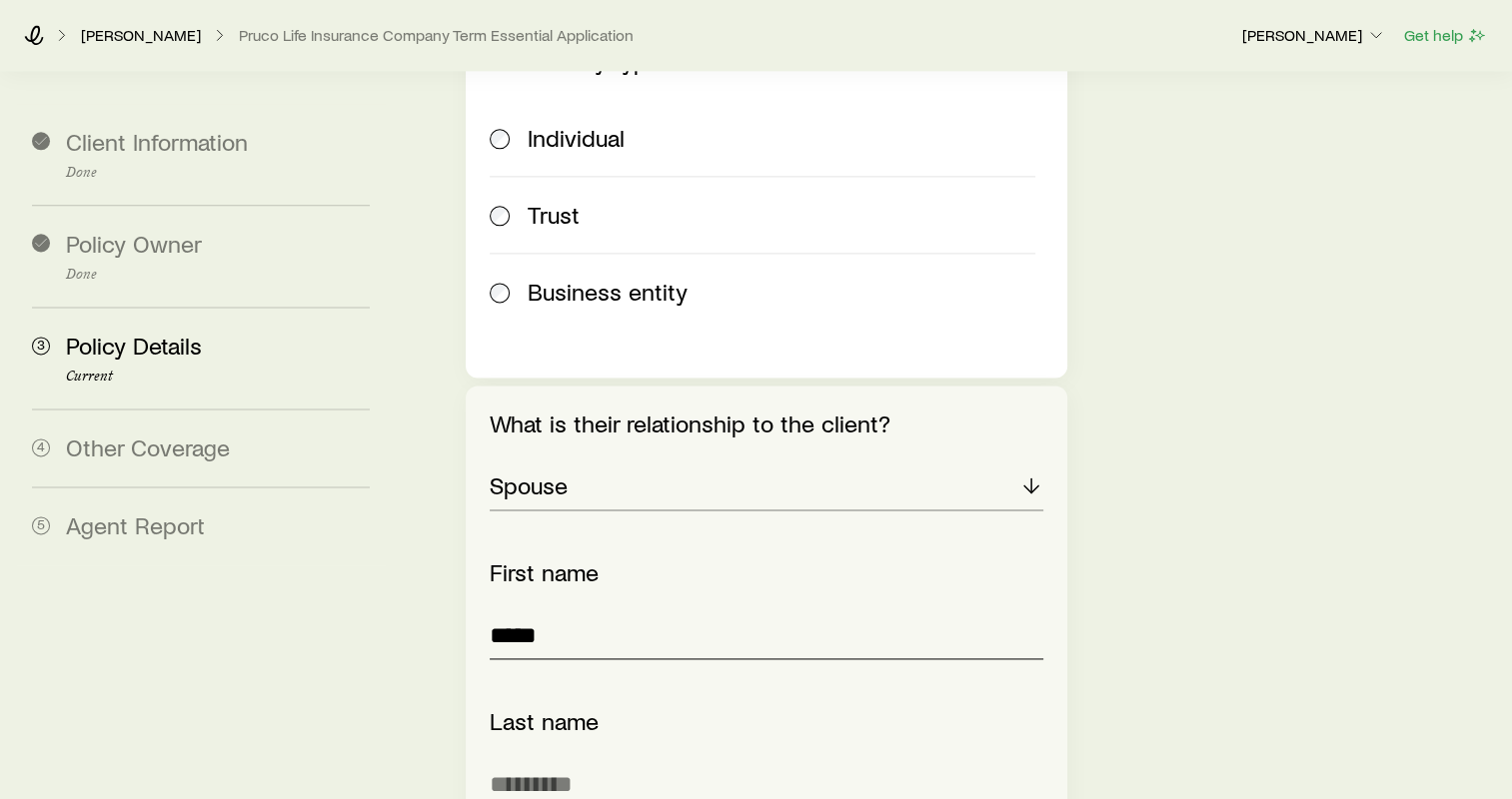 type on "*****" 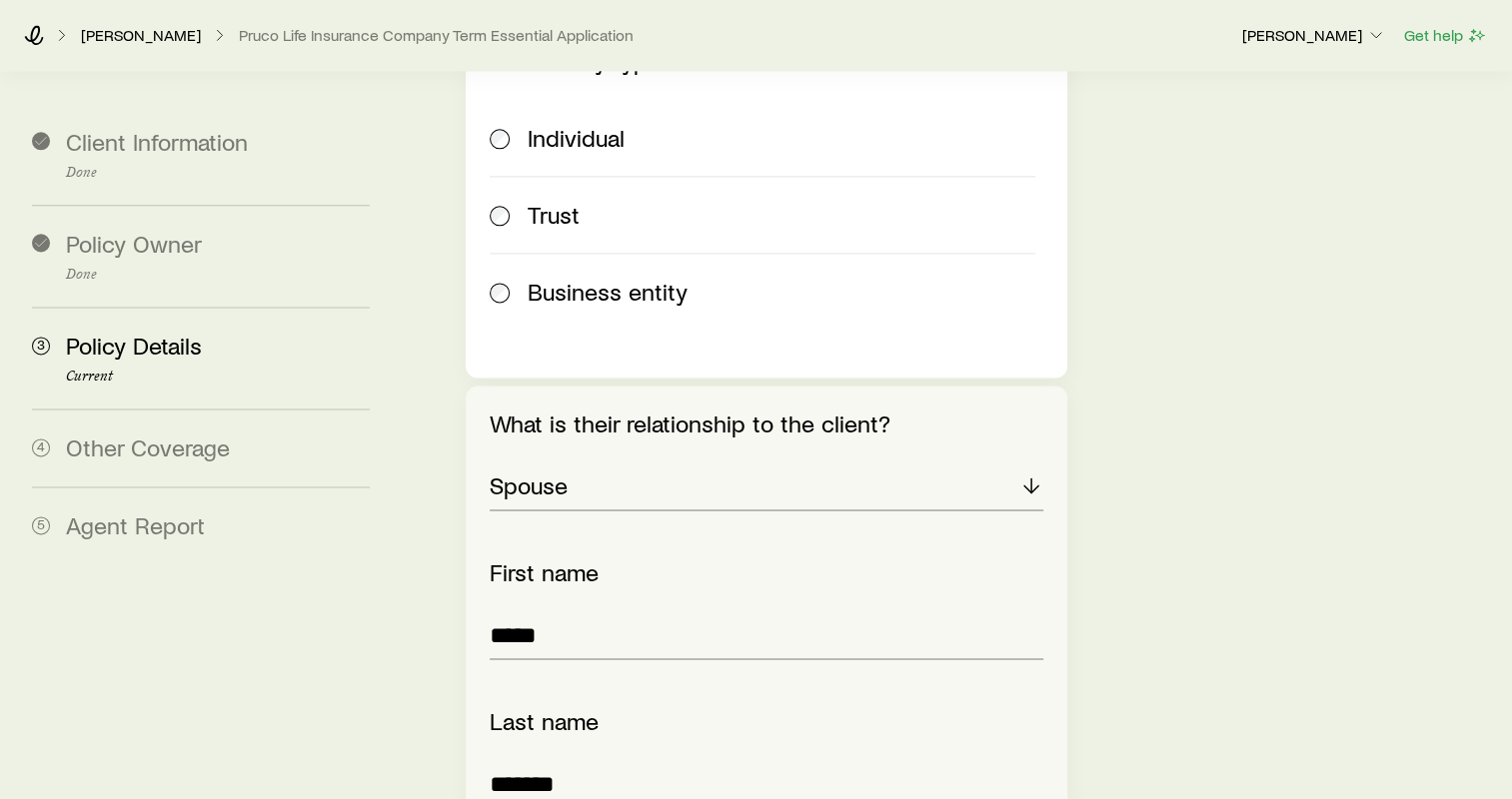 type on "*******" 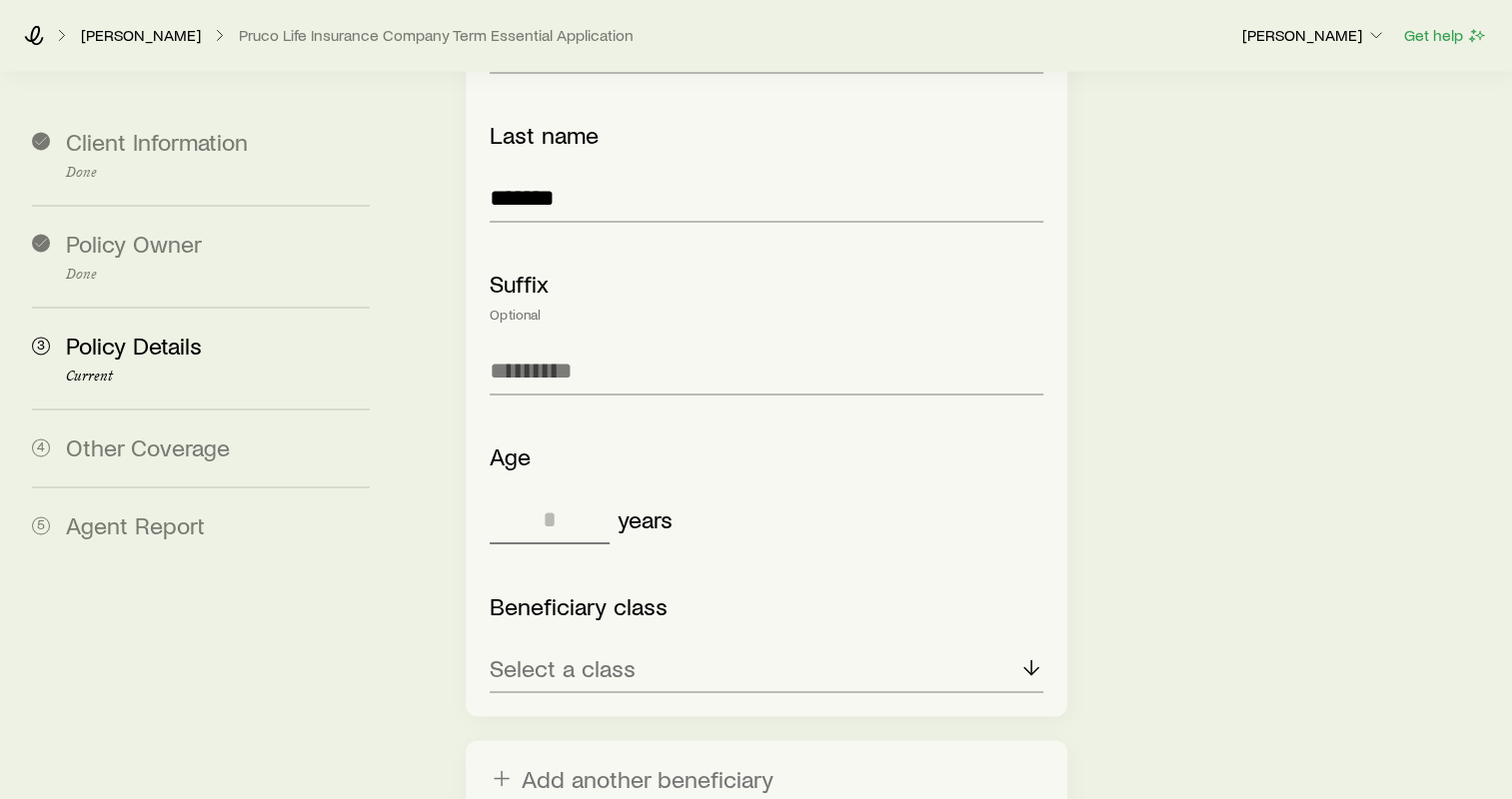 scroll, scrollTop: 3196, scrollLeft: 0, axis: vertical 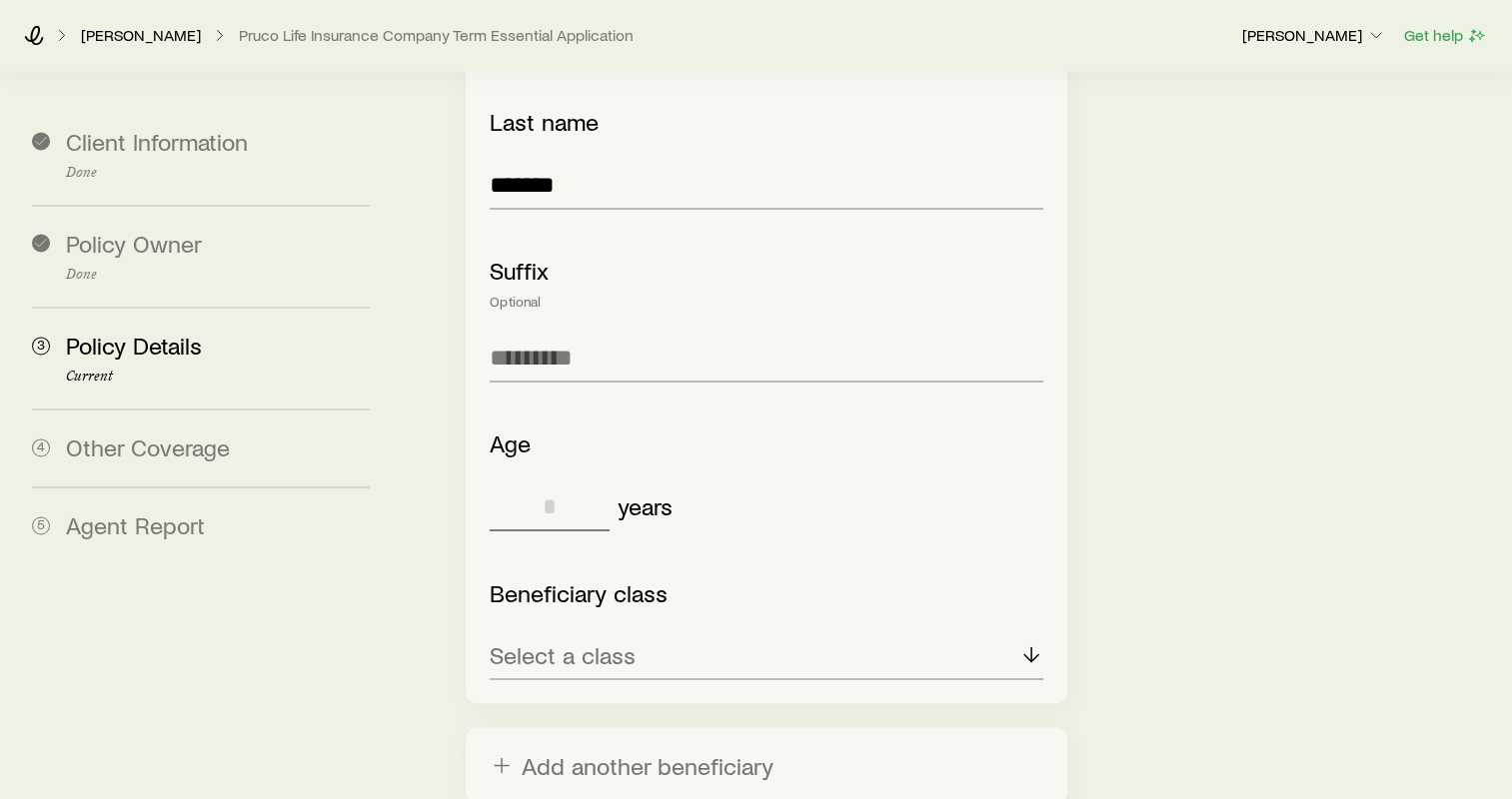 click at bounding box center (550, 506) 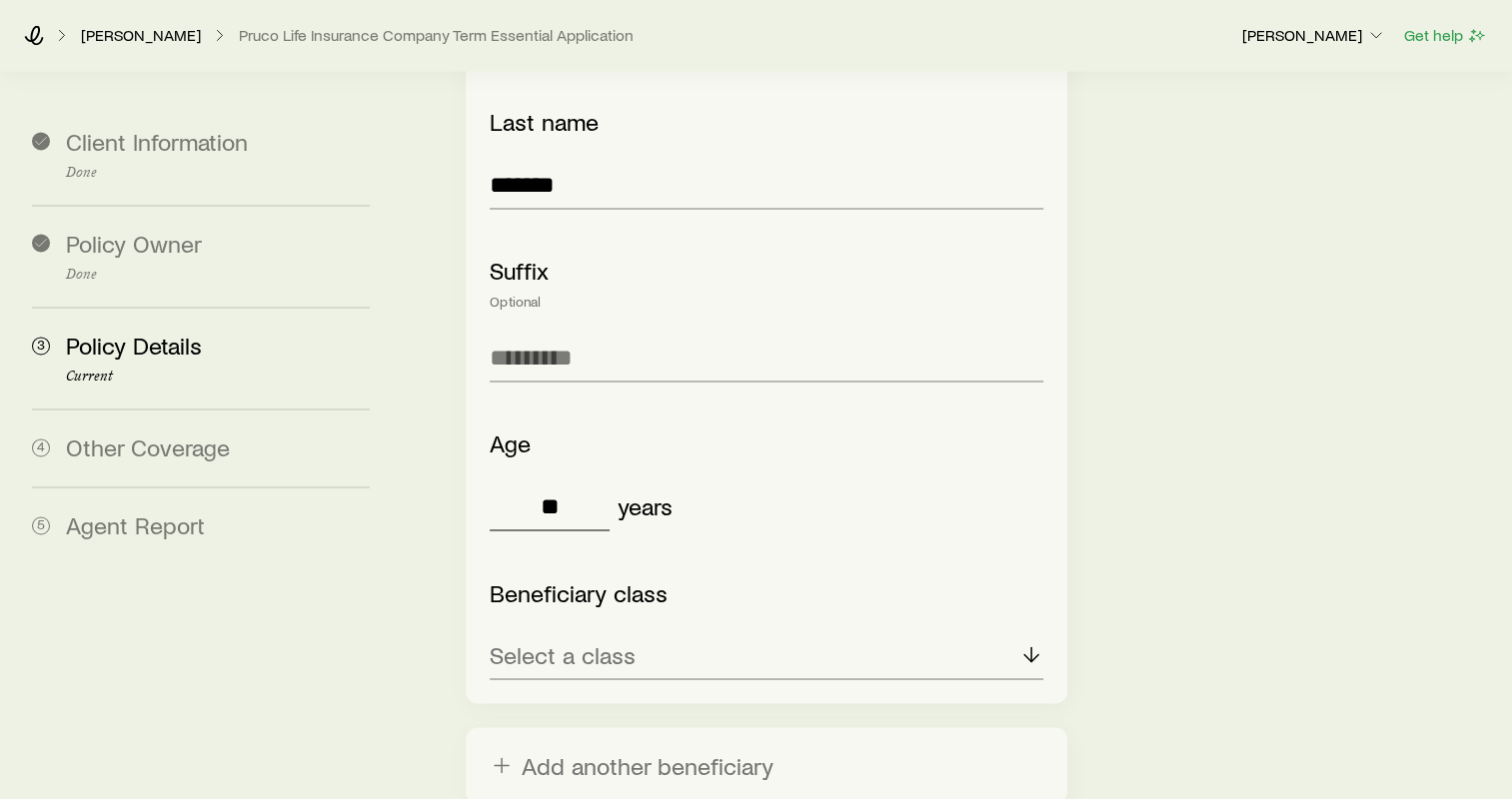 type on "**" 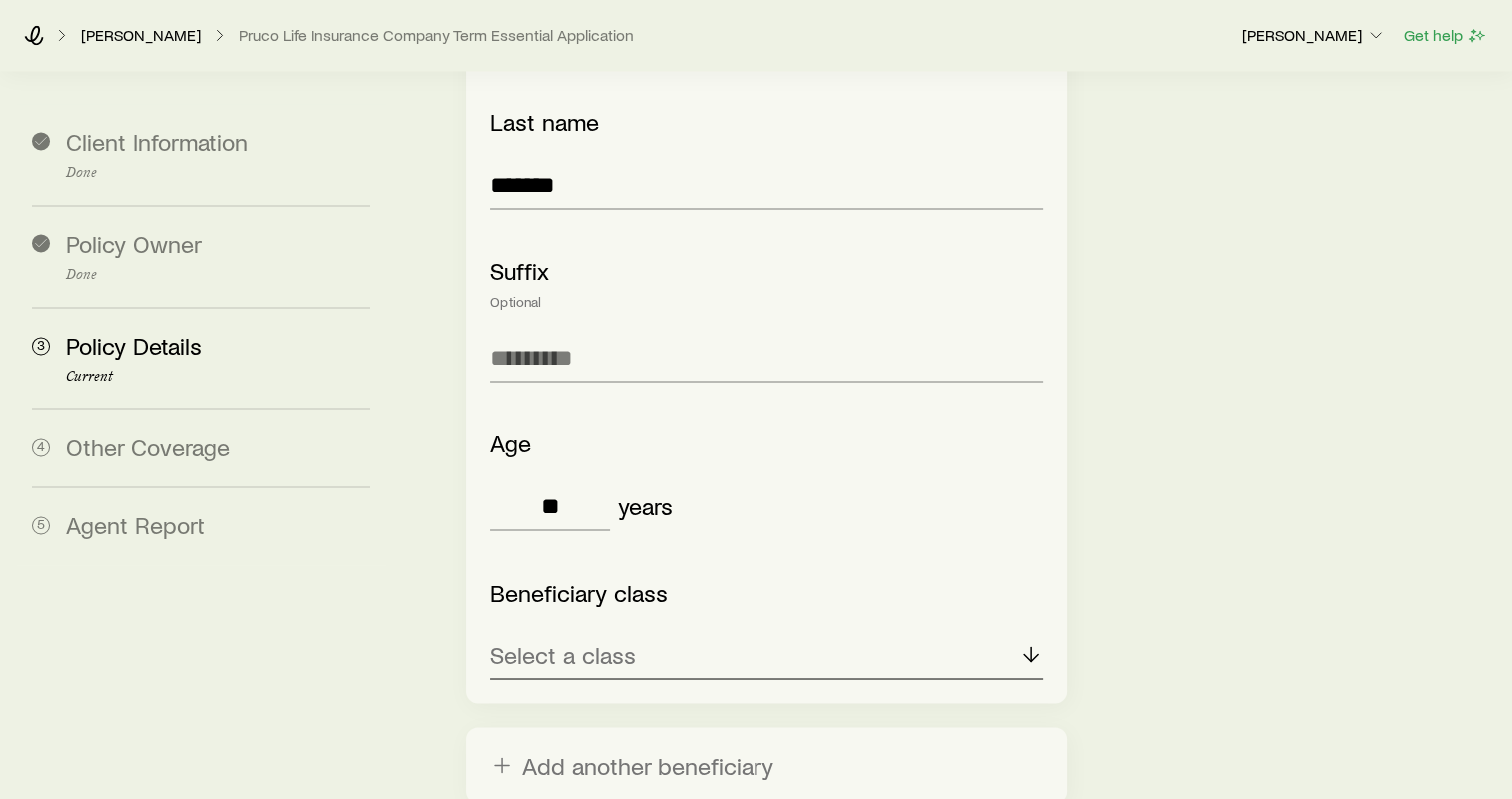click on "Select a class" at bounding box center [563, 654] 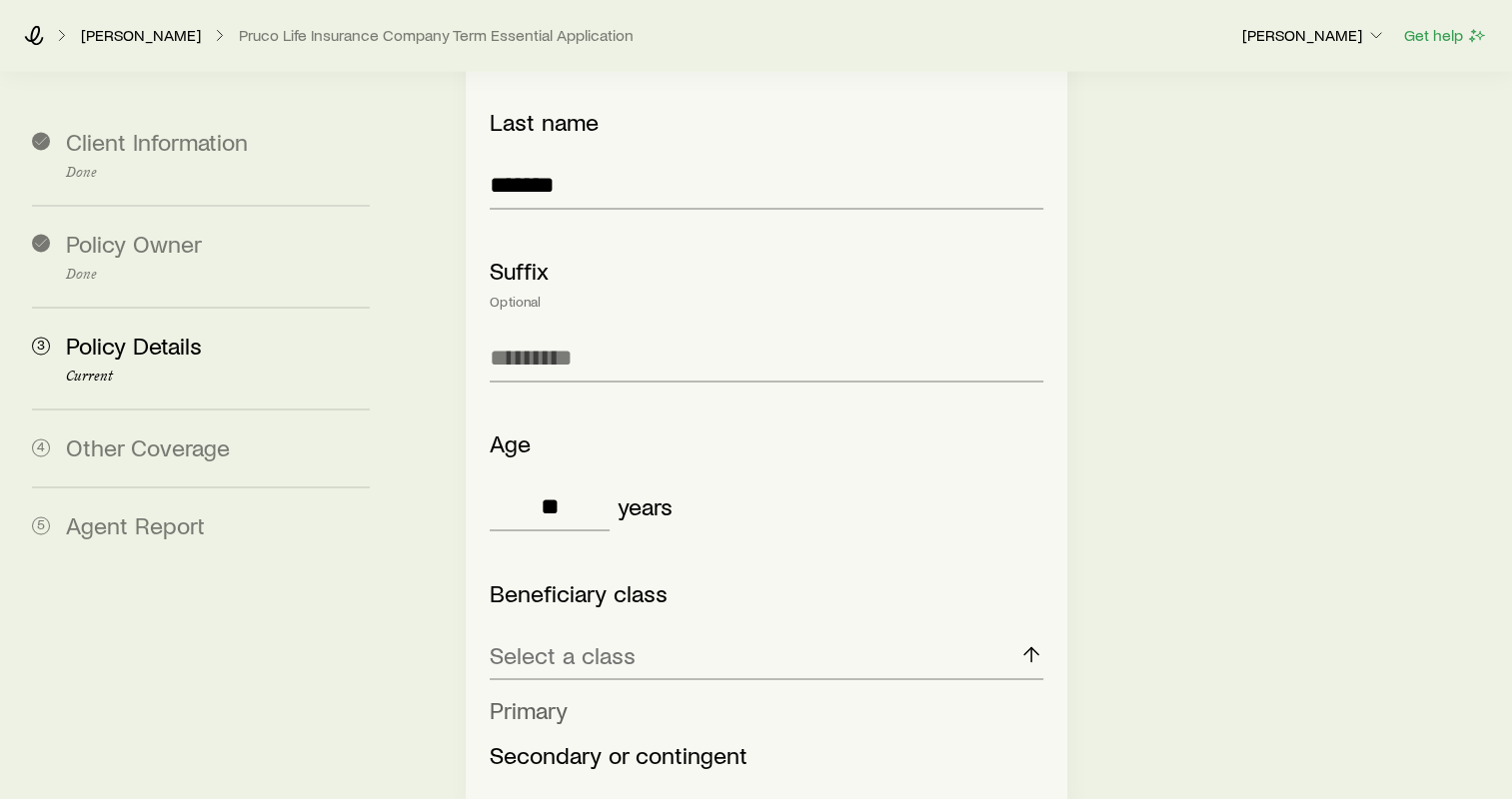 click on "Primary" at bounding box center (760, 709) 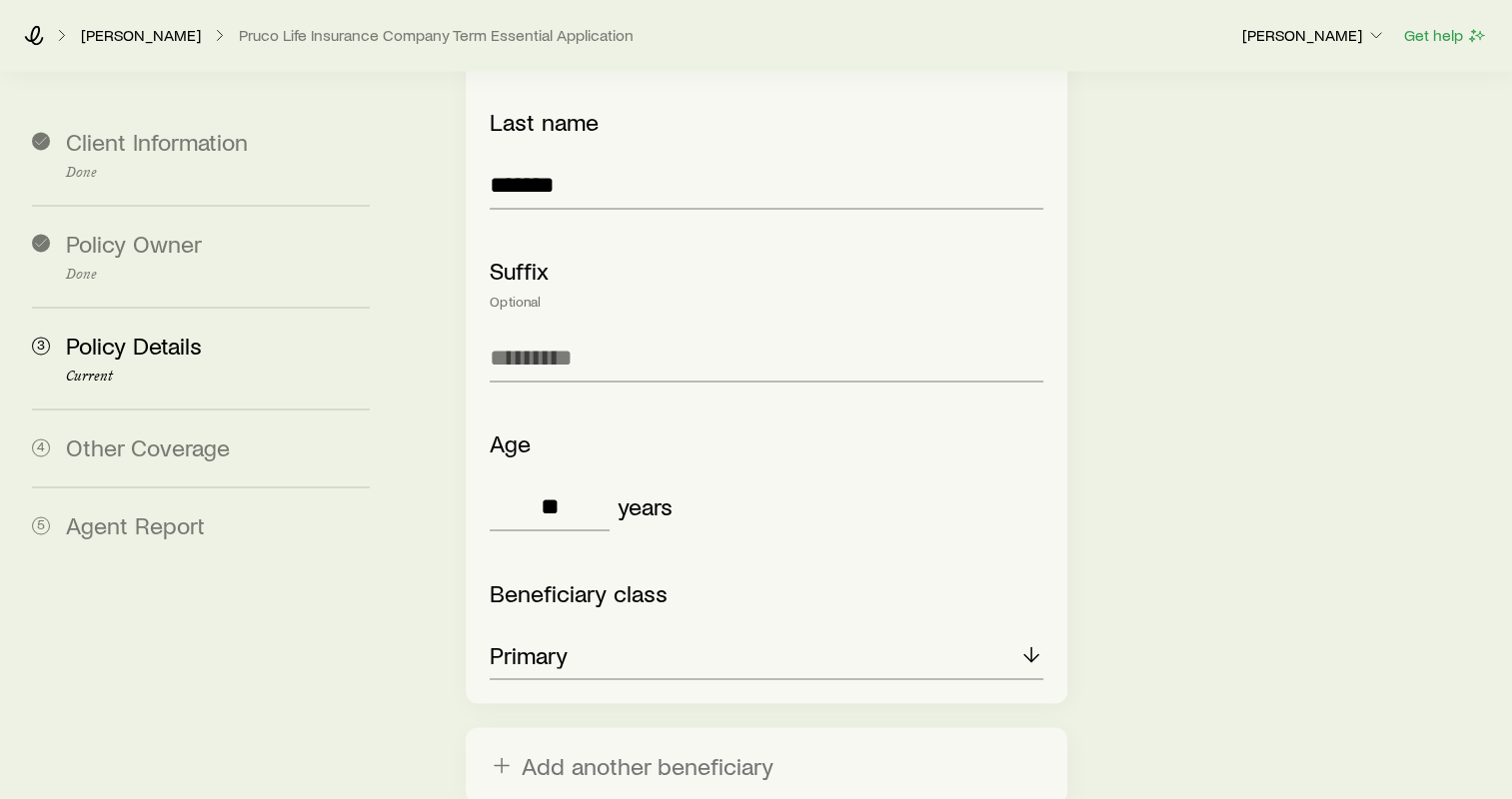 scroll, scrollTop: 3280, scrollLeft: 0, axis: vertical 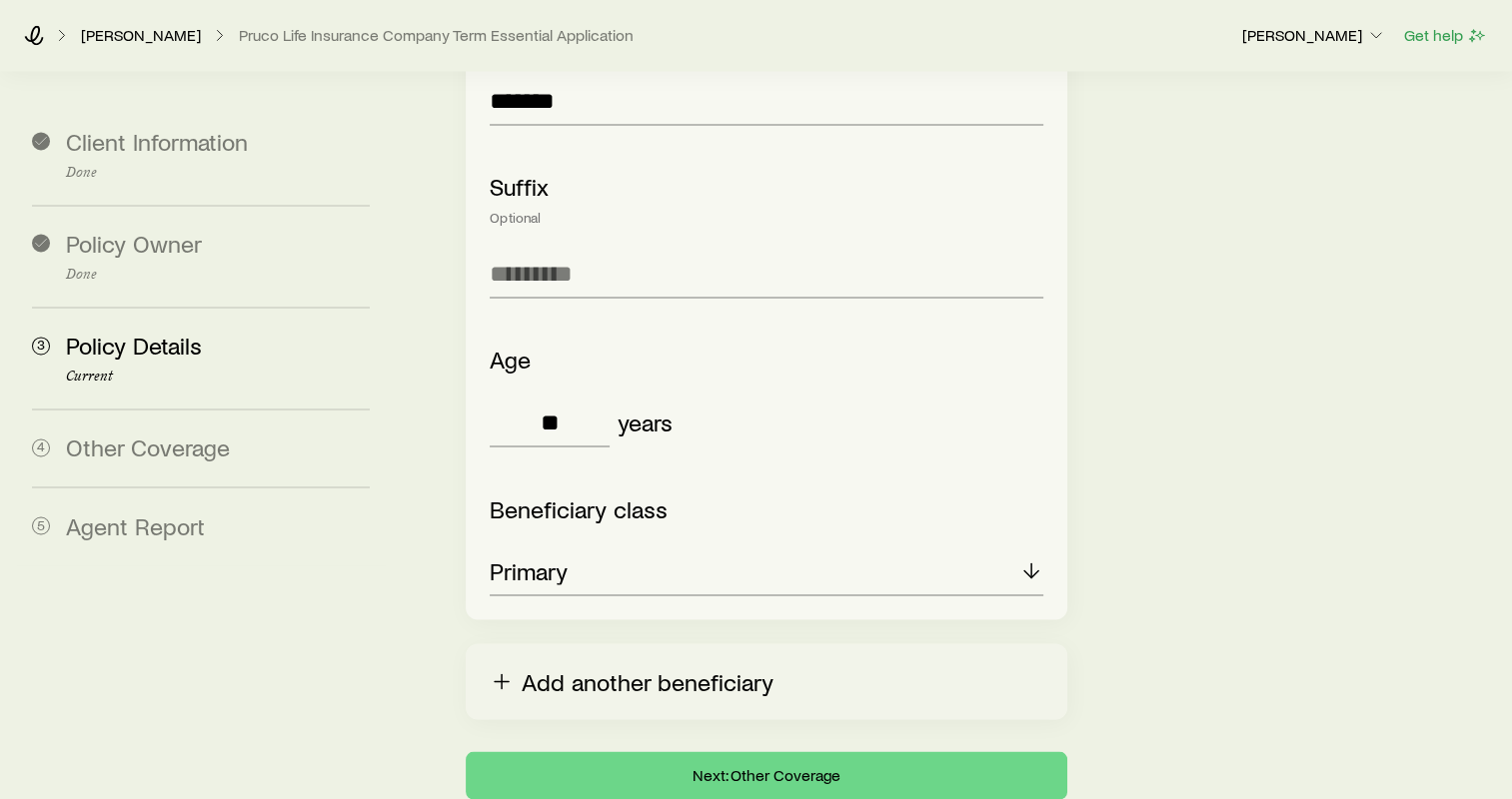click on "Add another beneficiary" at bounding box center [766, 681] 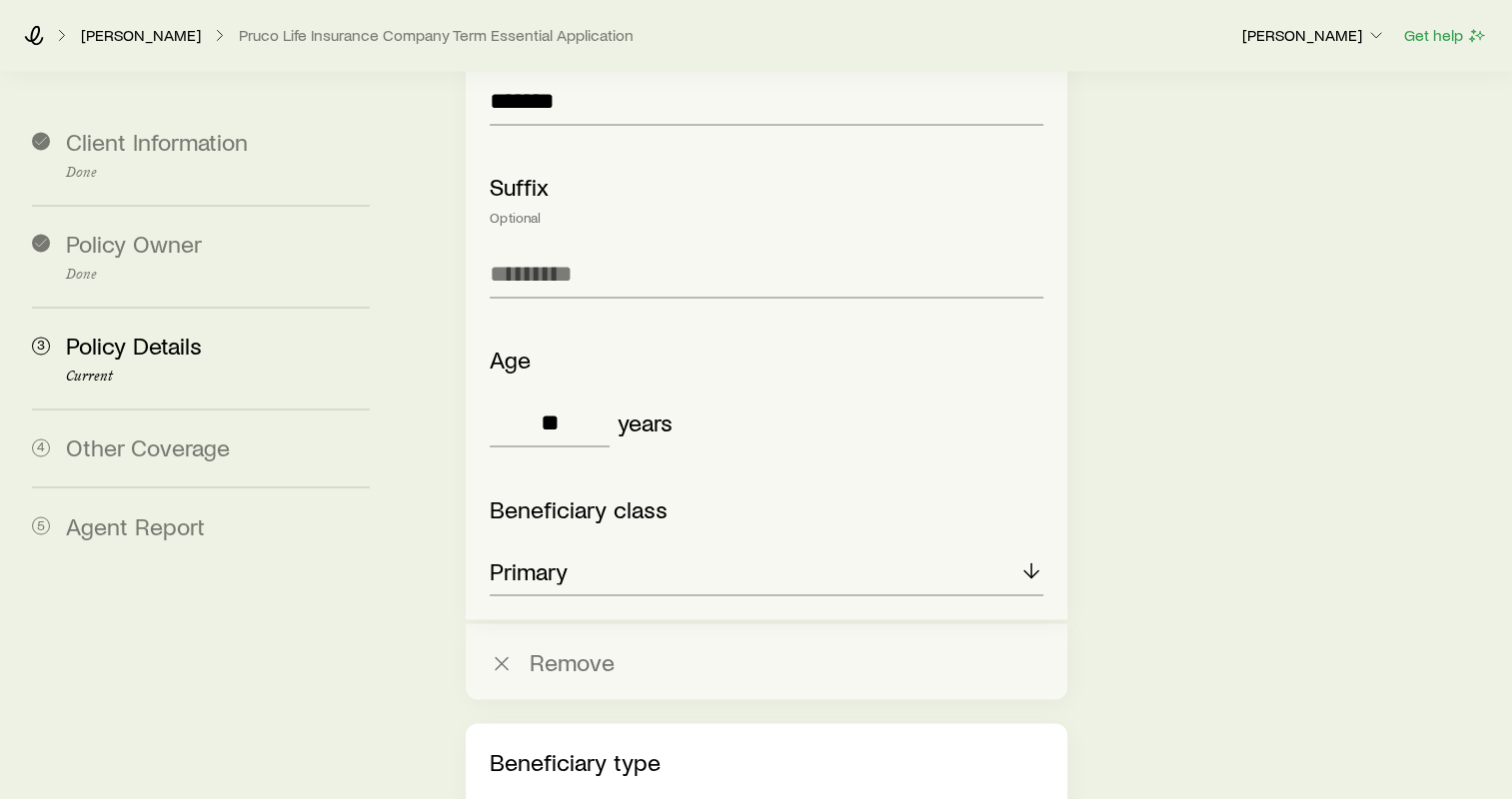 scroll, scrollTop: 3580, scrollLeft: 0, axis: vertical 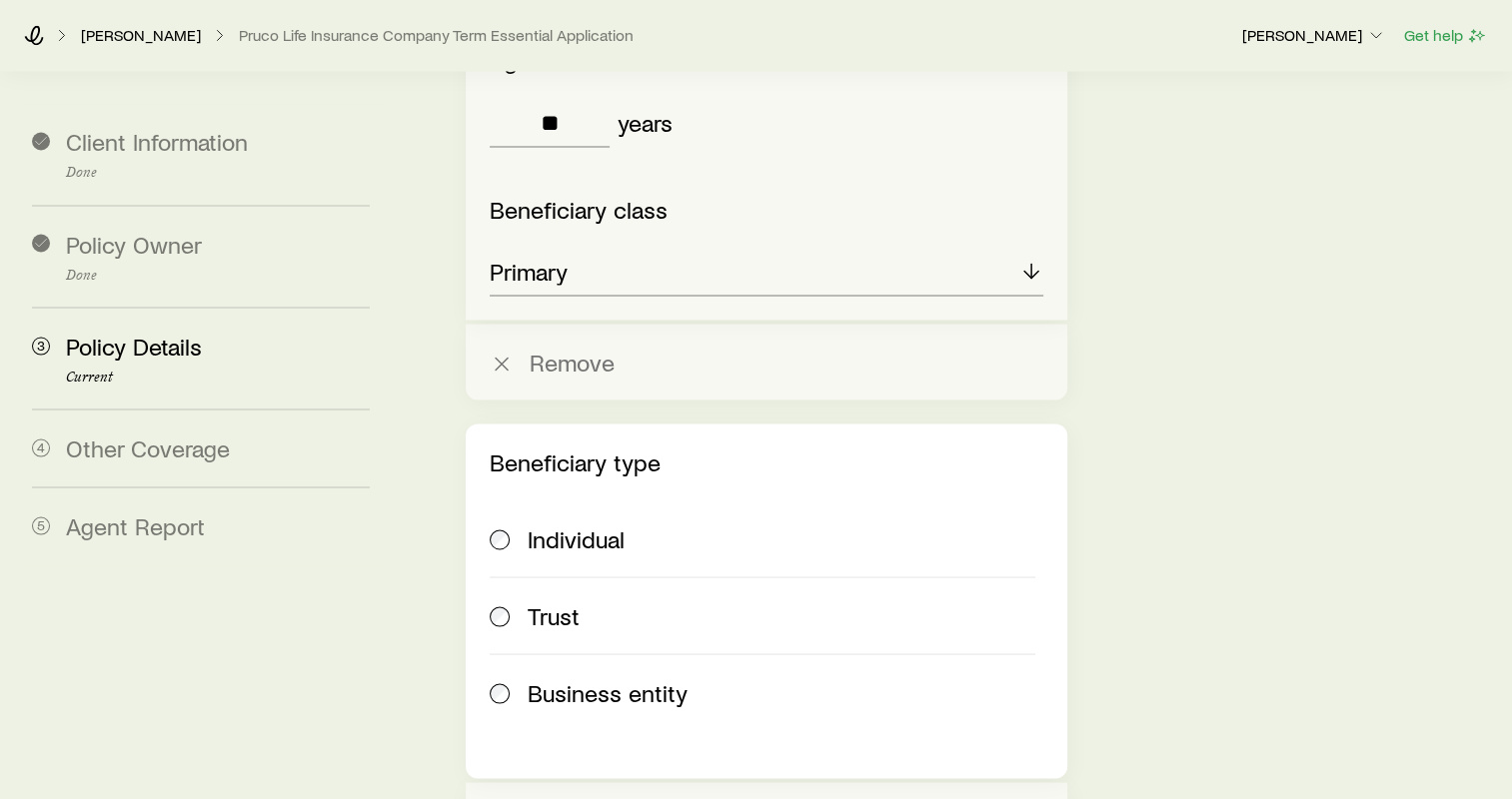 click on "Individual" at bounding box center (576, 538) 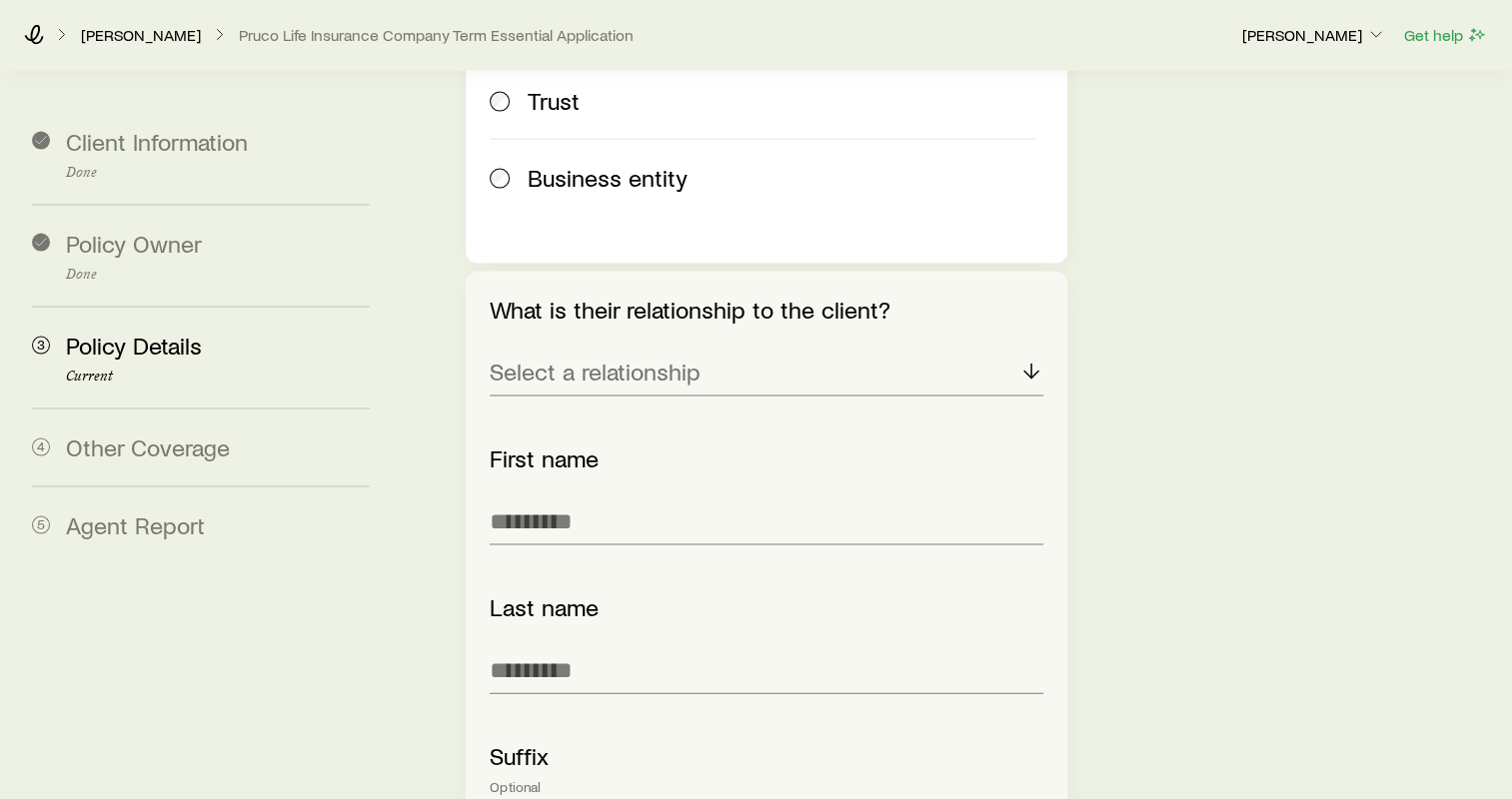 scroll, scrollTop: 4179, scrollLeft: 0, axis: vertical 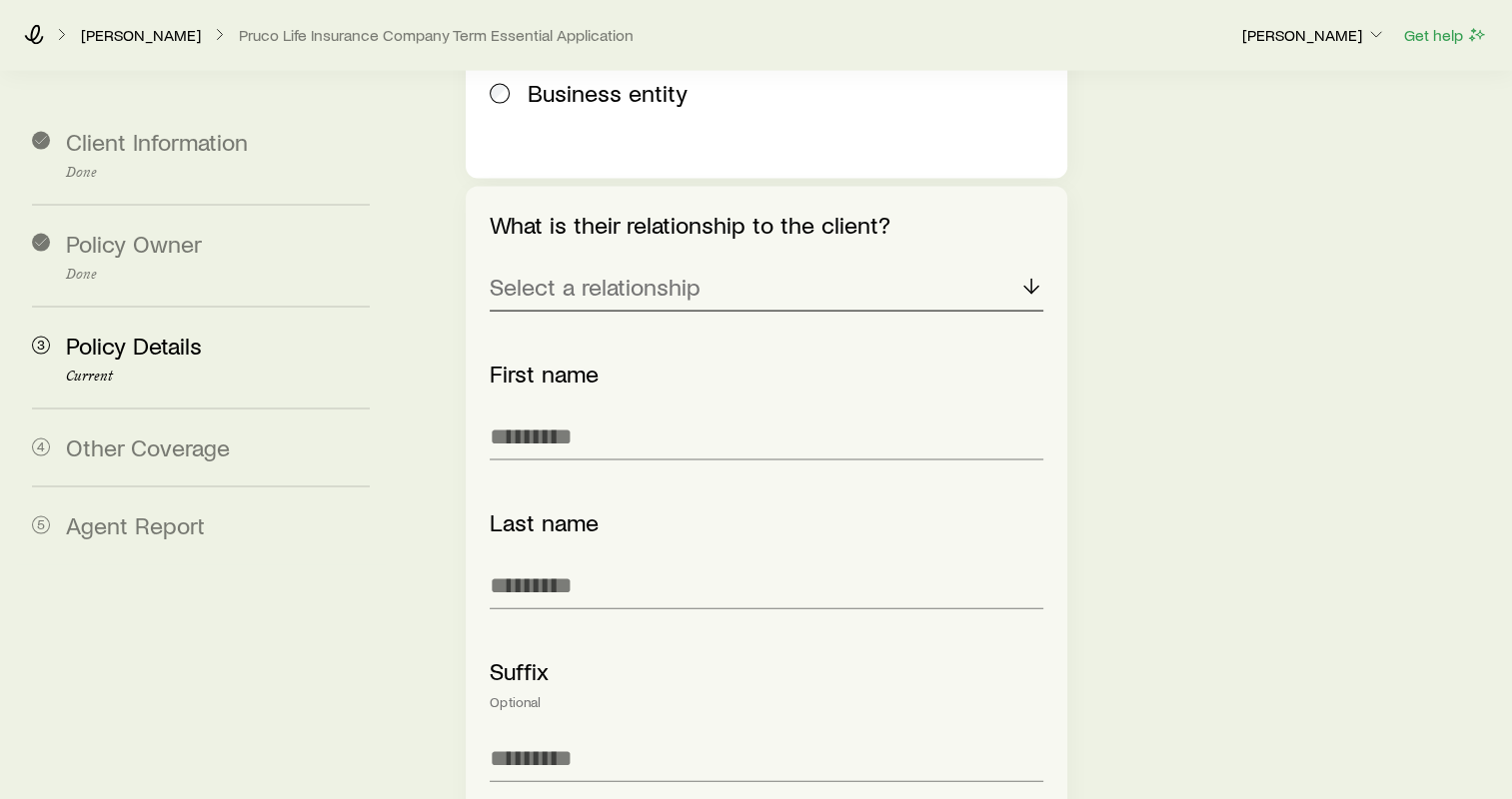click on "Select a relationship" at bounding box center [595, 287] 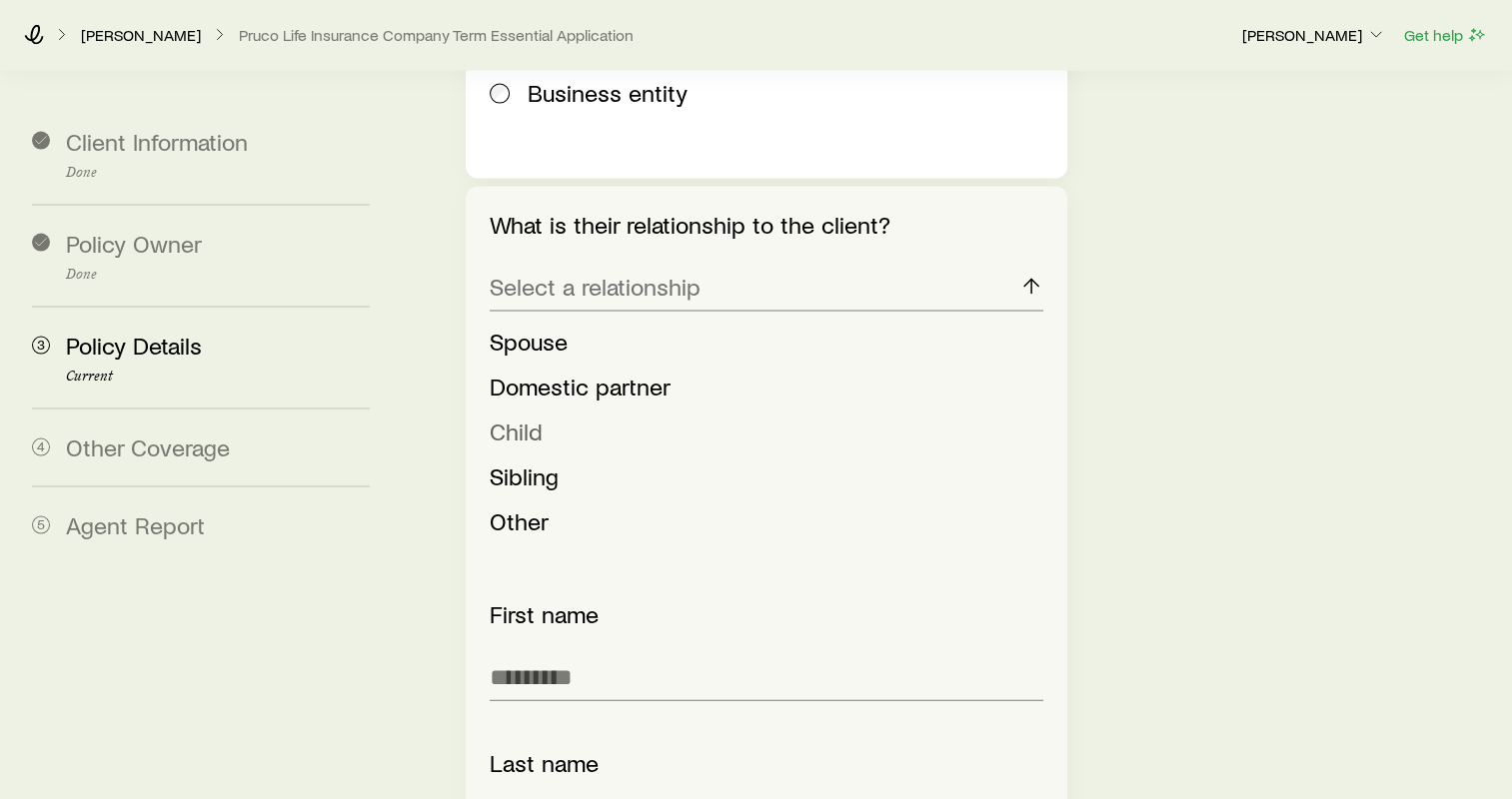 click on "Child" at bounding box center (760, 431) 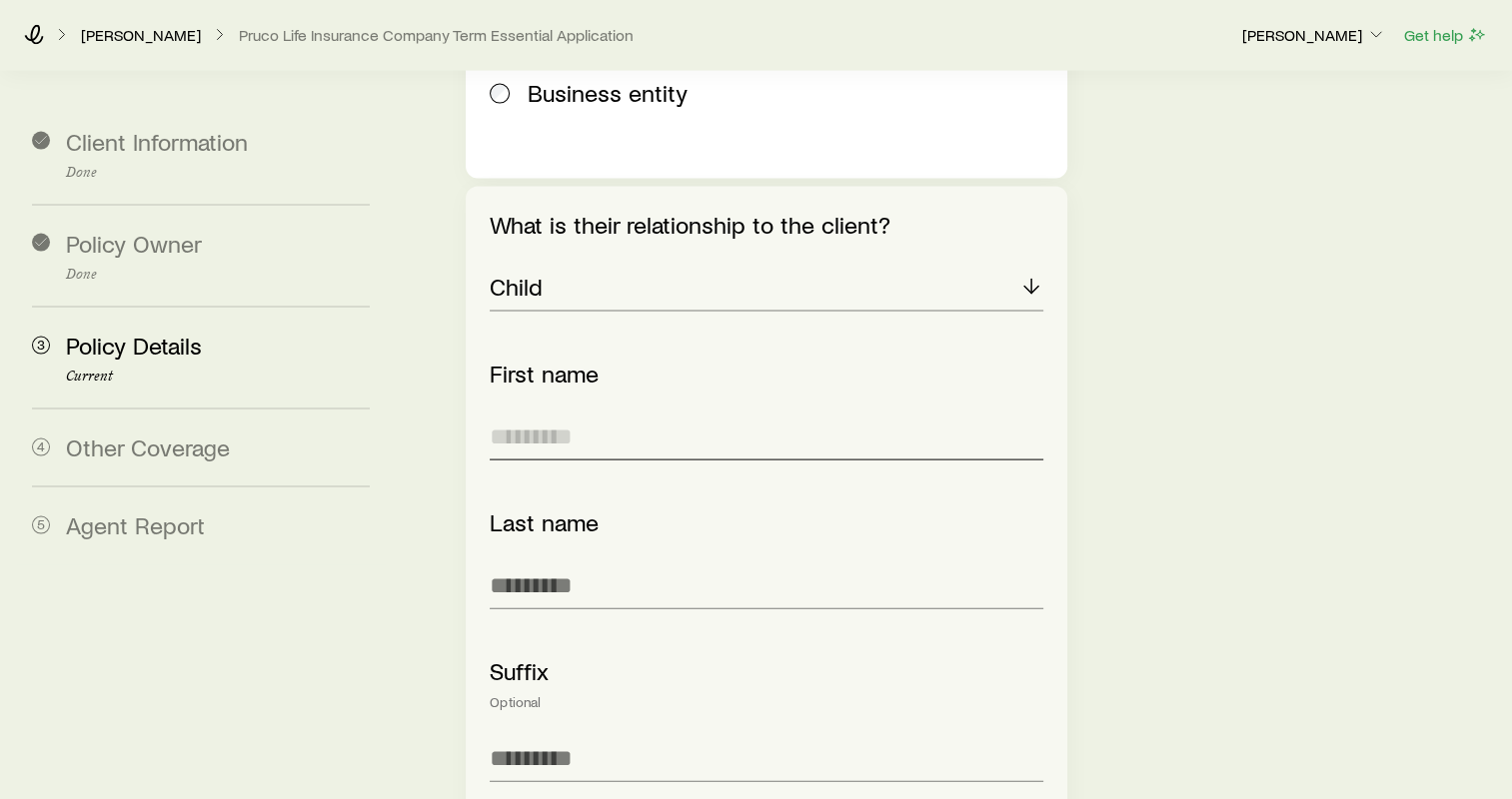 click at bounding box center [766, 436] 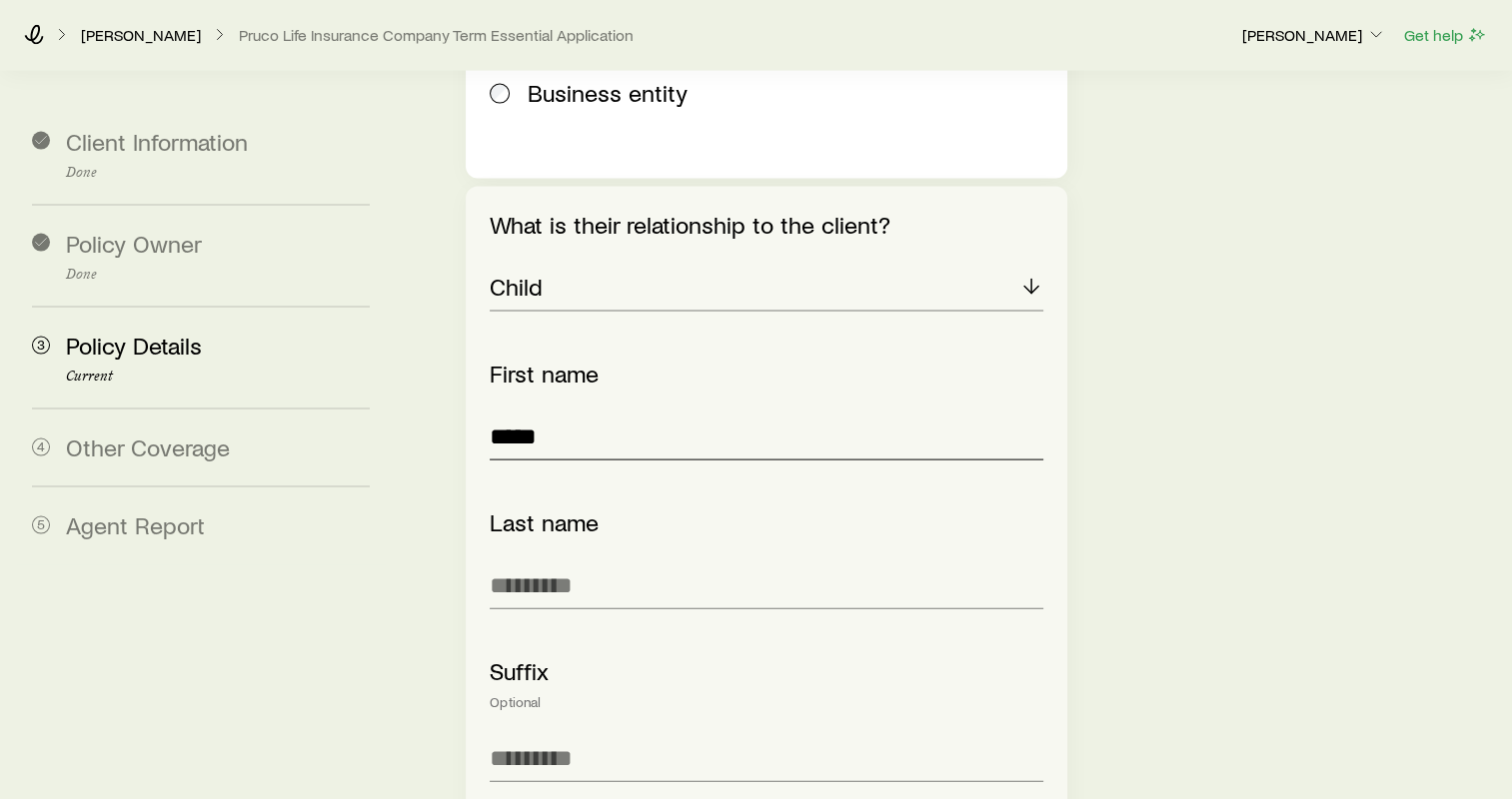 type on "*****" 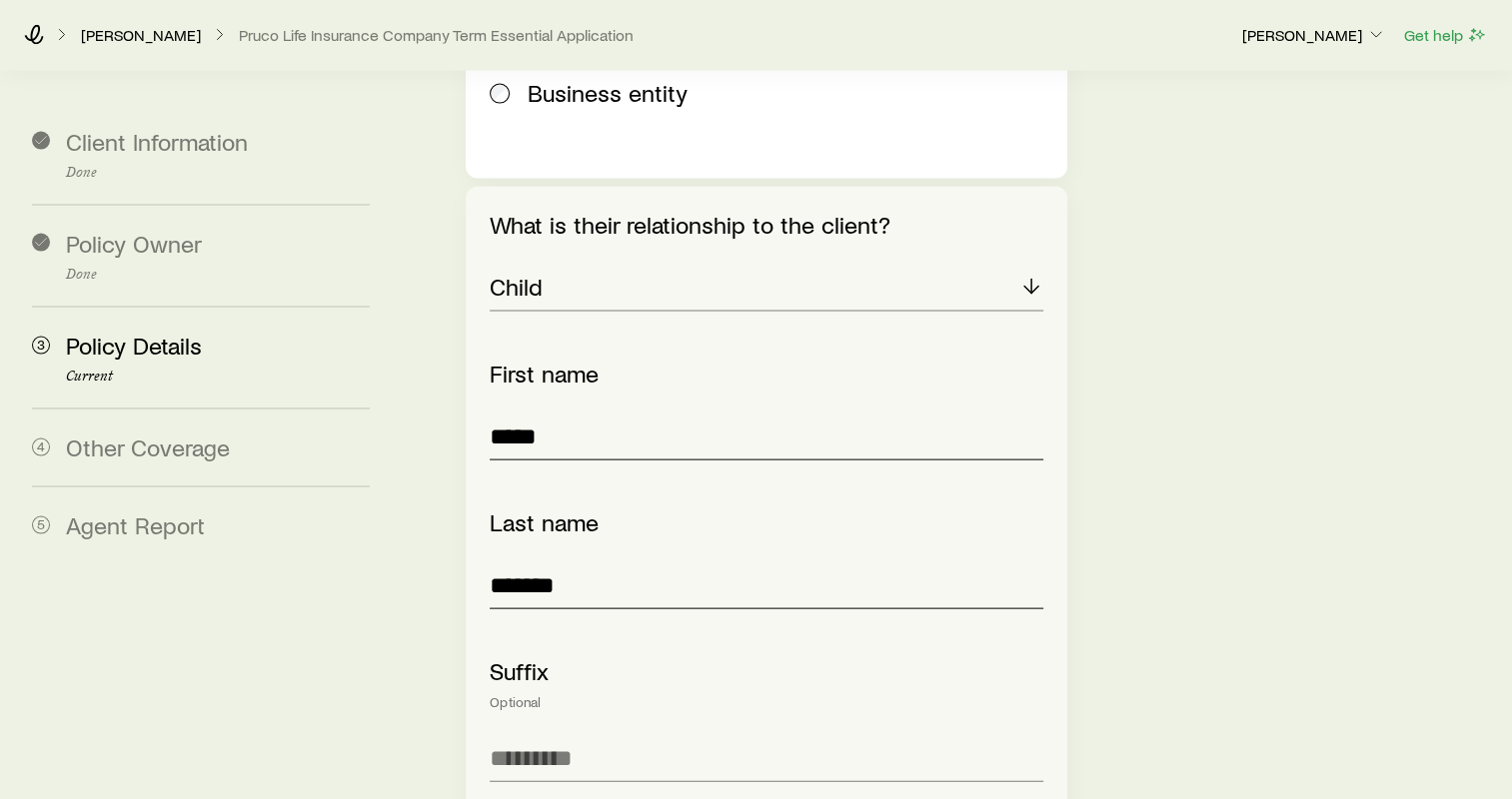 type on "*******" 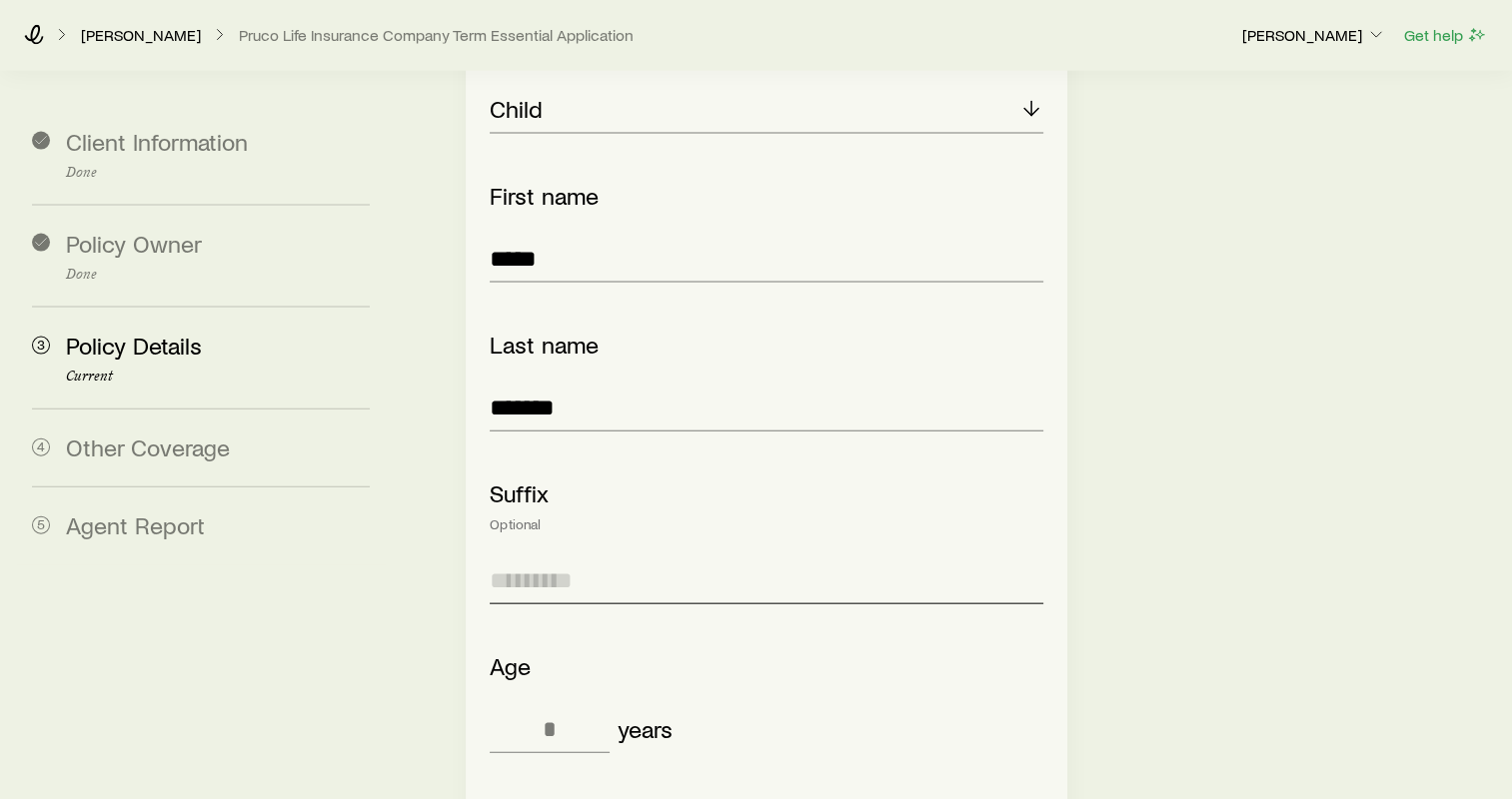 scroll, scrollTop: 4578, scrollLeft: 0, axis: vertical 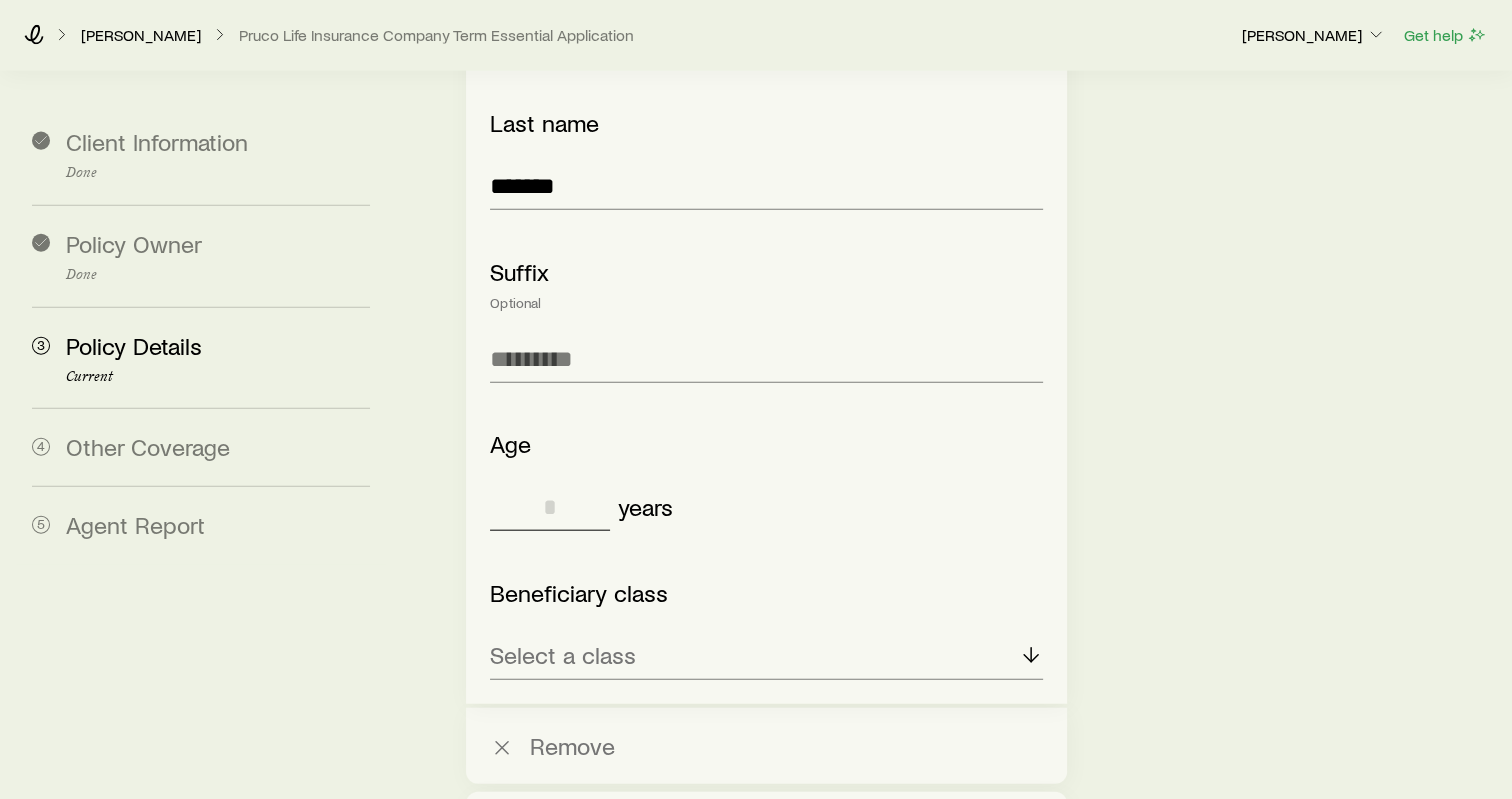 click at bounding box center (550, 507) 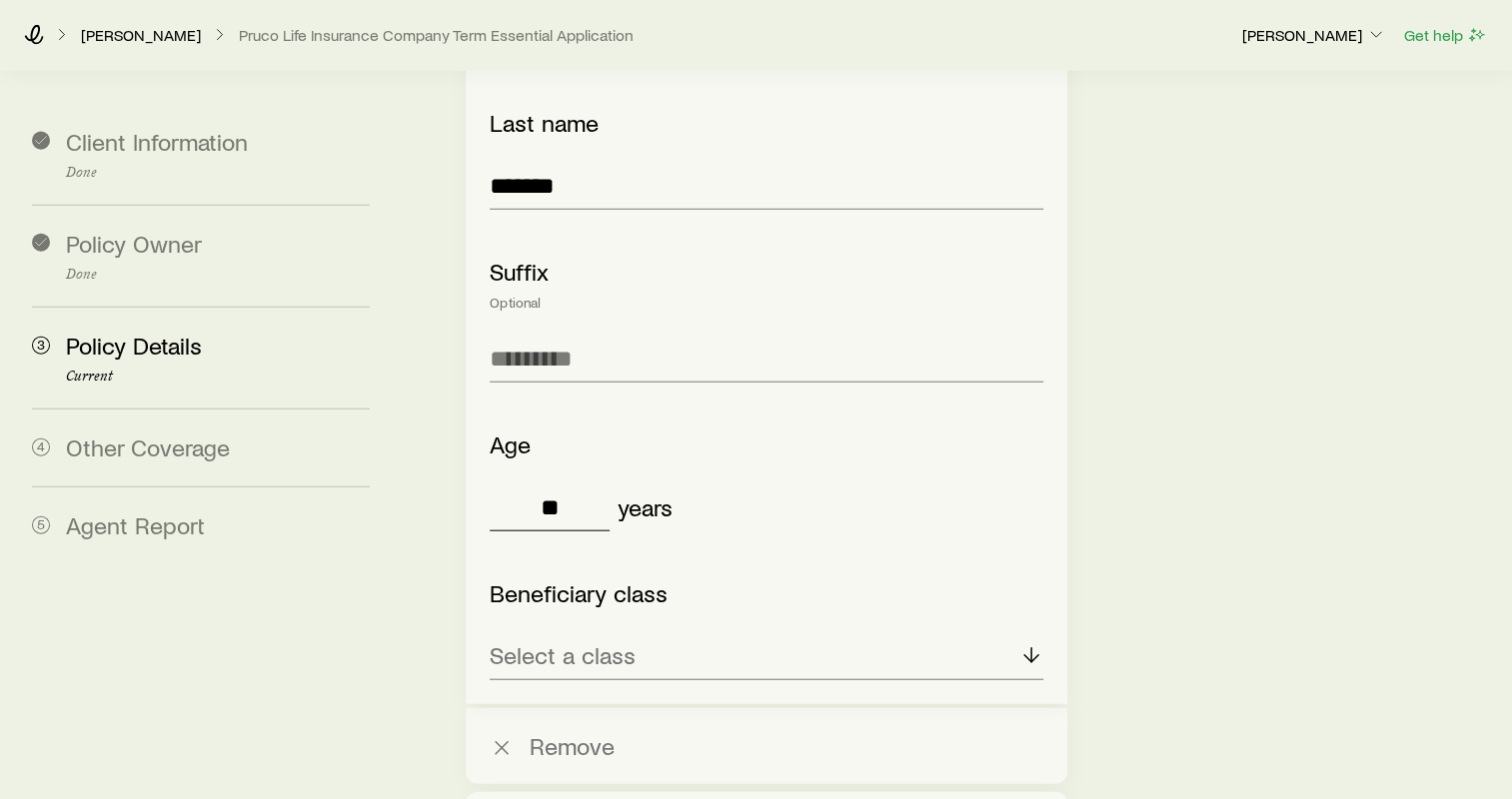 type on "**" 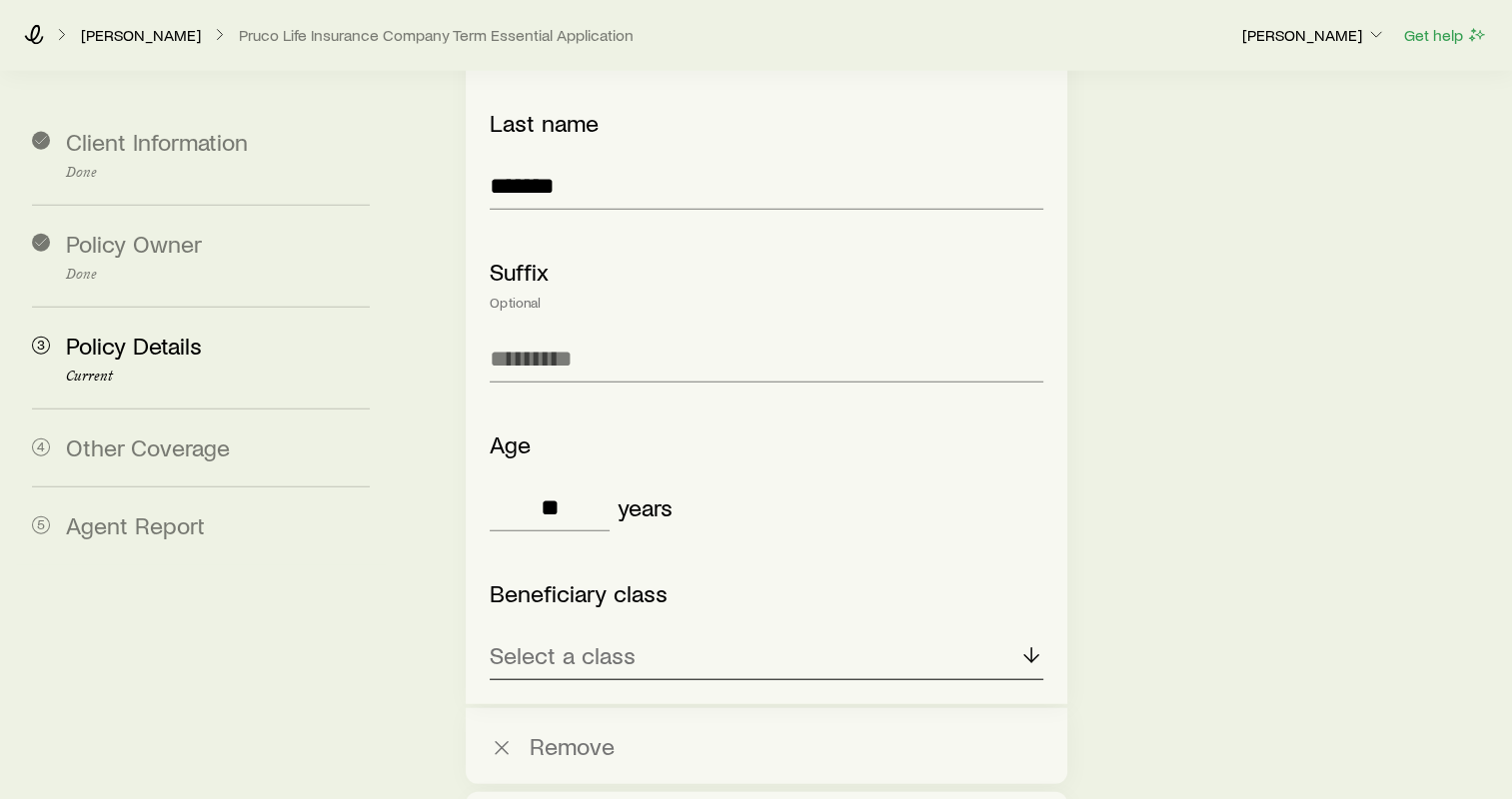 click on "Select a class" at bounding box center (766, 656) 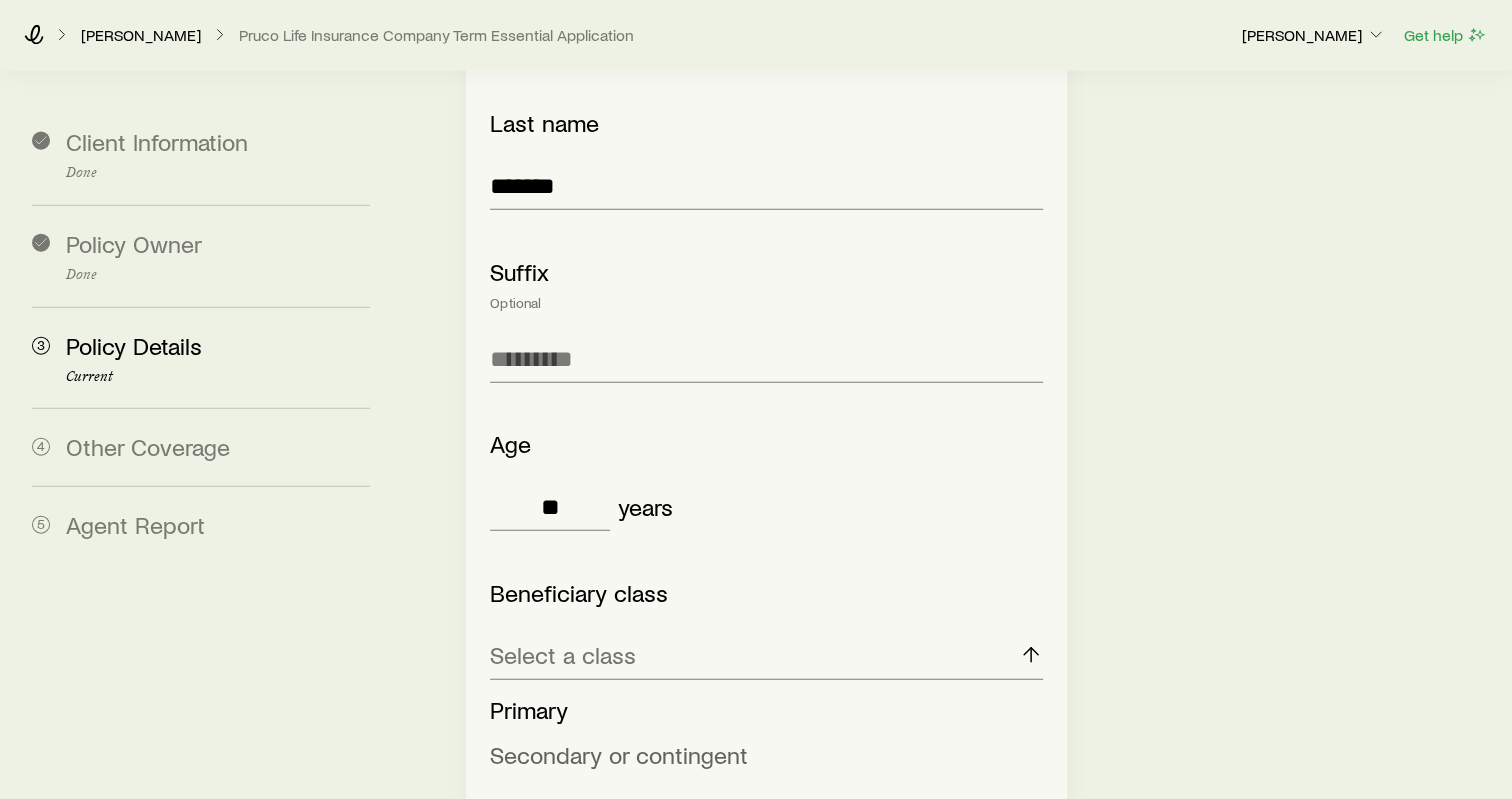 click on "Secondary or contingent" at bounding box center (619, 754) 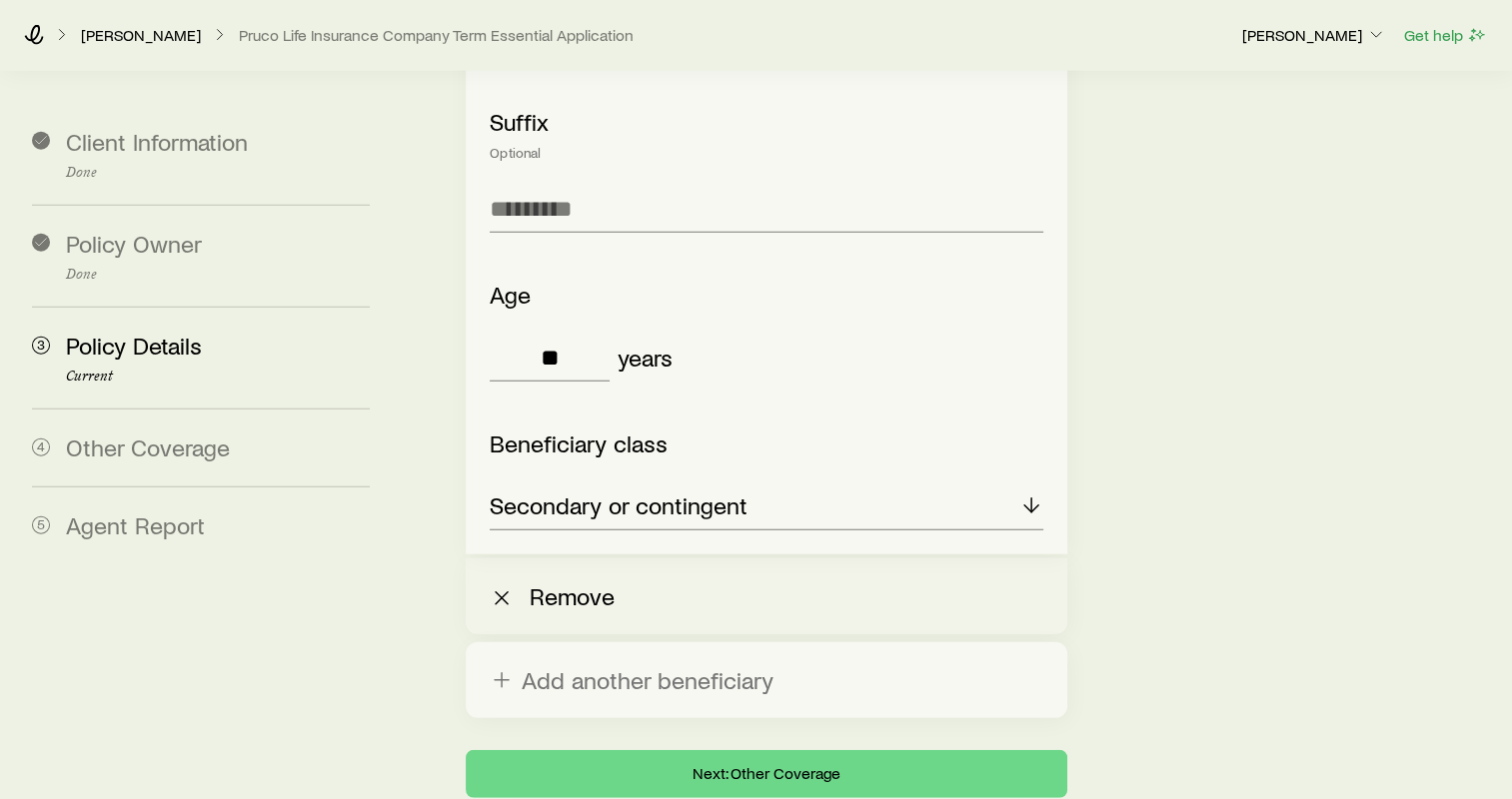 scroll, scrollTop: 4728, scrollLeft: 0, axis: vertical 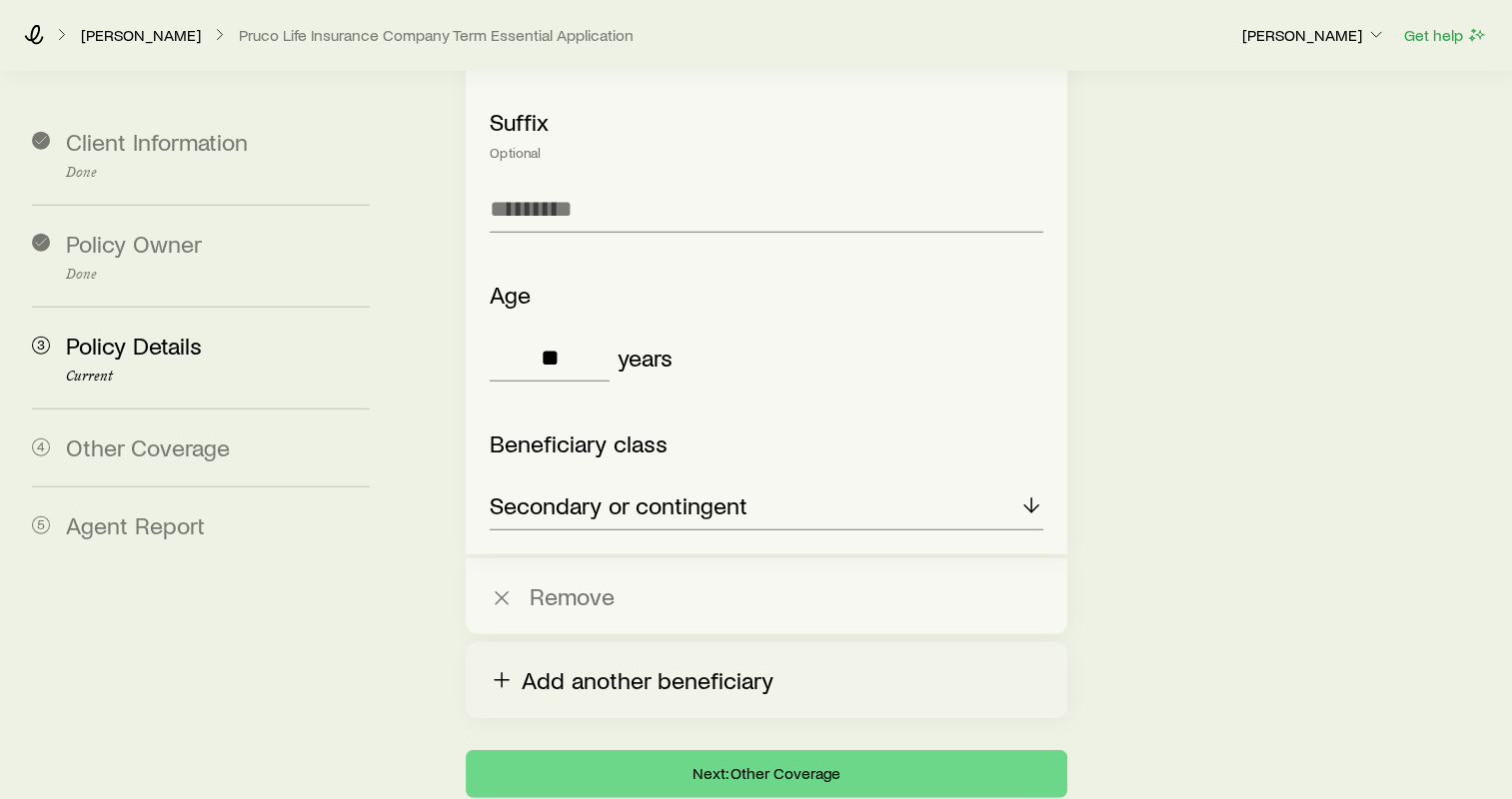 click on "Add another beneficiary" at bounding box center [766, 680] 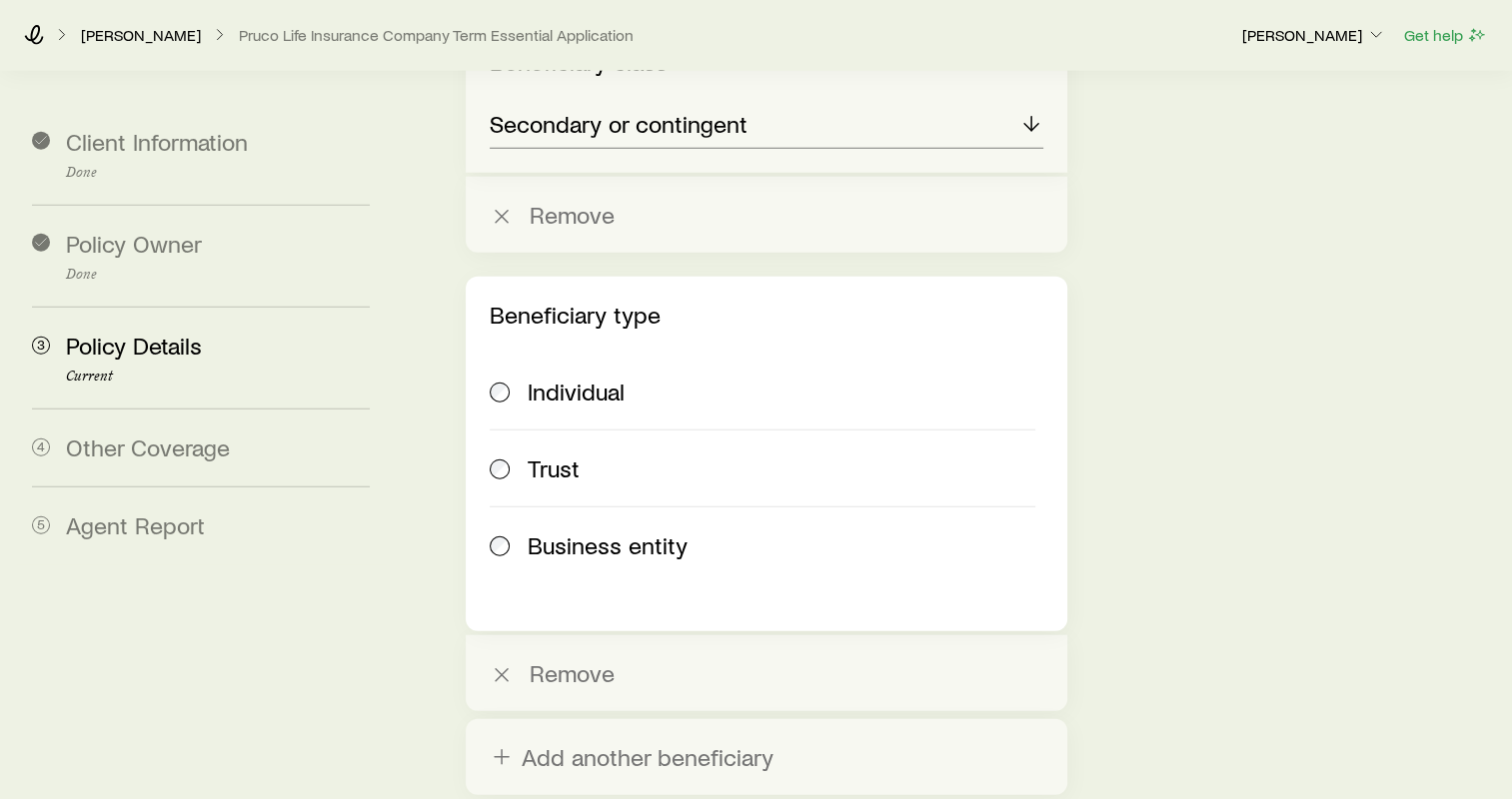scroll, scrollTop: 5128, scrollLeft: 0, axis: vertical 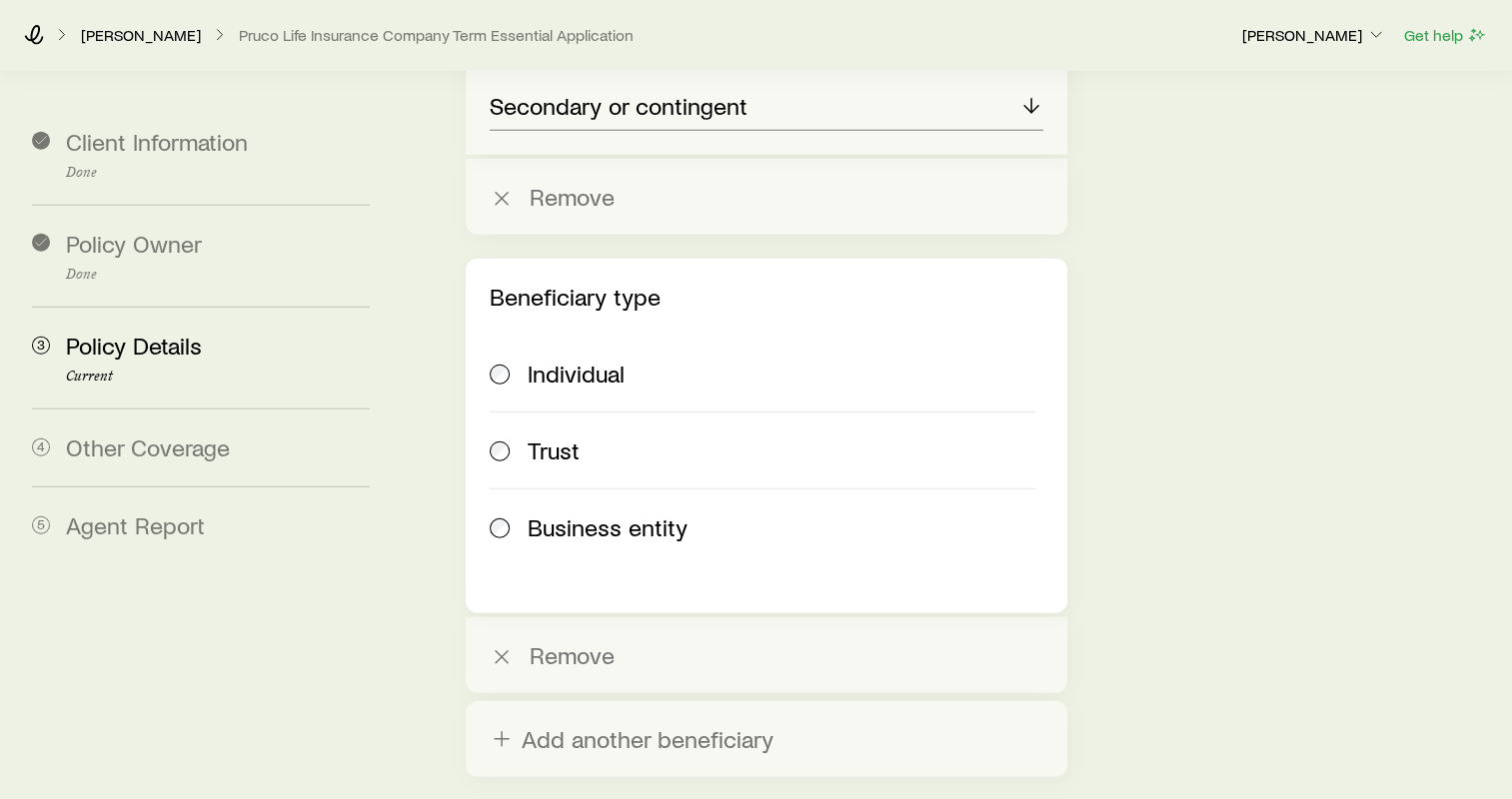 click on "Individual" at bounding box center (762, 374) 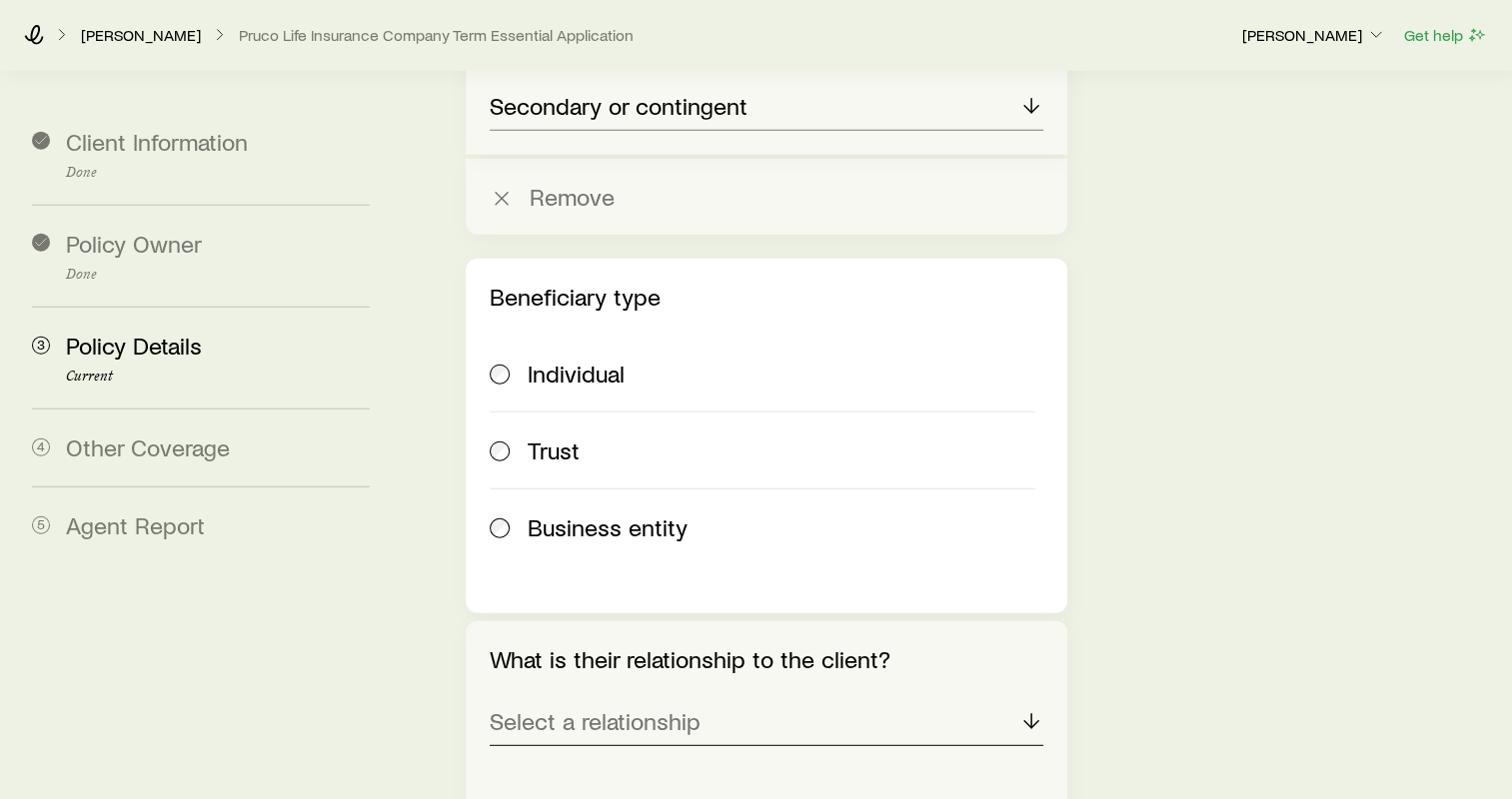 click on "Select a relationship" at bounding box center (595, 721) 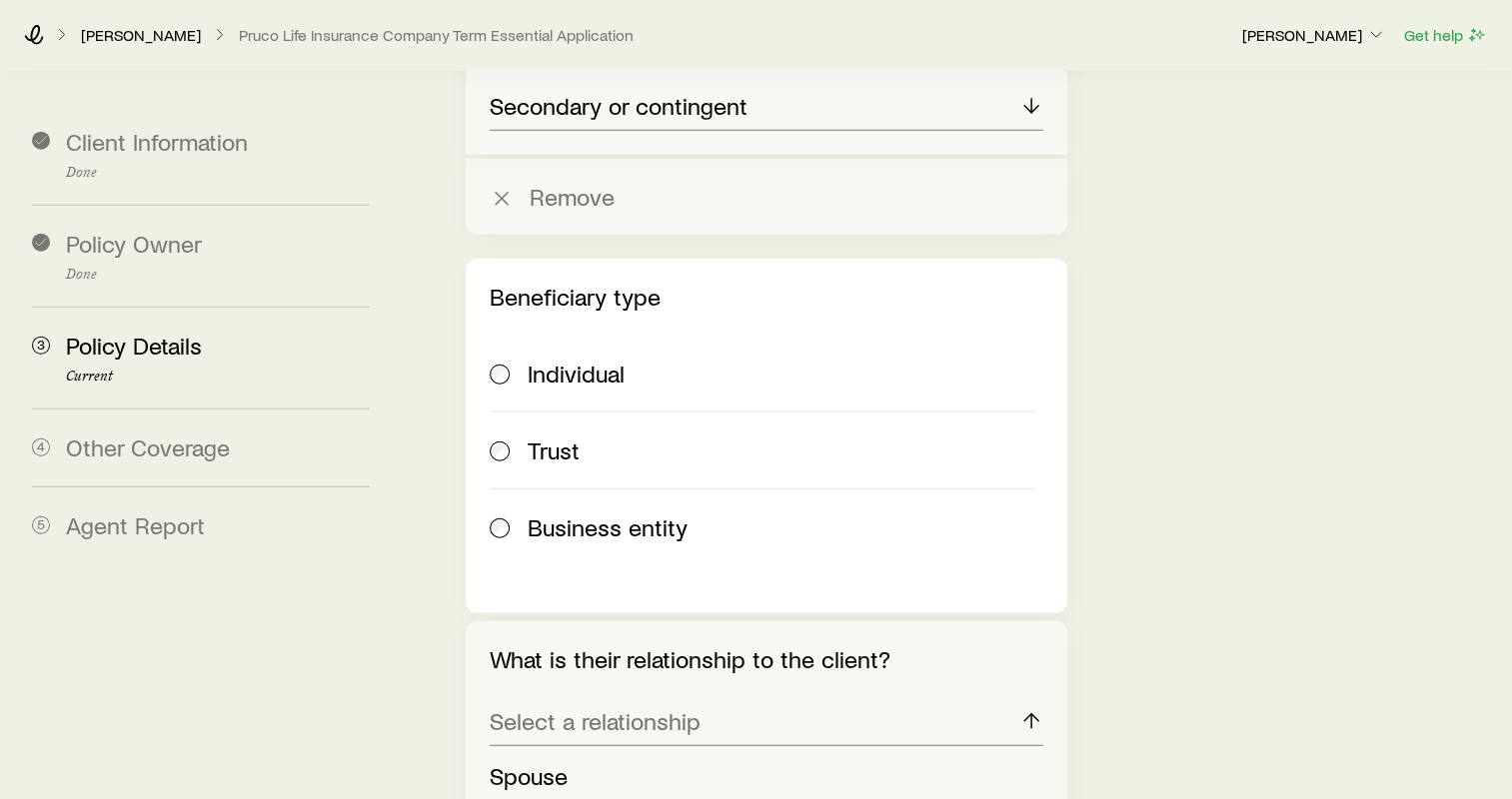 click on "Child" at bounding box center (760, 866) 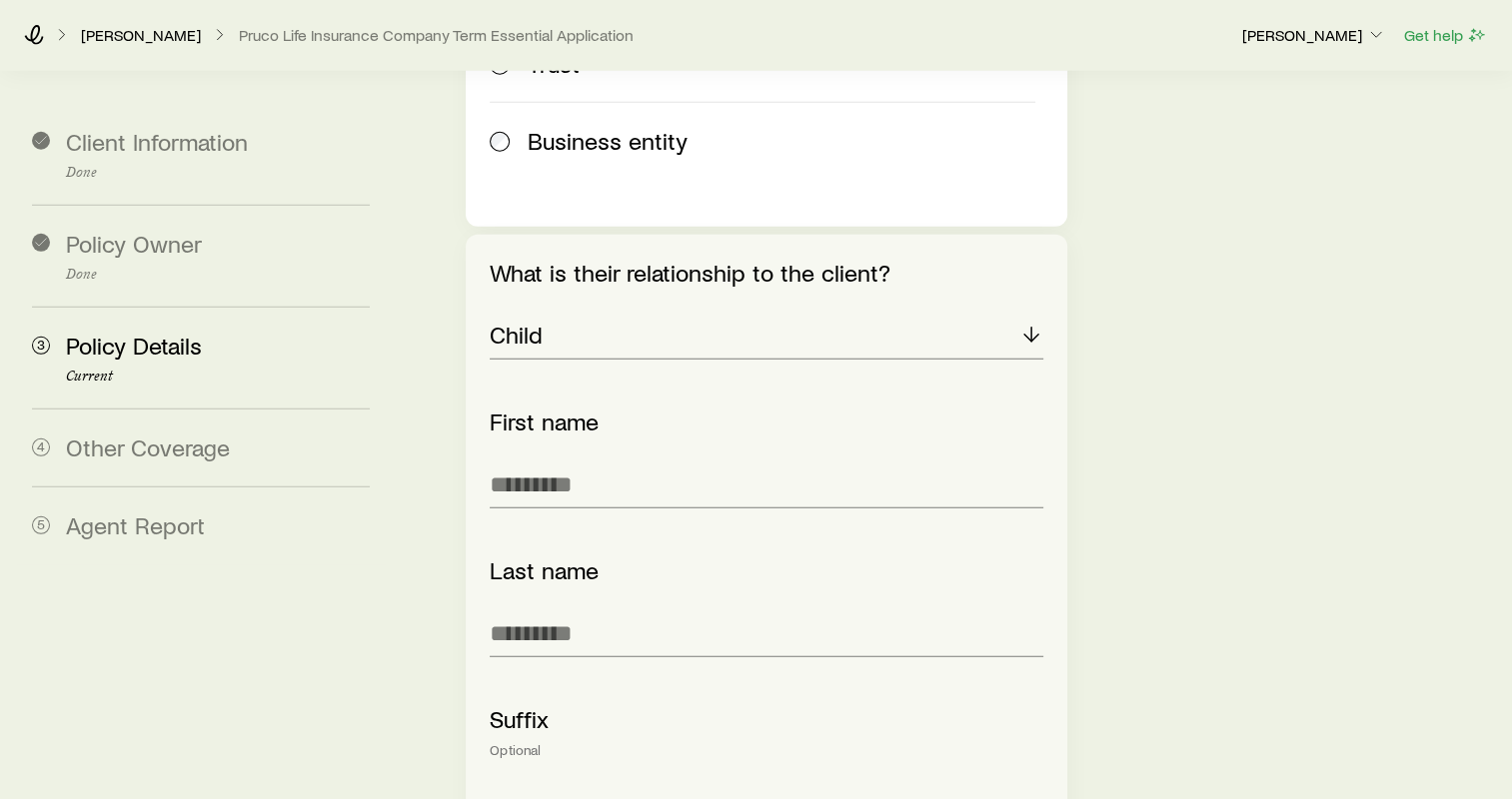 scroll, scrollTop: 5527, scrollLeft: 0, axis: vertical 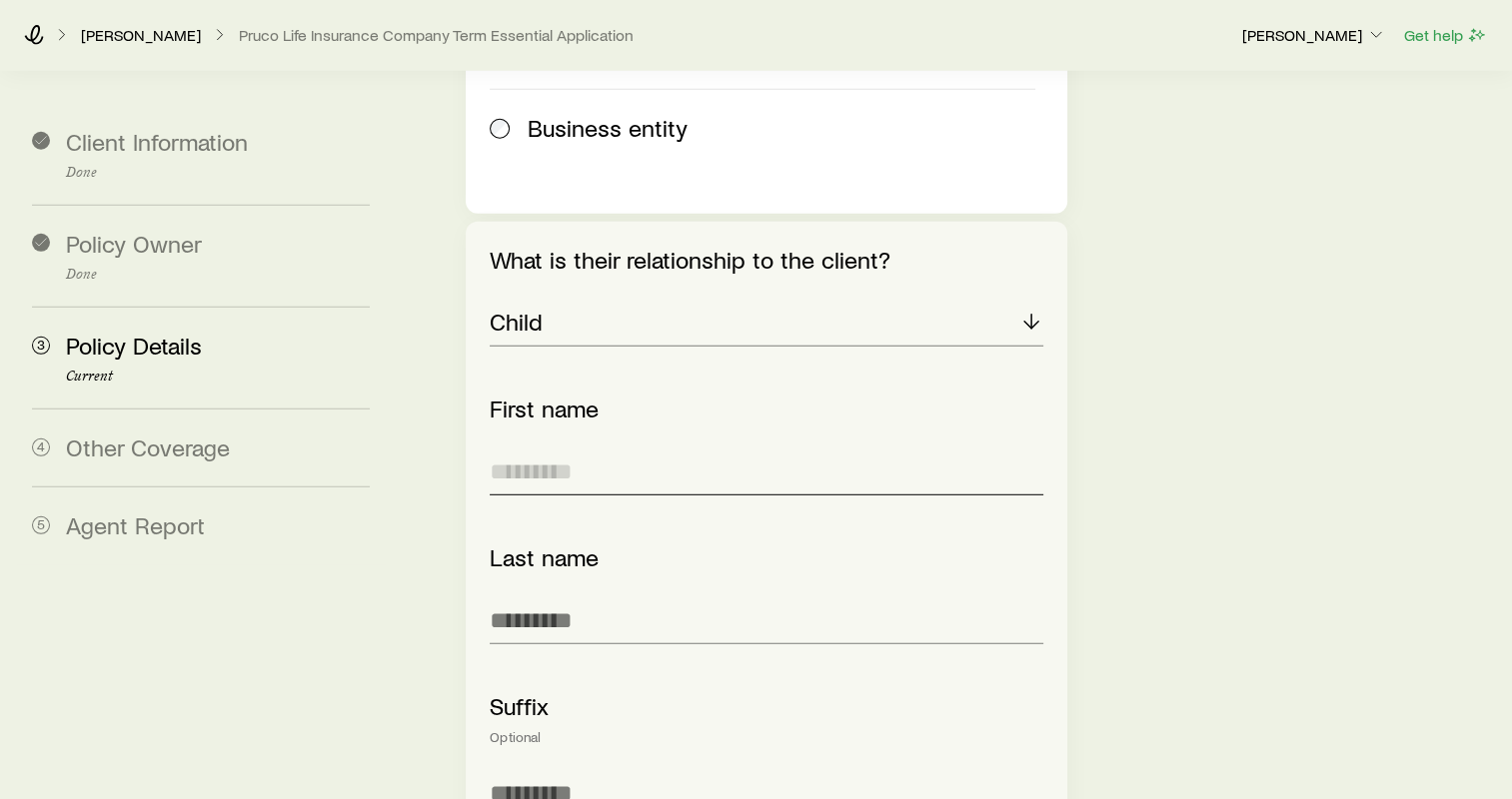 click at bounding box center (766, 471) 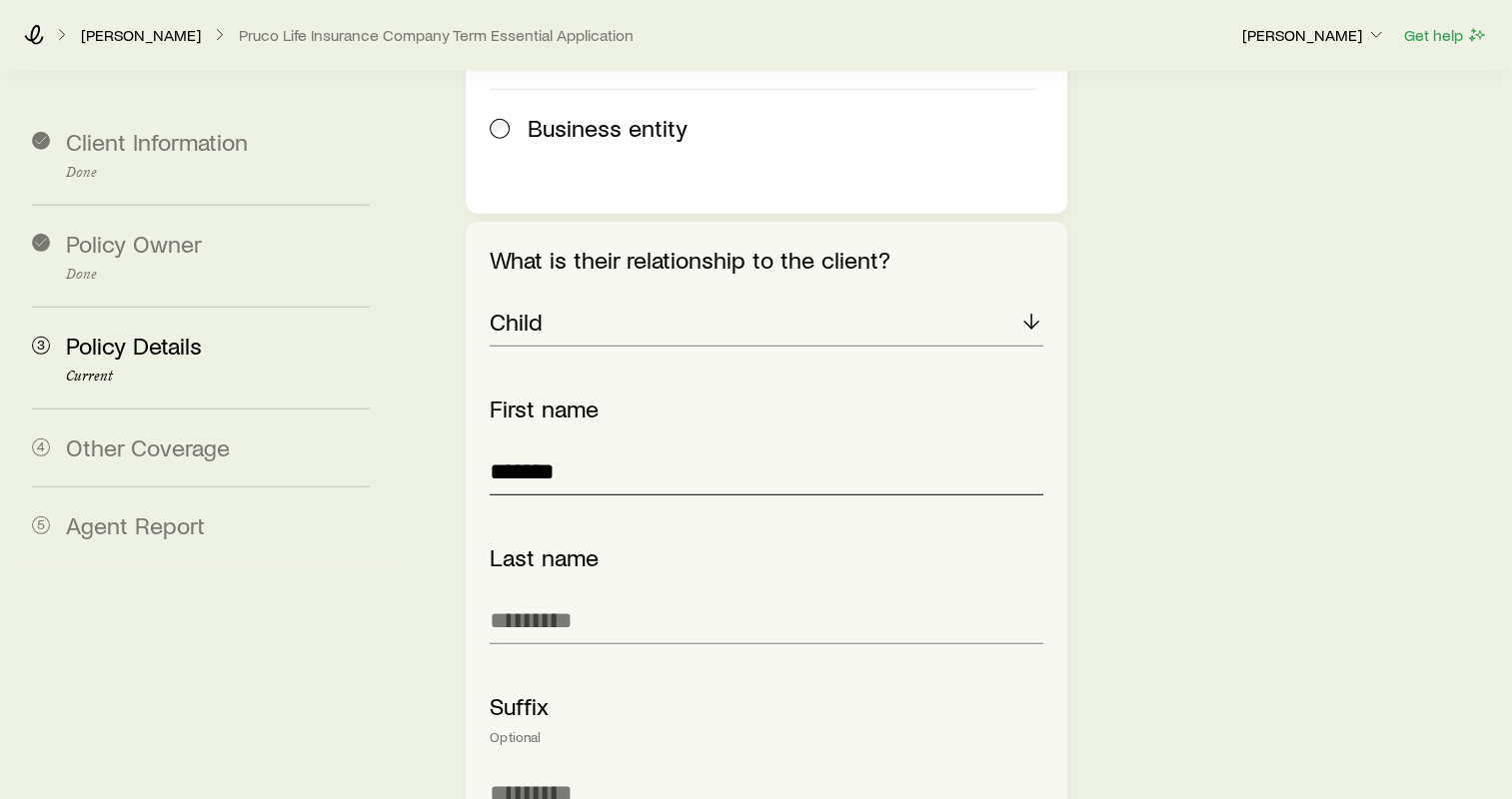 type on "*******" 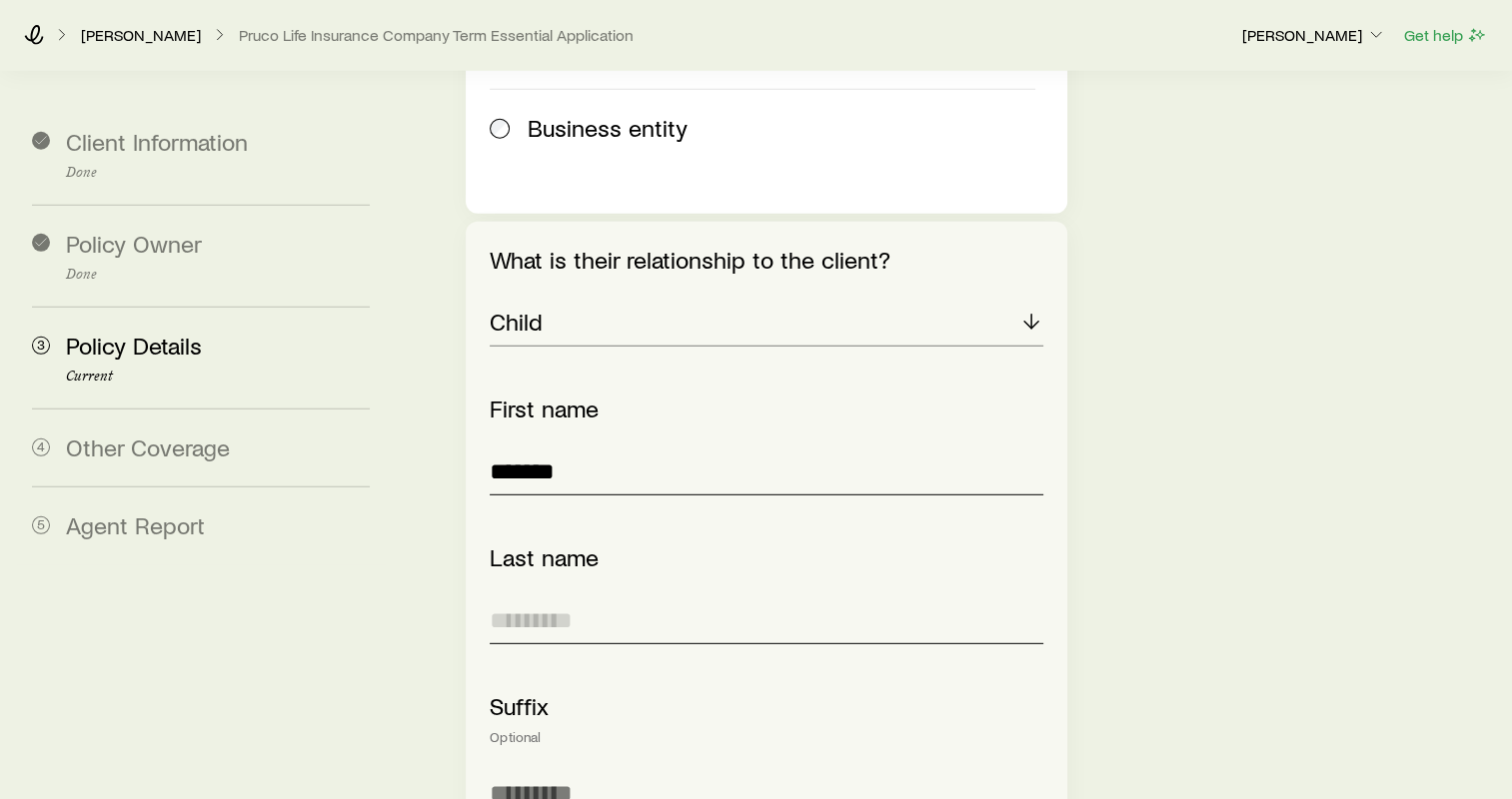 type on "*" 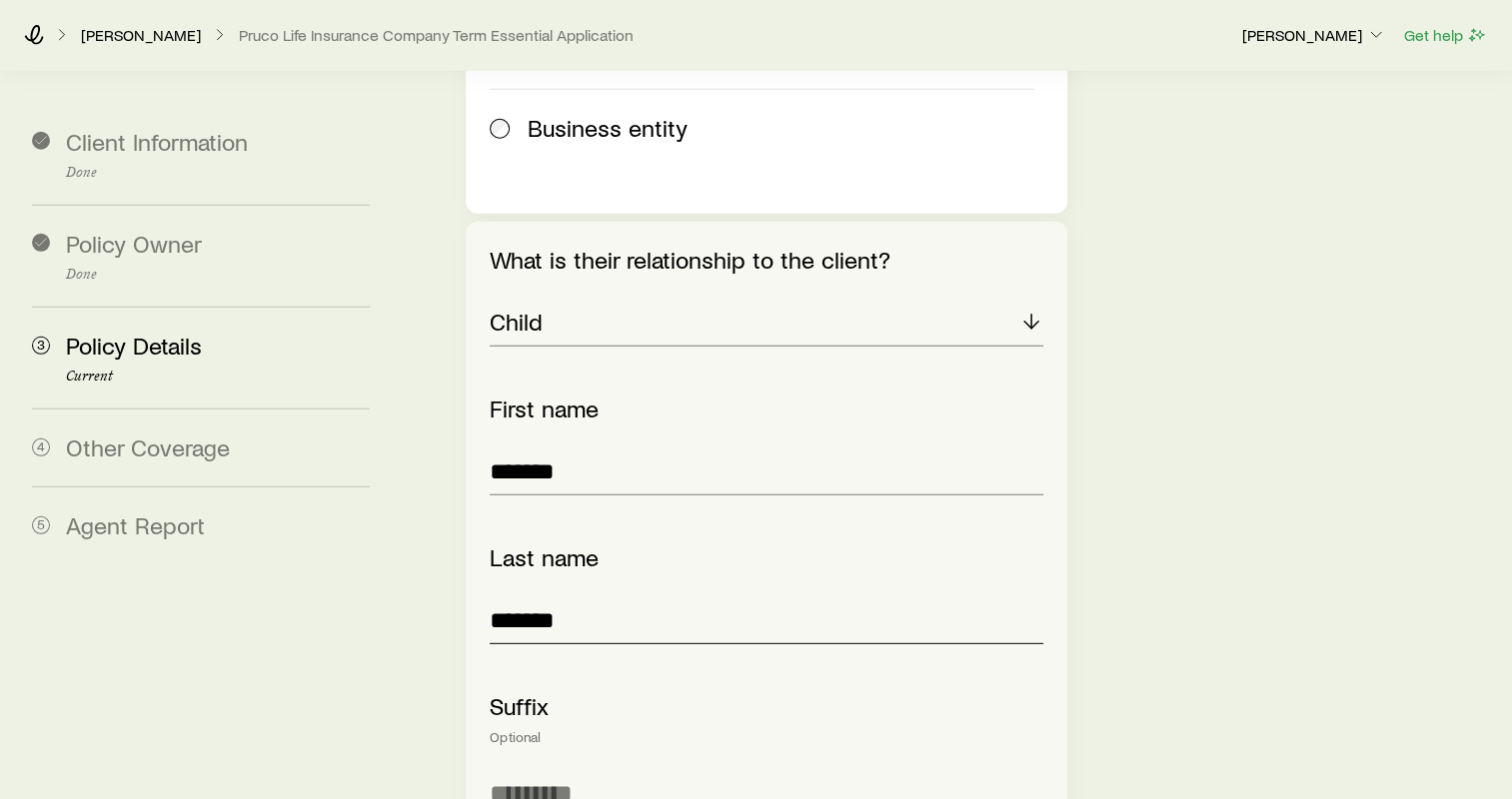 scroll, scrollTop: 5927, scrollLeft: 0, axis: vertical 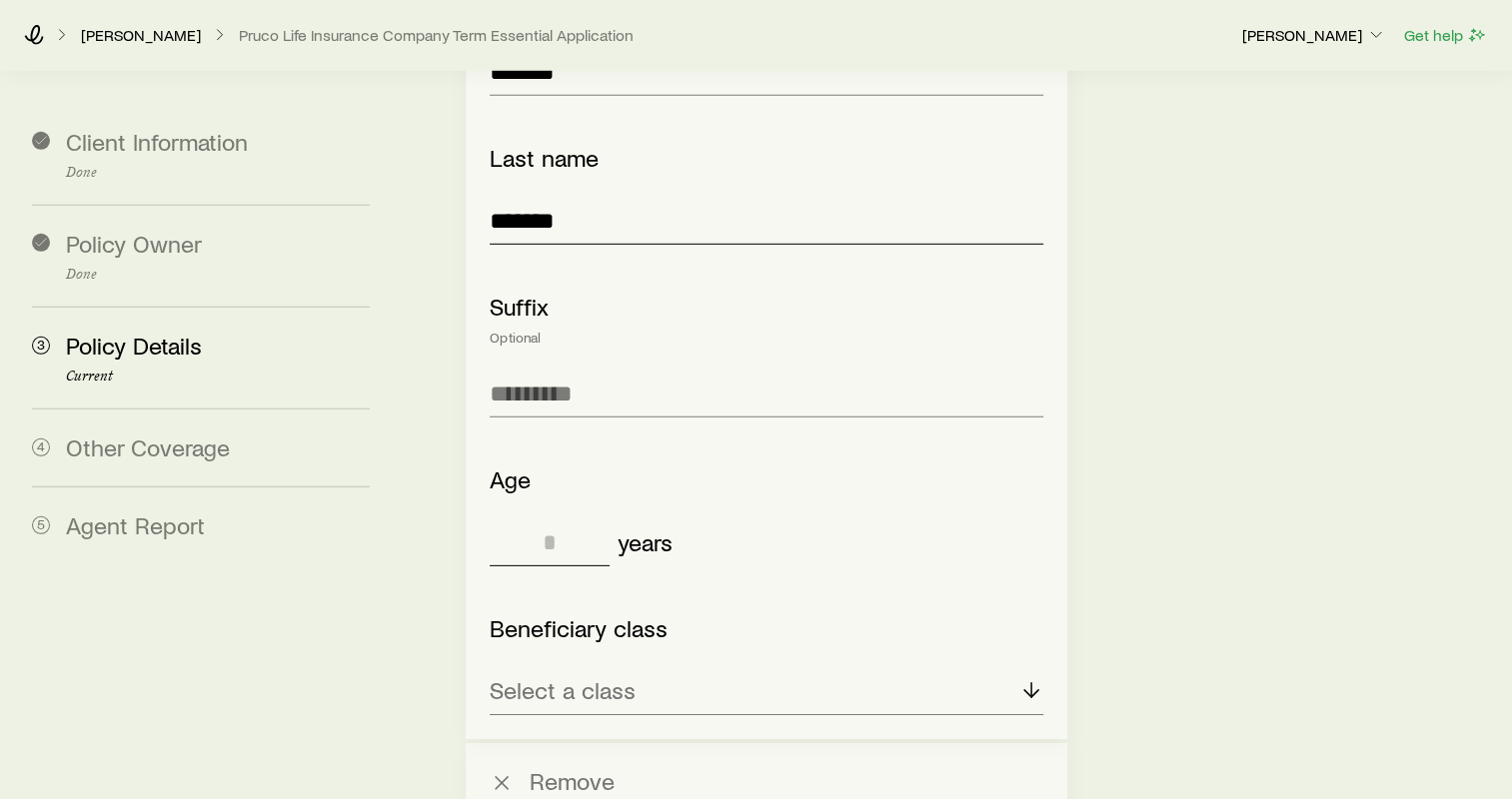 type on "*******" 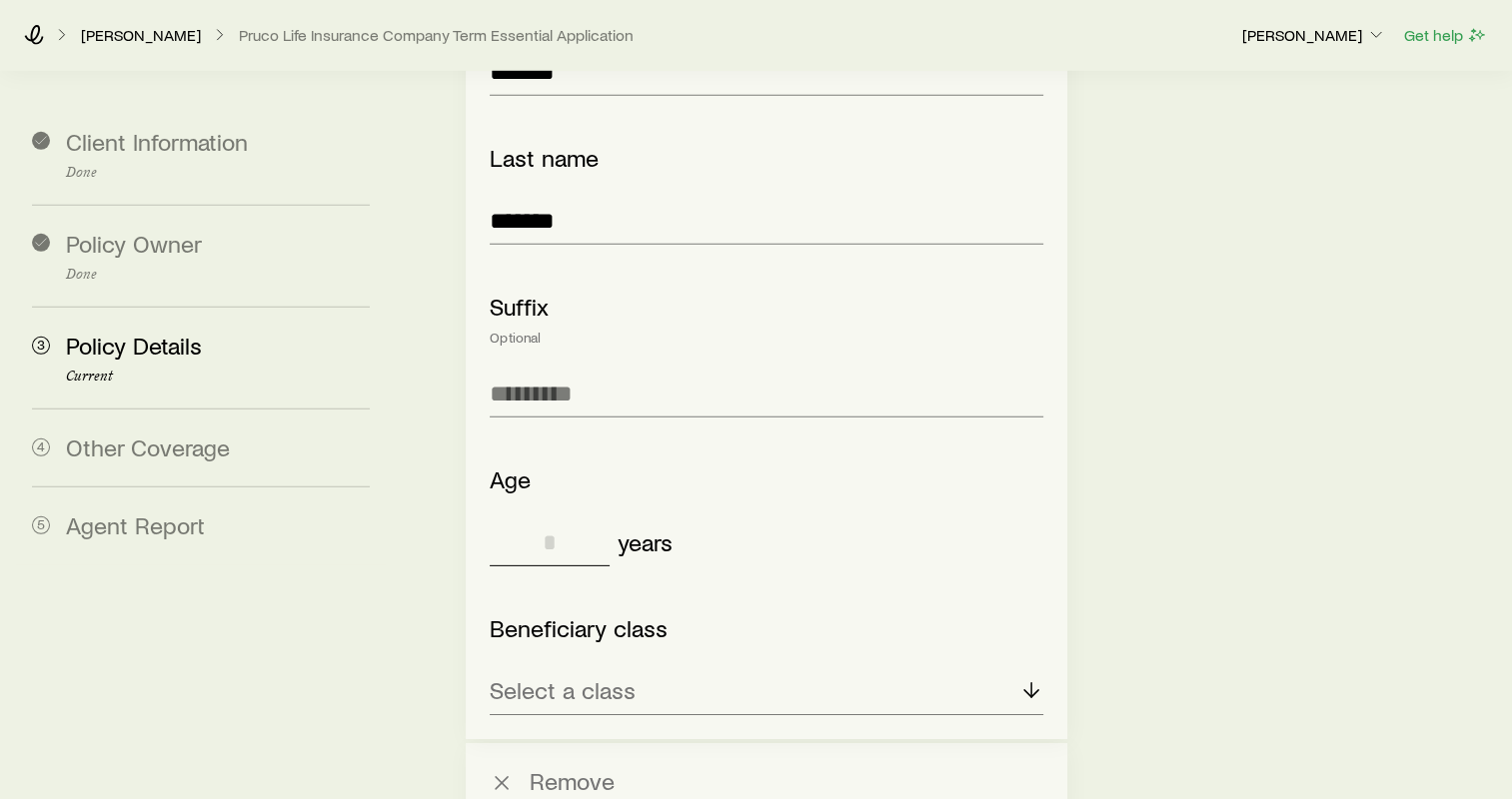 click at bounding box center (550, 542) 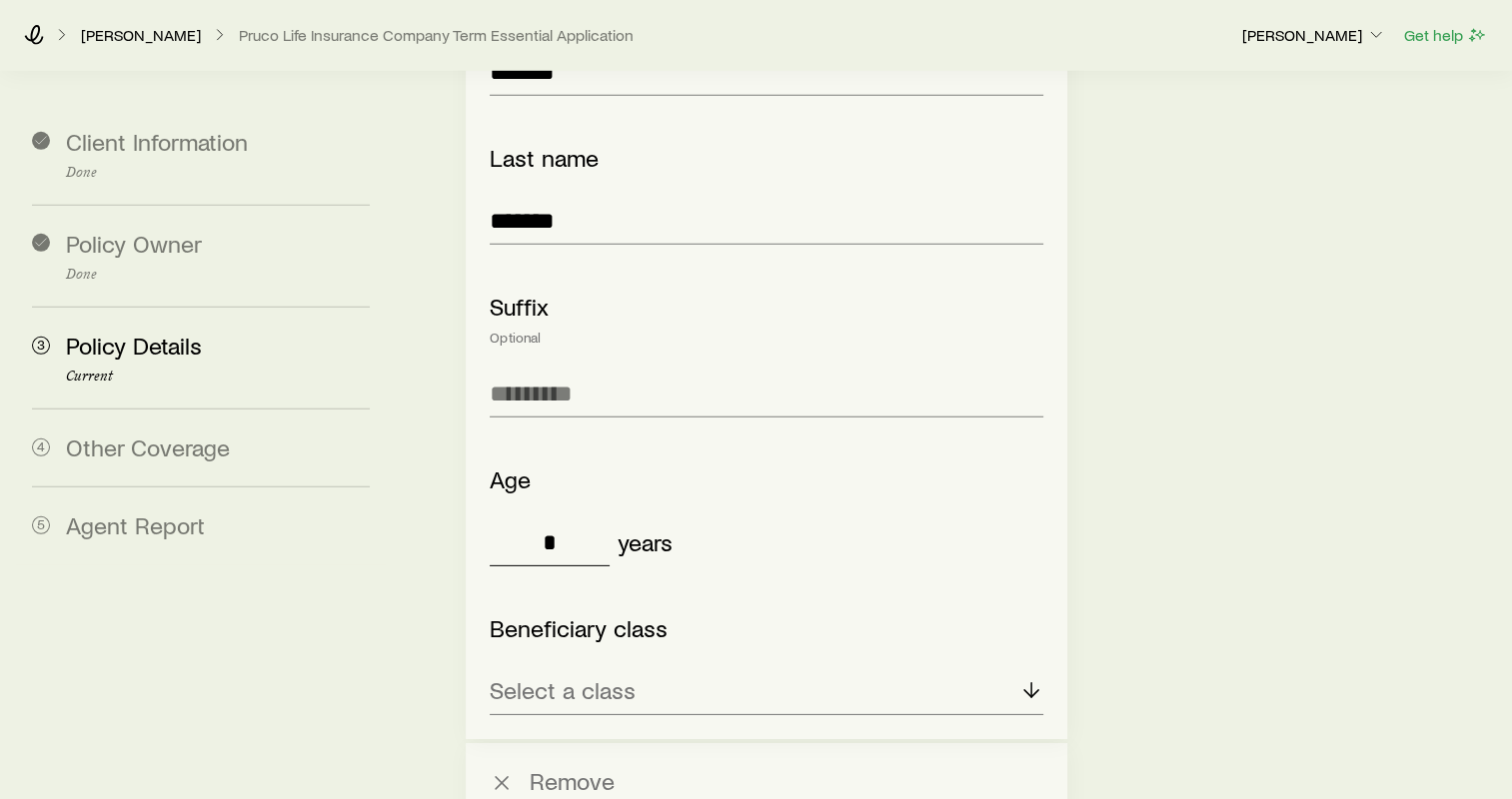 type on "*" 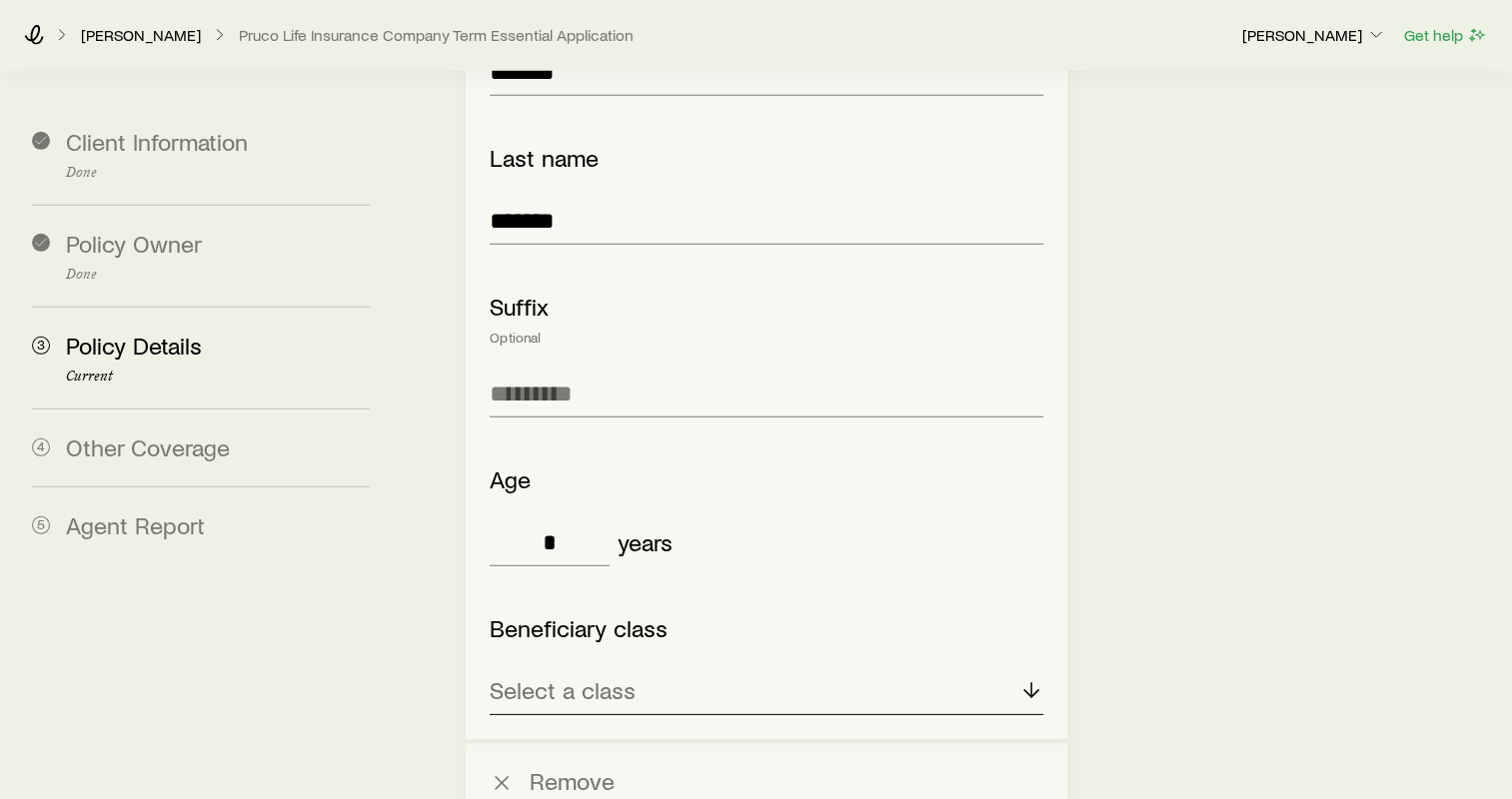 click on "Select a class" at bounding box center [766, 691] 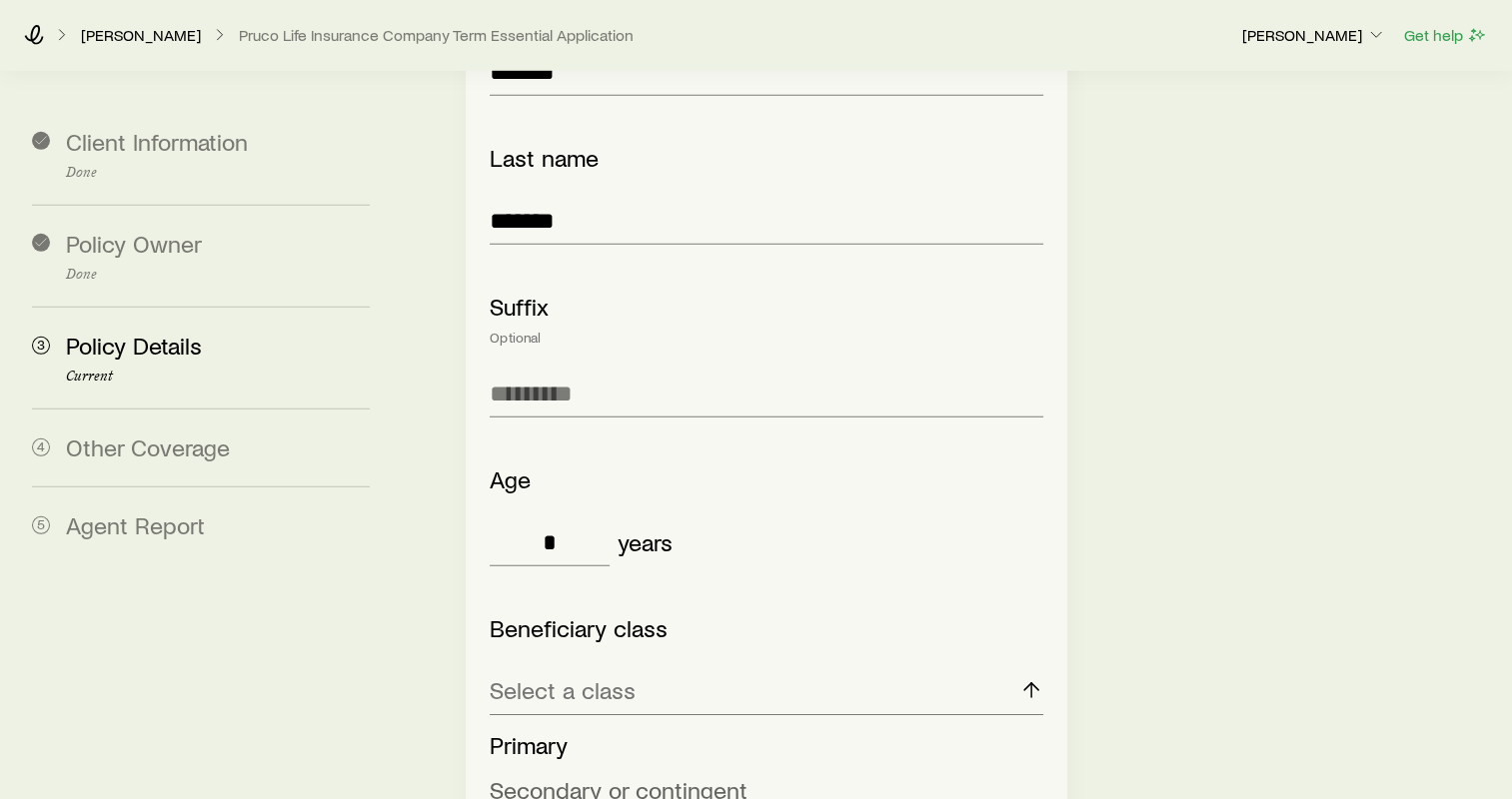 click on "Secondary or contingent" at bounding box center (619, 789) 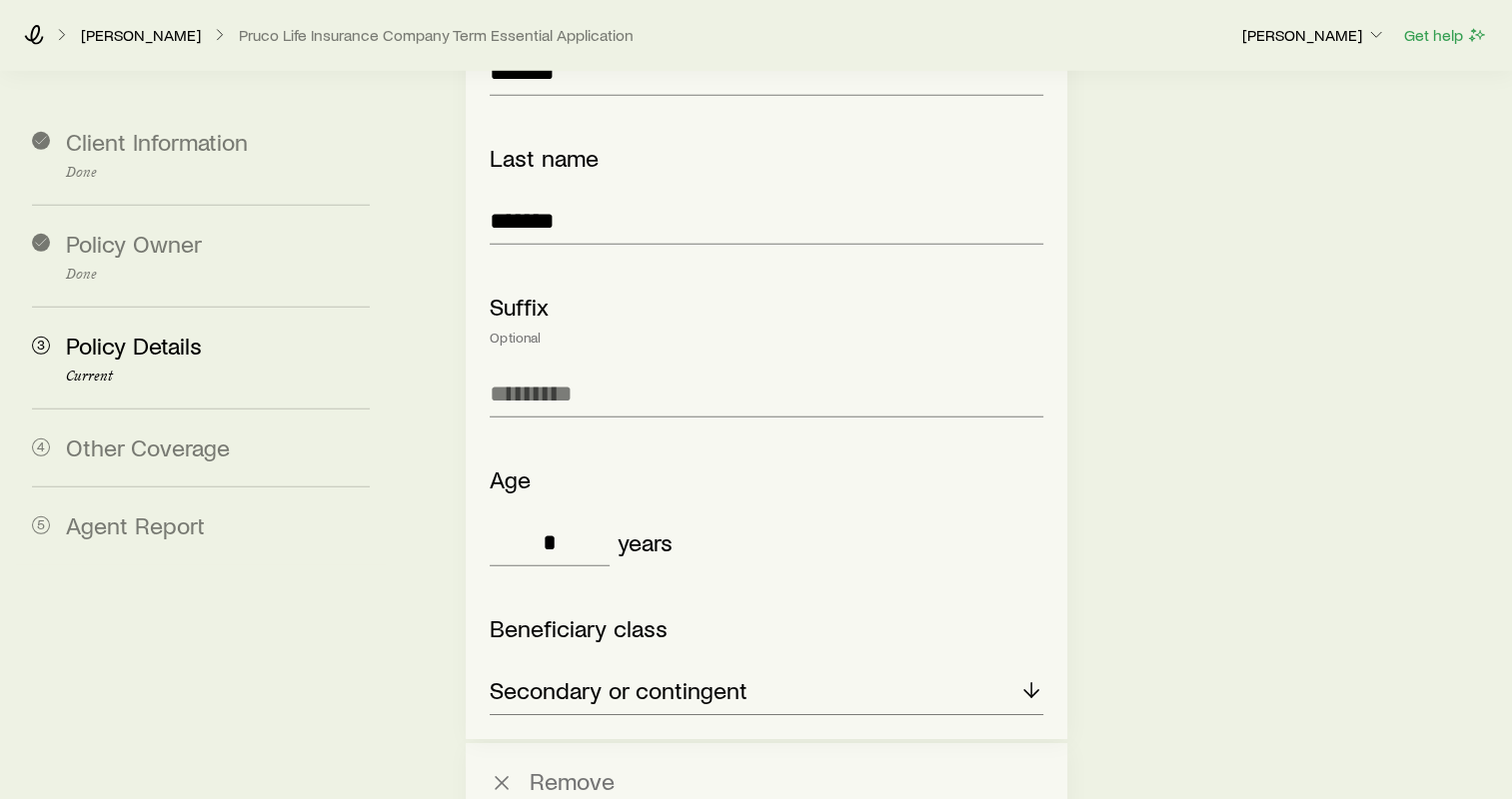 scroll, scrollTop: 6112, scrollLeft: 0, axis: vertical 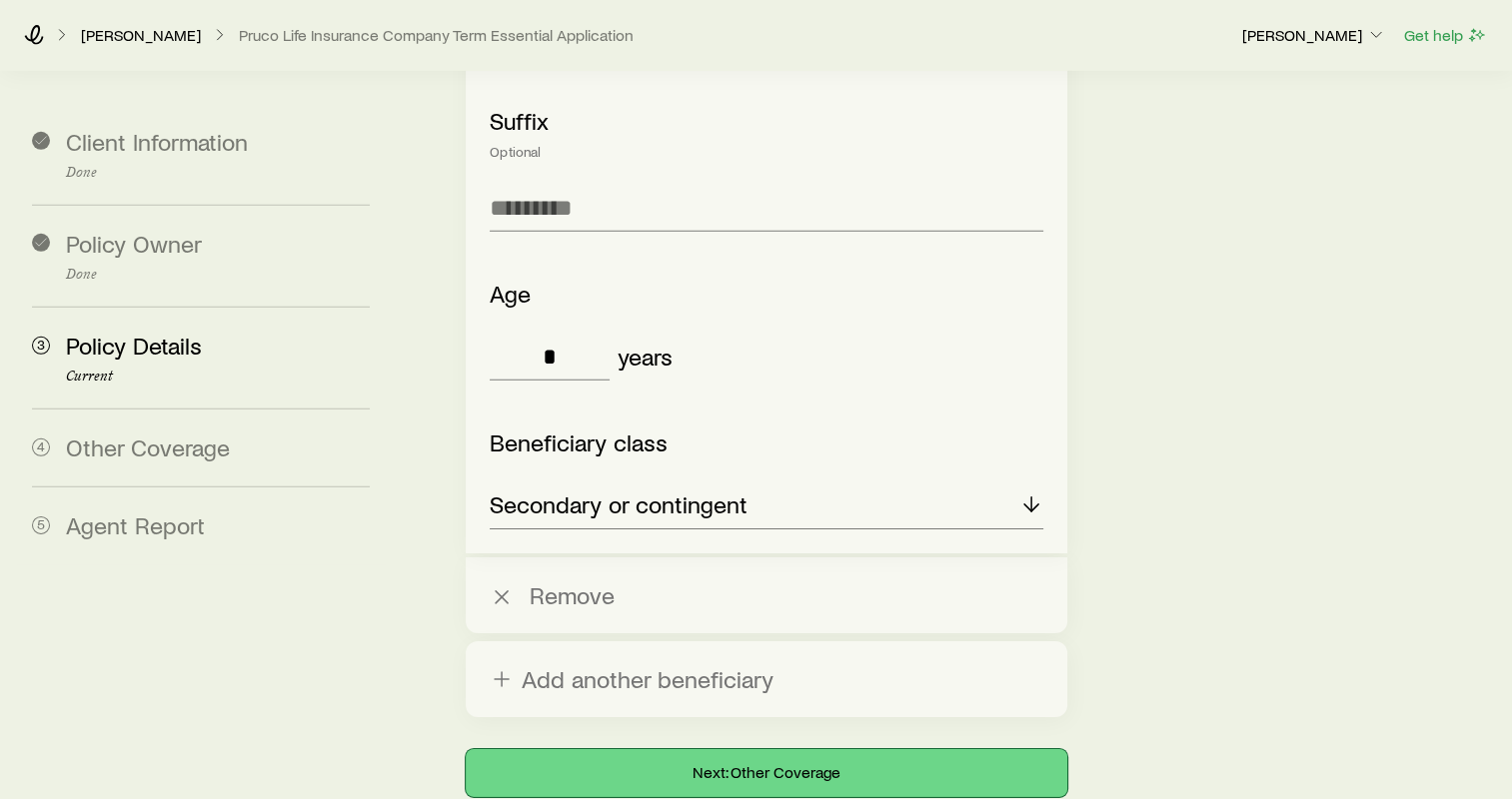 click on "Next: Other Coverage" at bounding box center [766, 773] 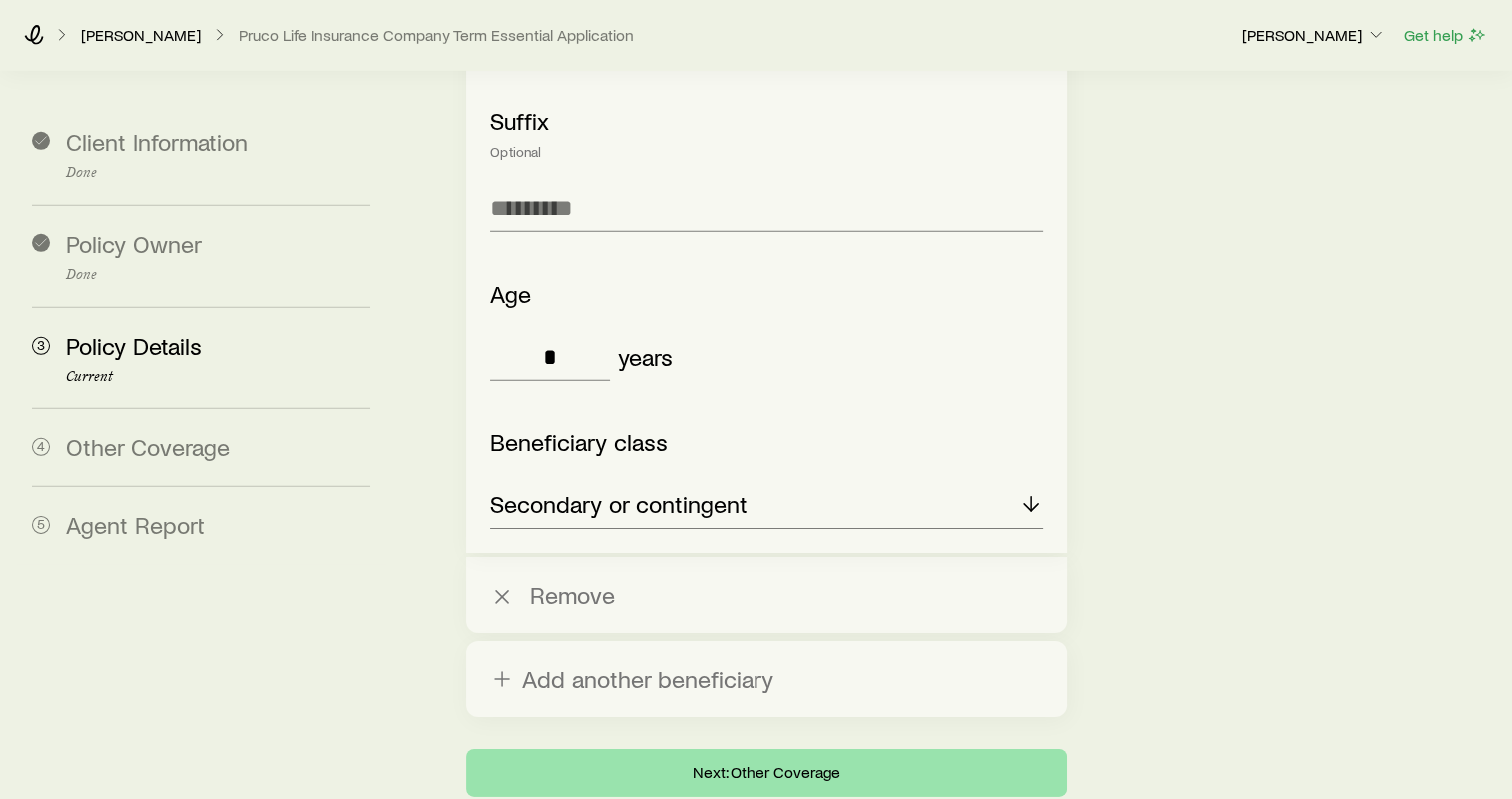 scroll, scrollTop: 0, scrollLeft: 0, axis: both 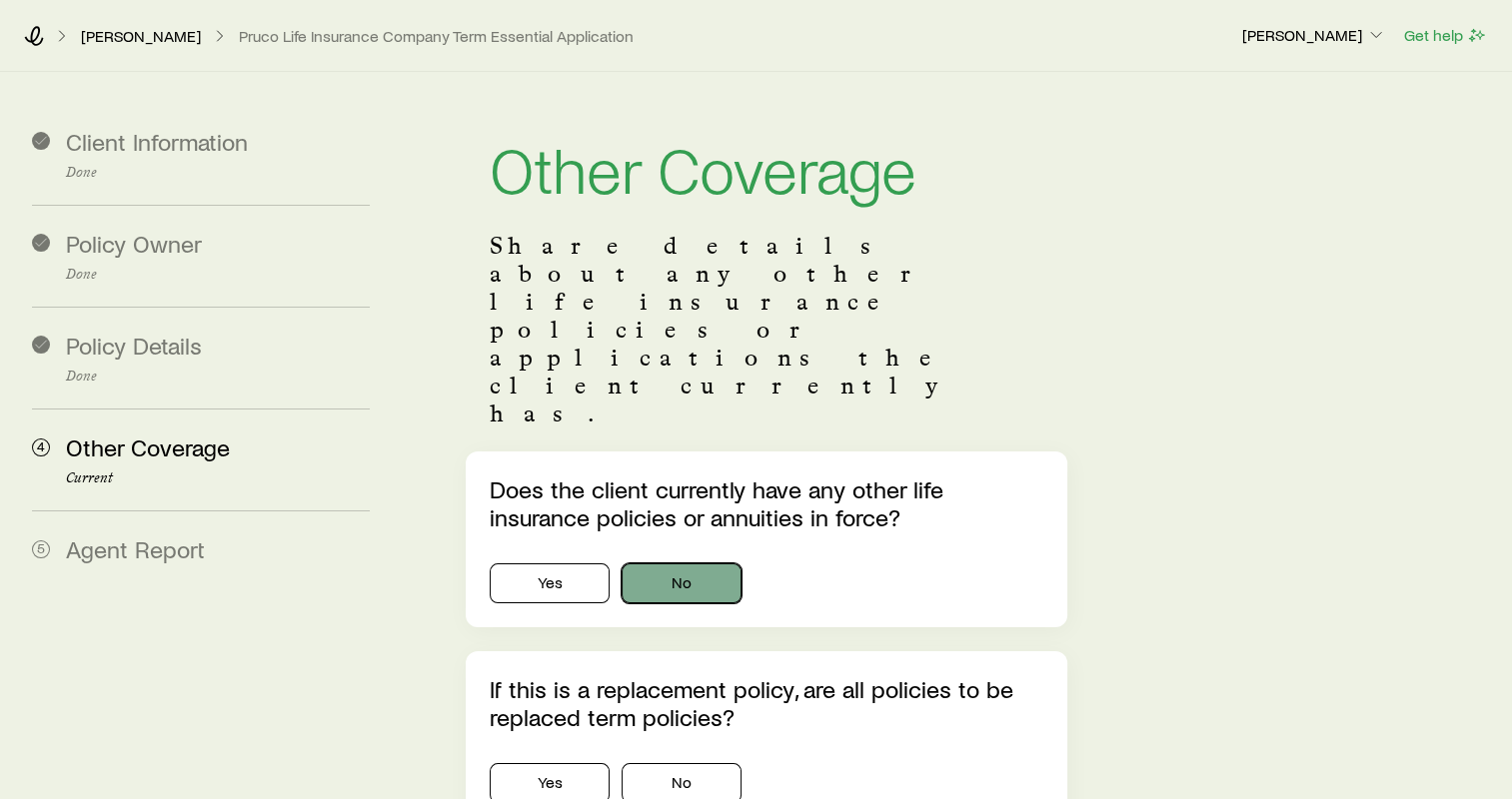 click on "No" at bounding box center [682, 583] 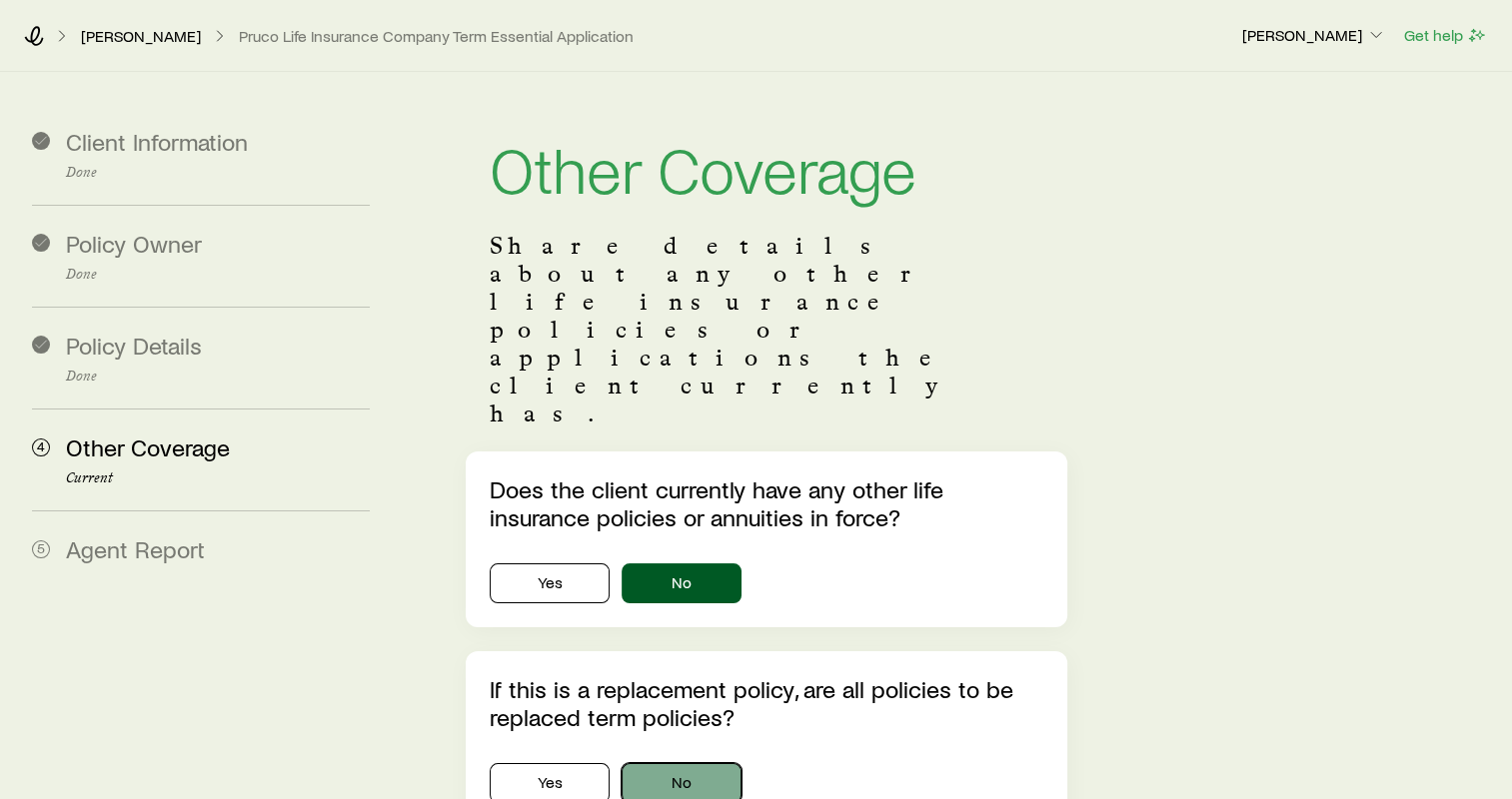 click on "No" at bounding box center (682, 783) 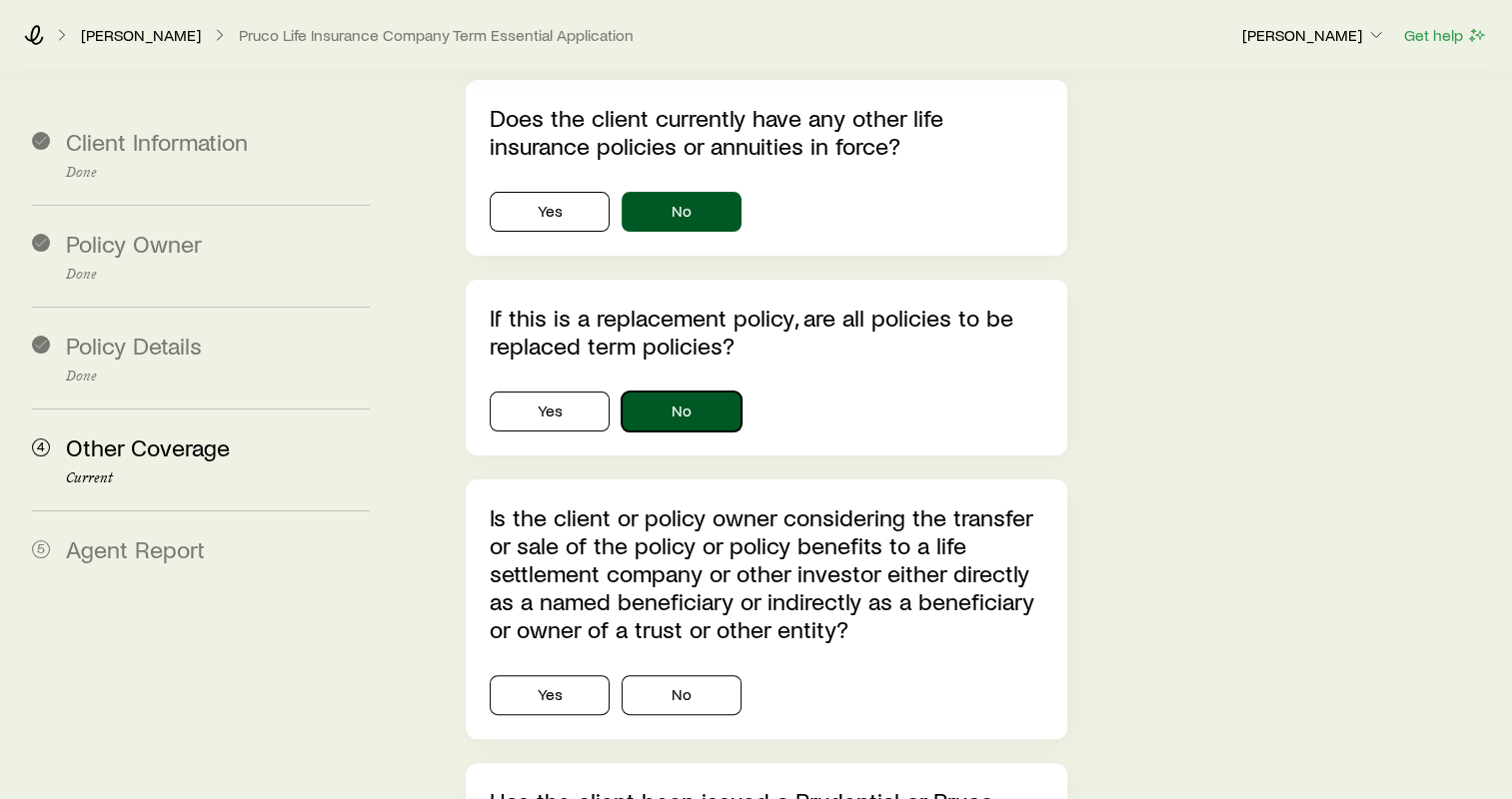 scroll, scrollTop: 400, scrollLeft: 0, axis: vertical 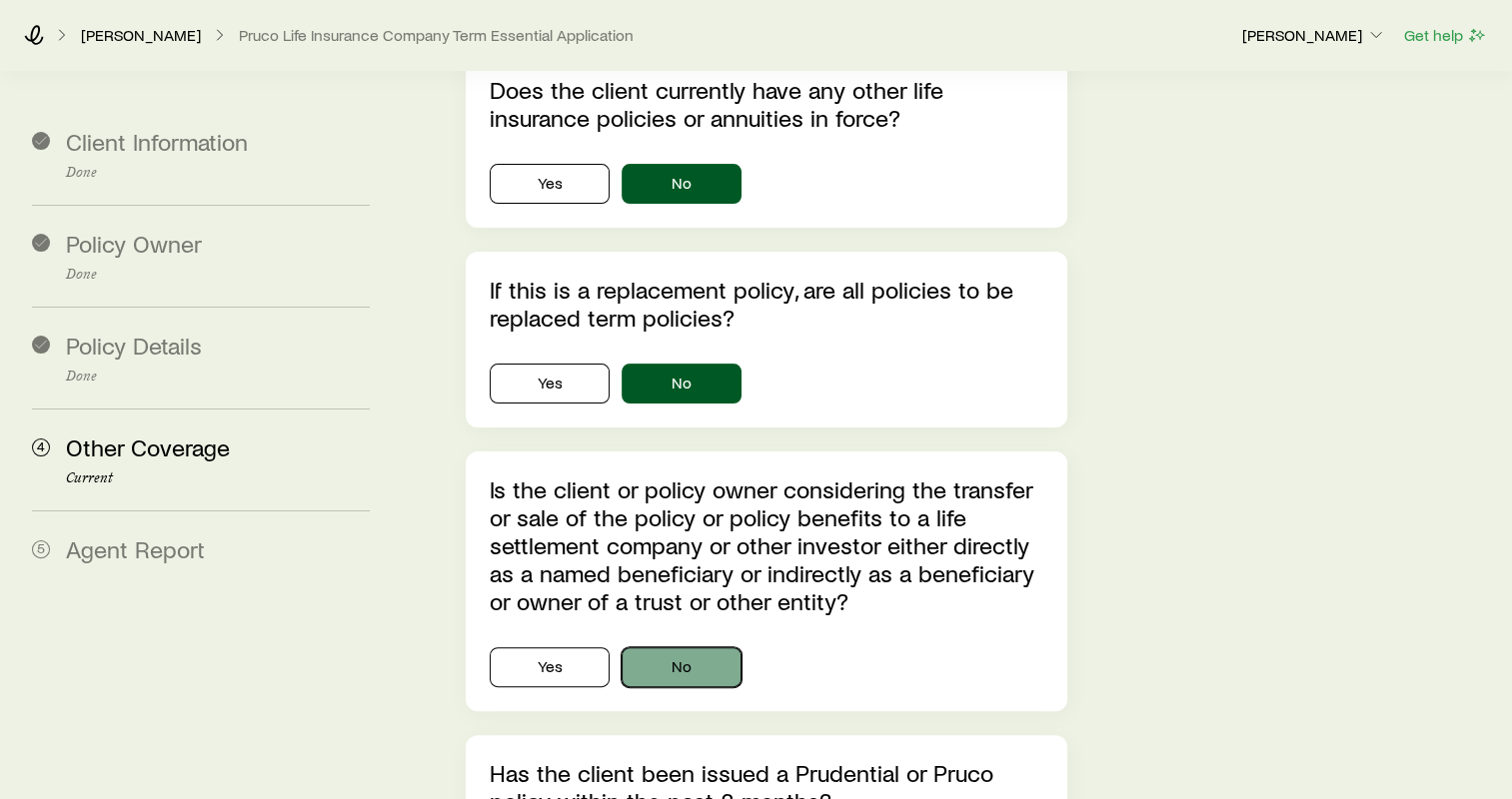 click on "No" at bounding box center (682, 667) 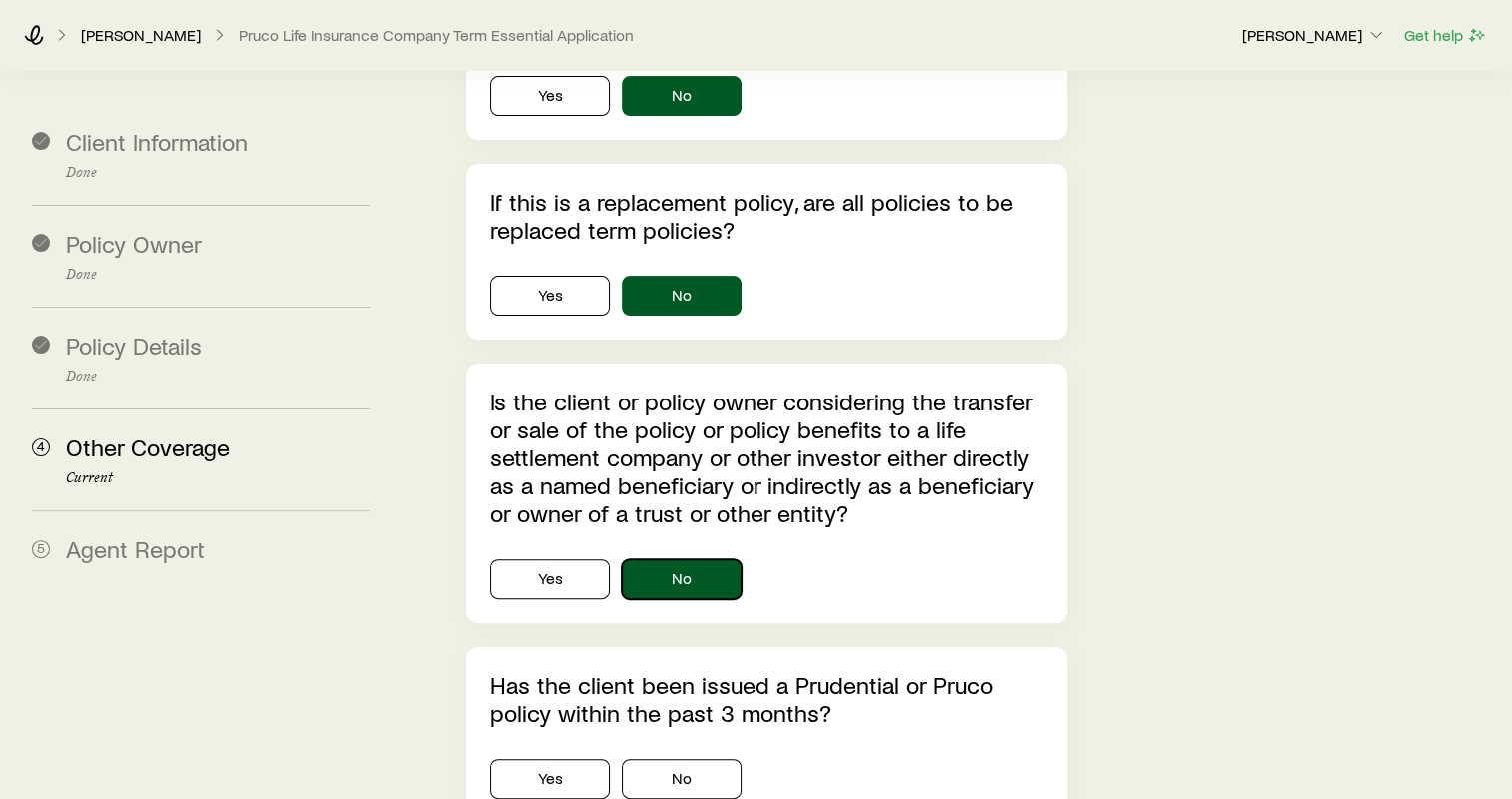 scroll, scrollTop: 563, scrollLeft: 0, axis: vertical 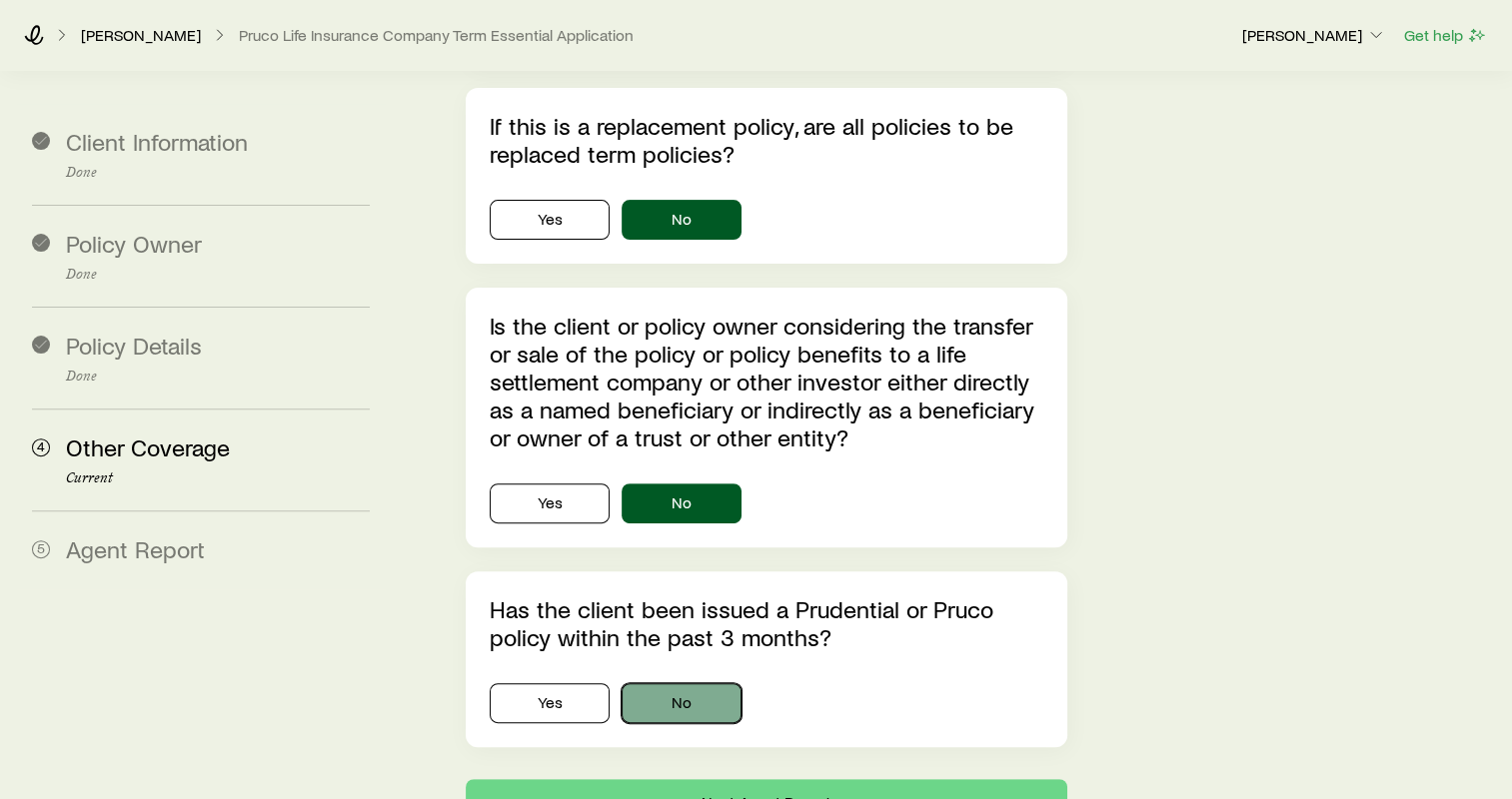 click on "No" at bounding box center (682, 703) 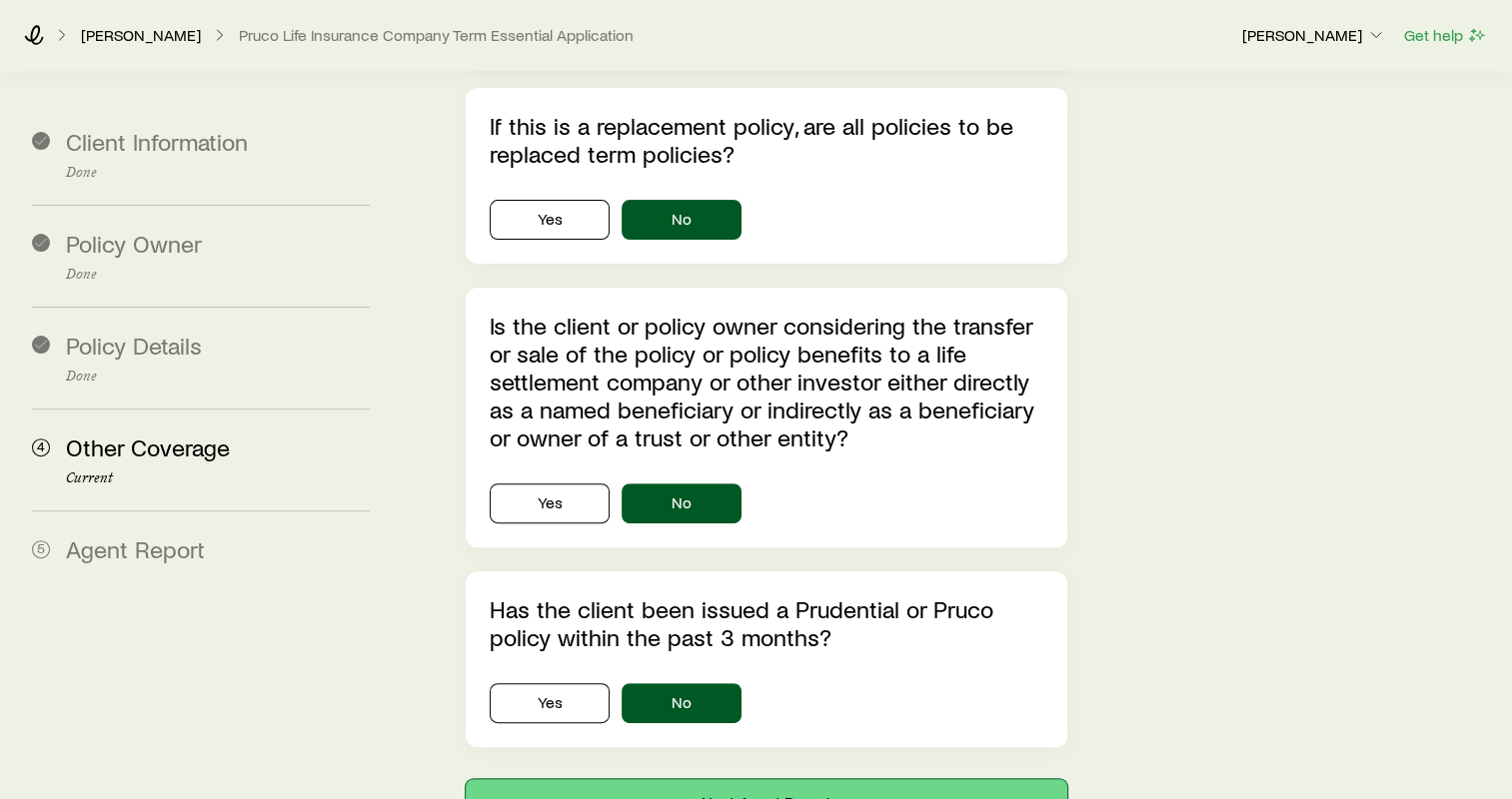 click on "Next: Agent Report" at bounding box center [766, 803] 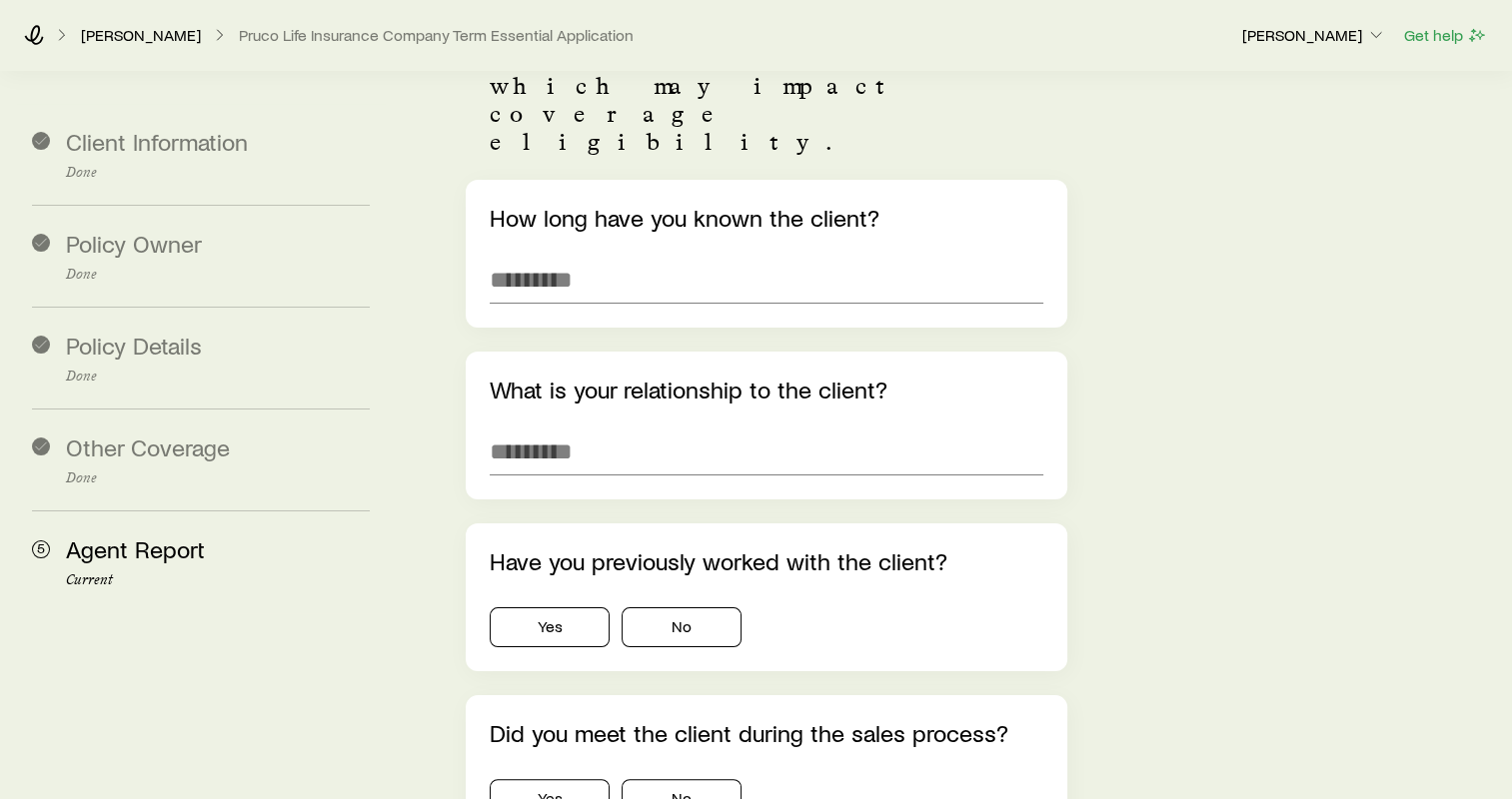 scroll, scrollTop: 200, scrollLeft: 0, axis: vertical 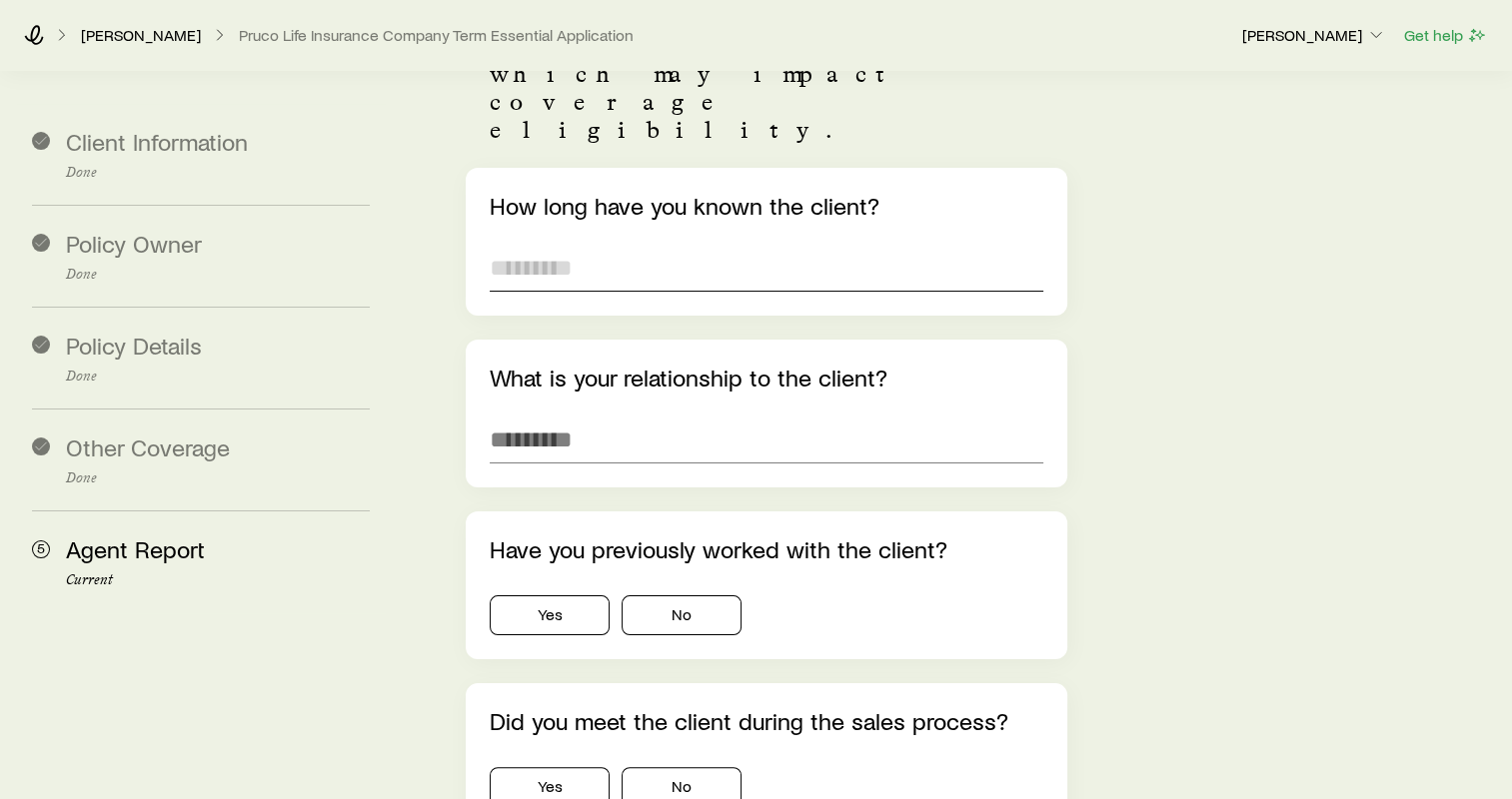 click at bounding box center [766, 268] 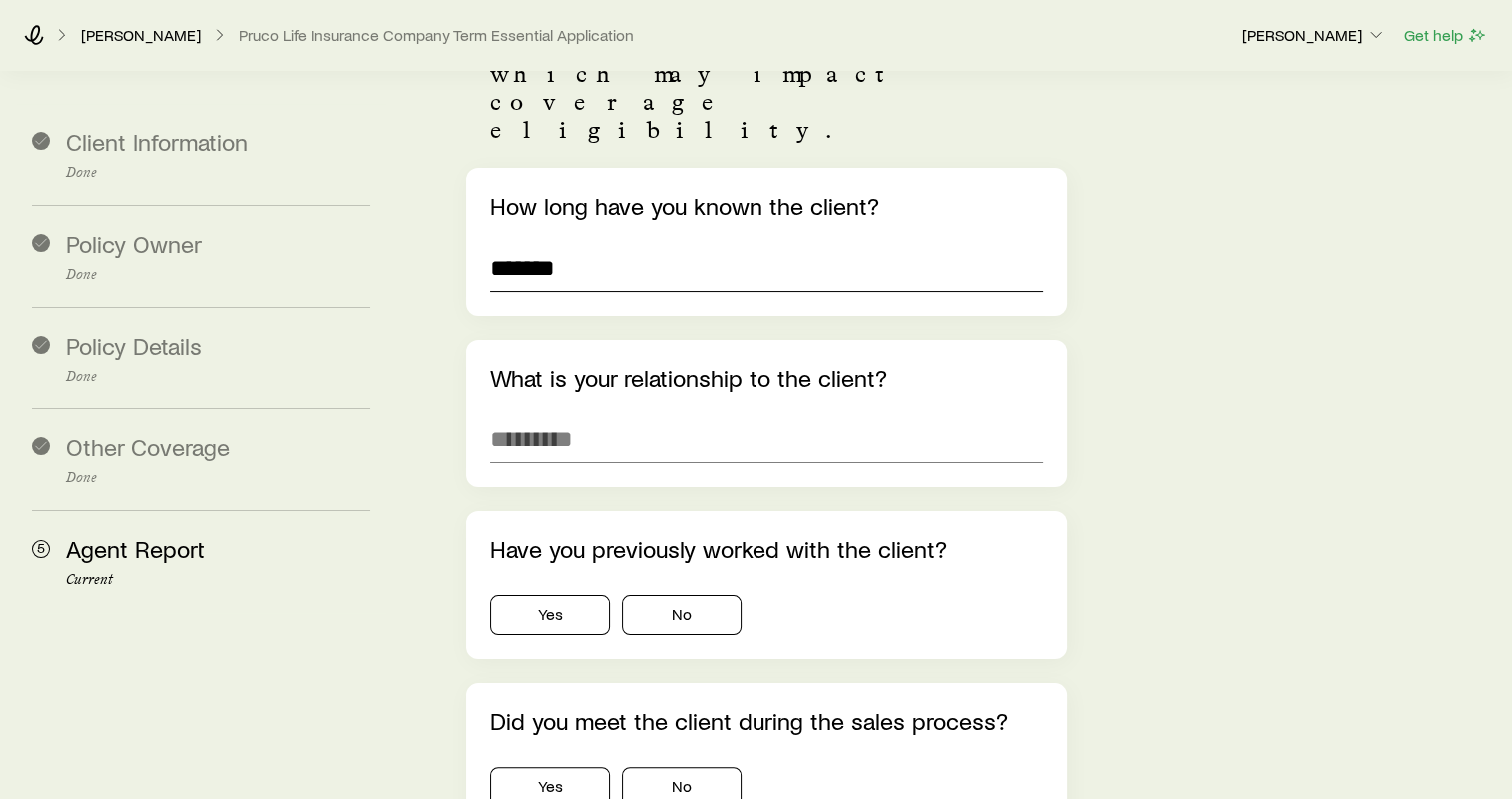 type on "*******" 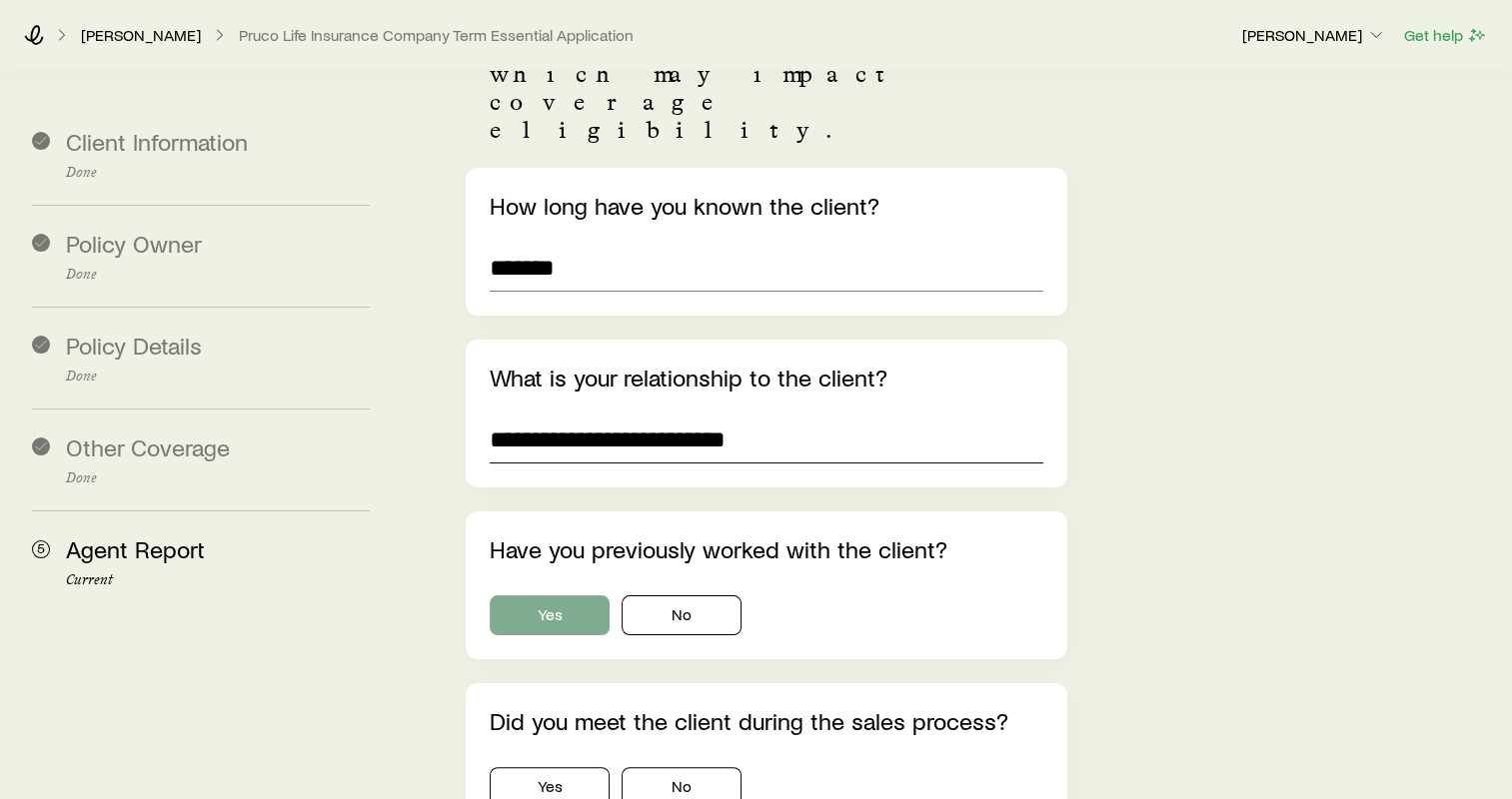 type on "**********" 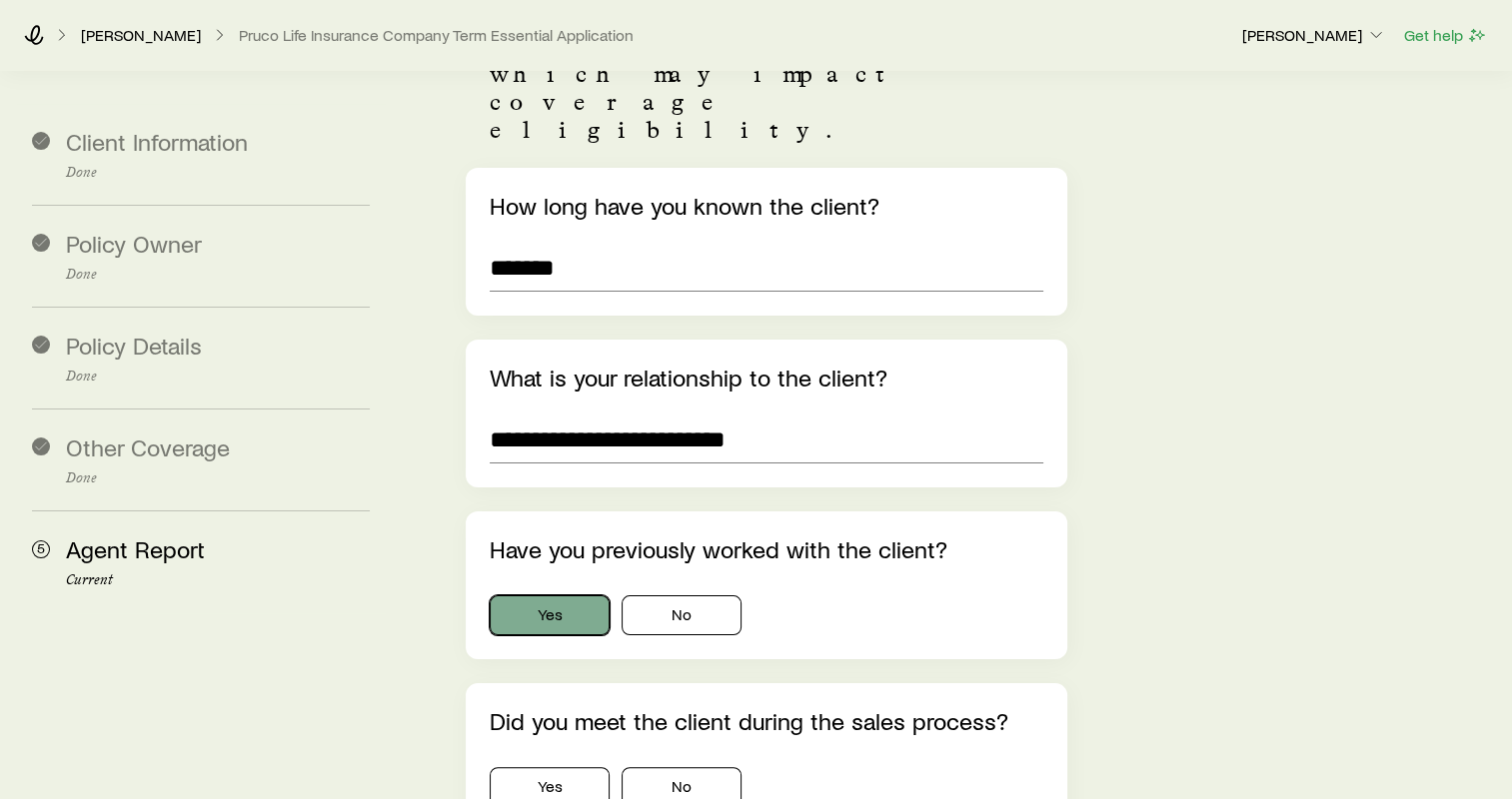 click on "Yes" at bounding box center (550, 615) 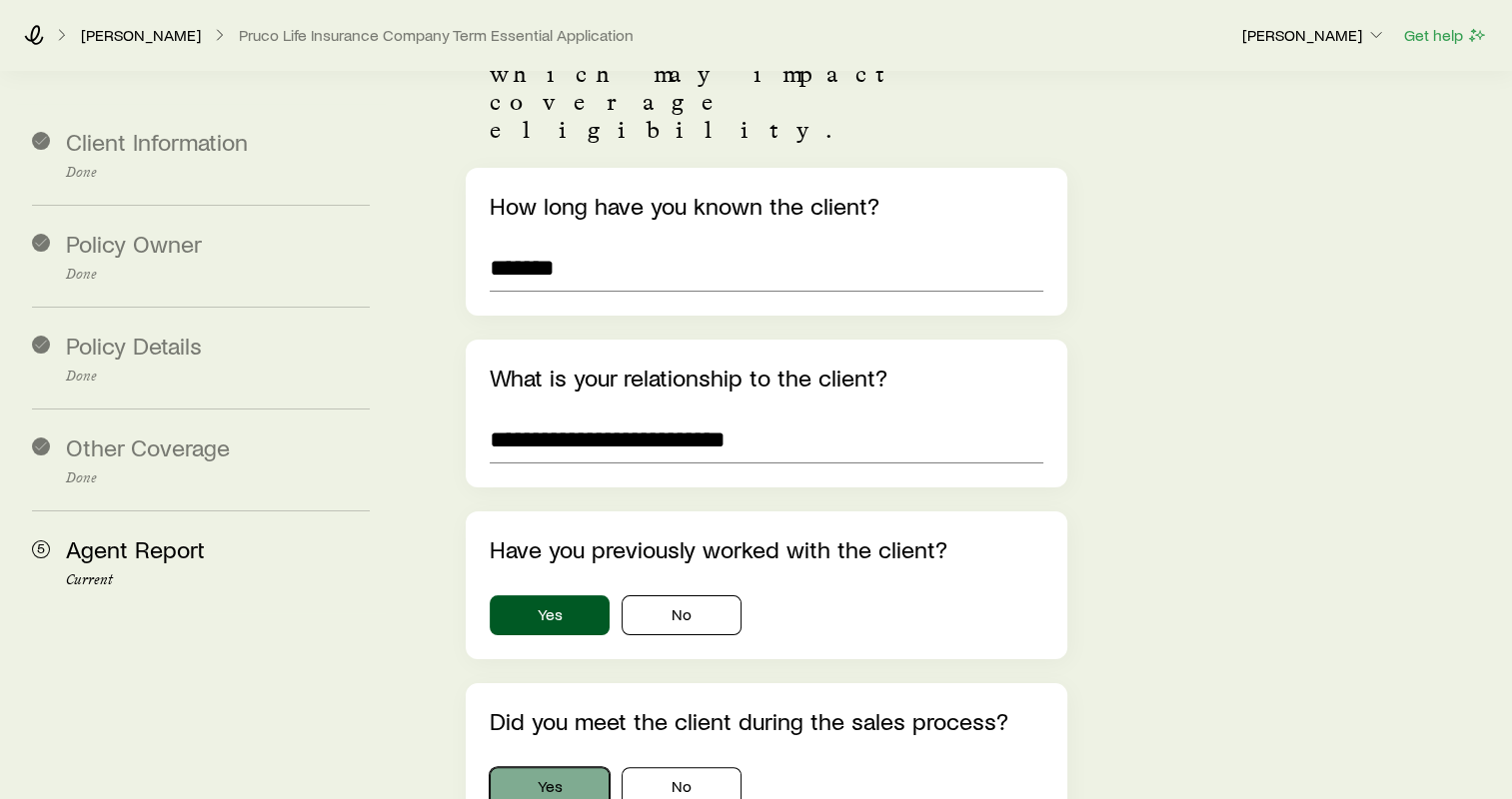 click on "Yes" at bounding box center [550, 787] 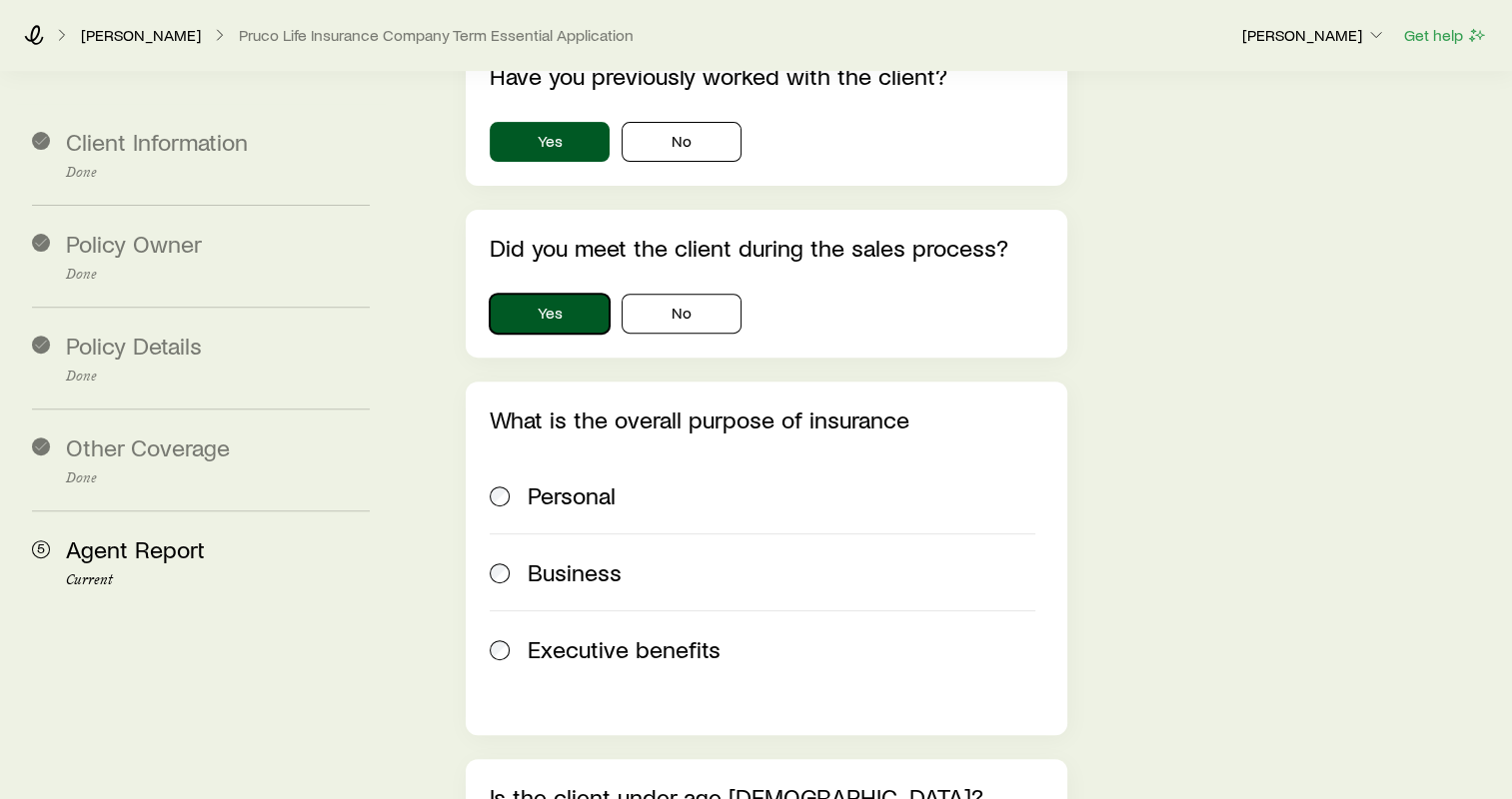 scroll, scrollTop: 699, scrollLeft: 0, axis: vertical 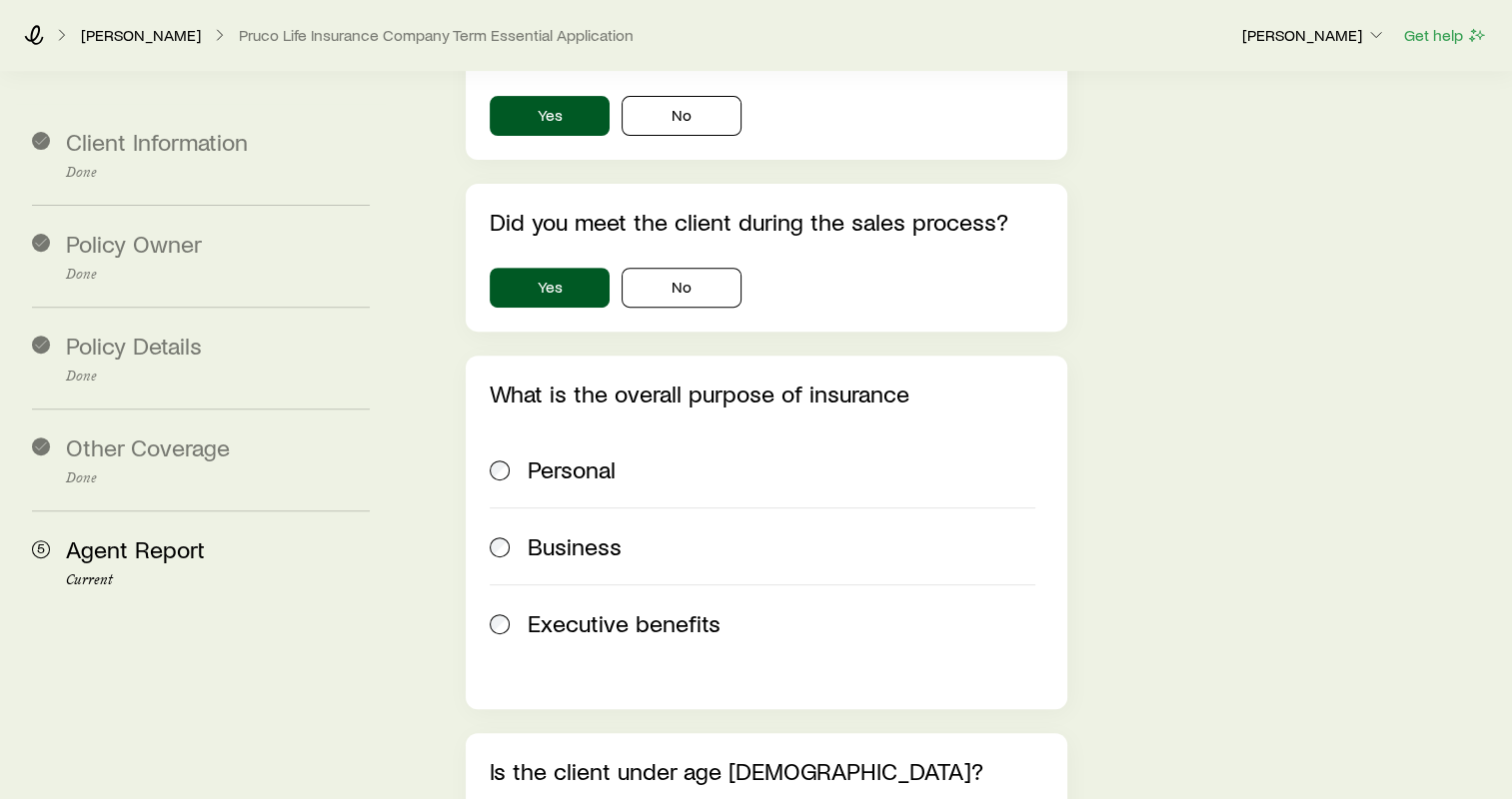 click on "Personal" at bounding box center [762, 469] 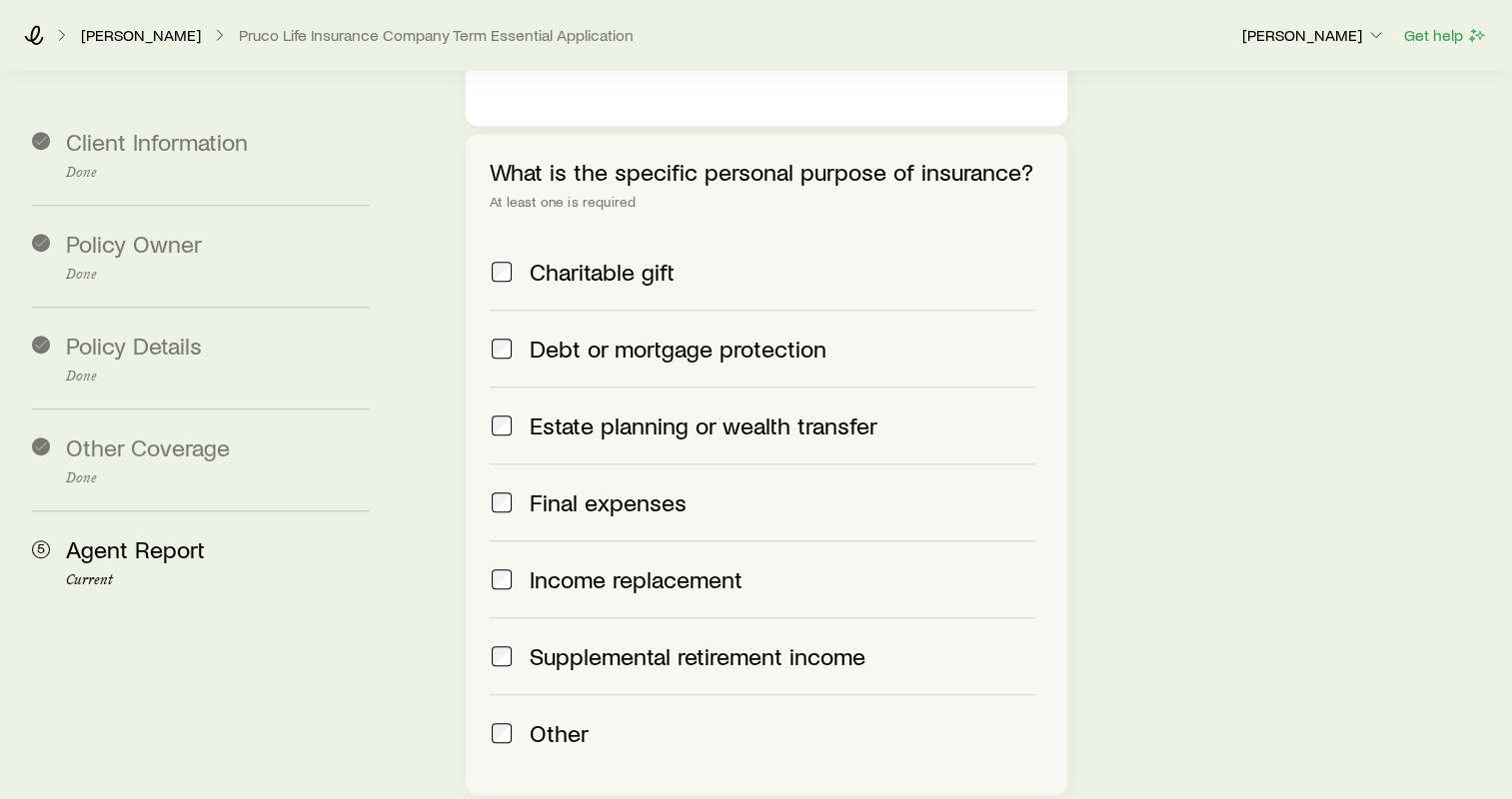 scroll, scrollTop: 1298, scrollLeft: 0, axis: vertical 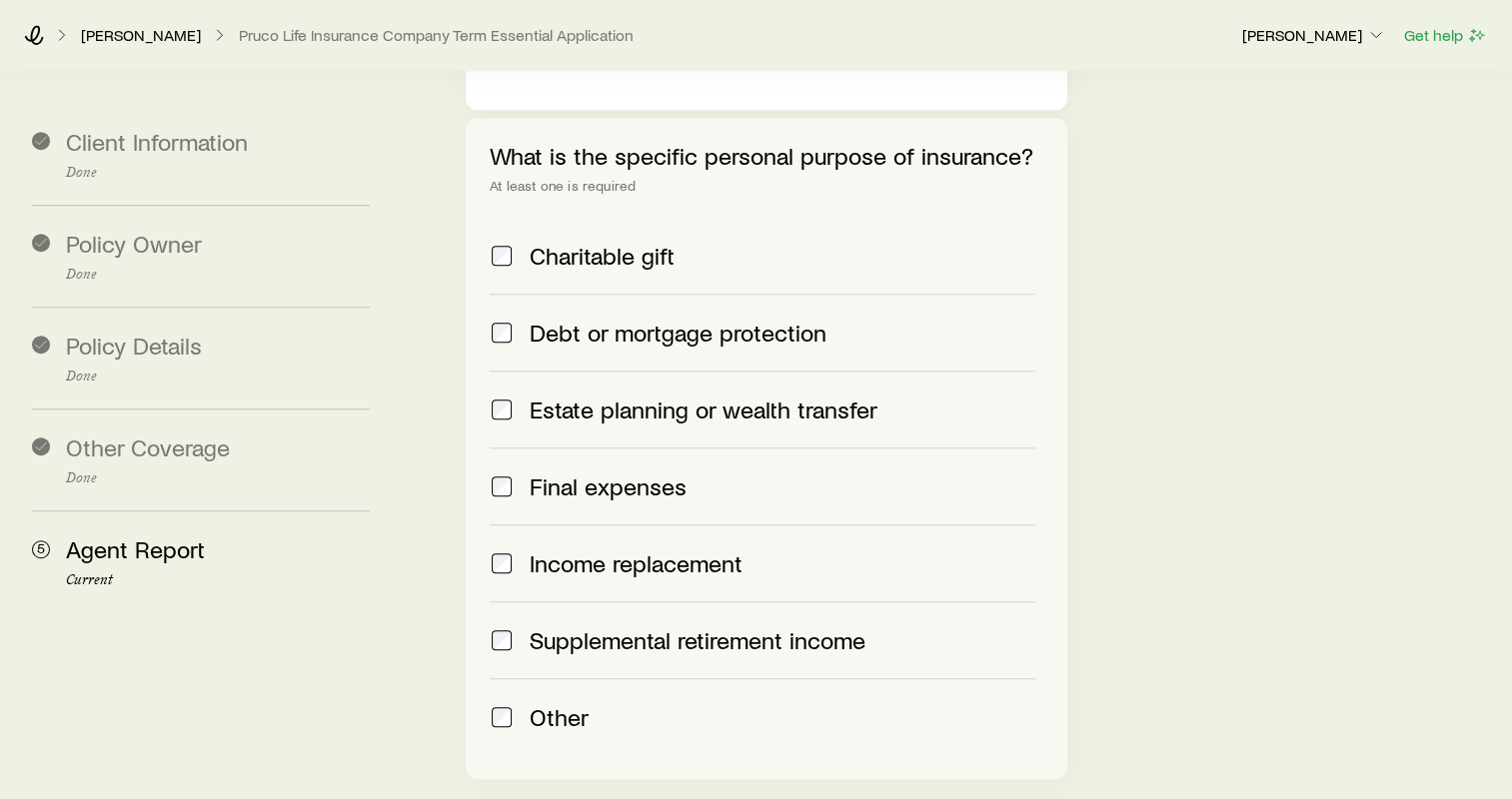 click on "Estate planning or wealth transfer" at bounding box center (762, 408) 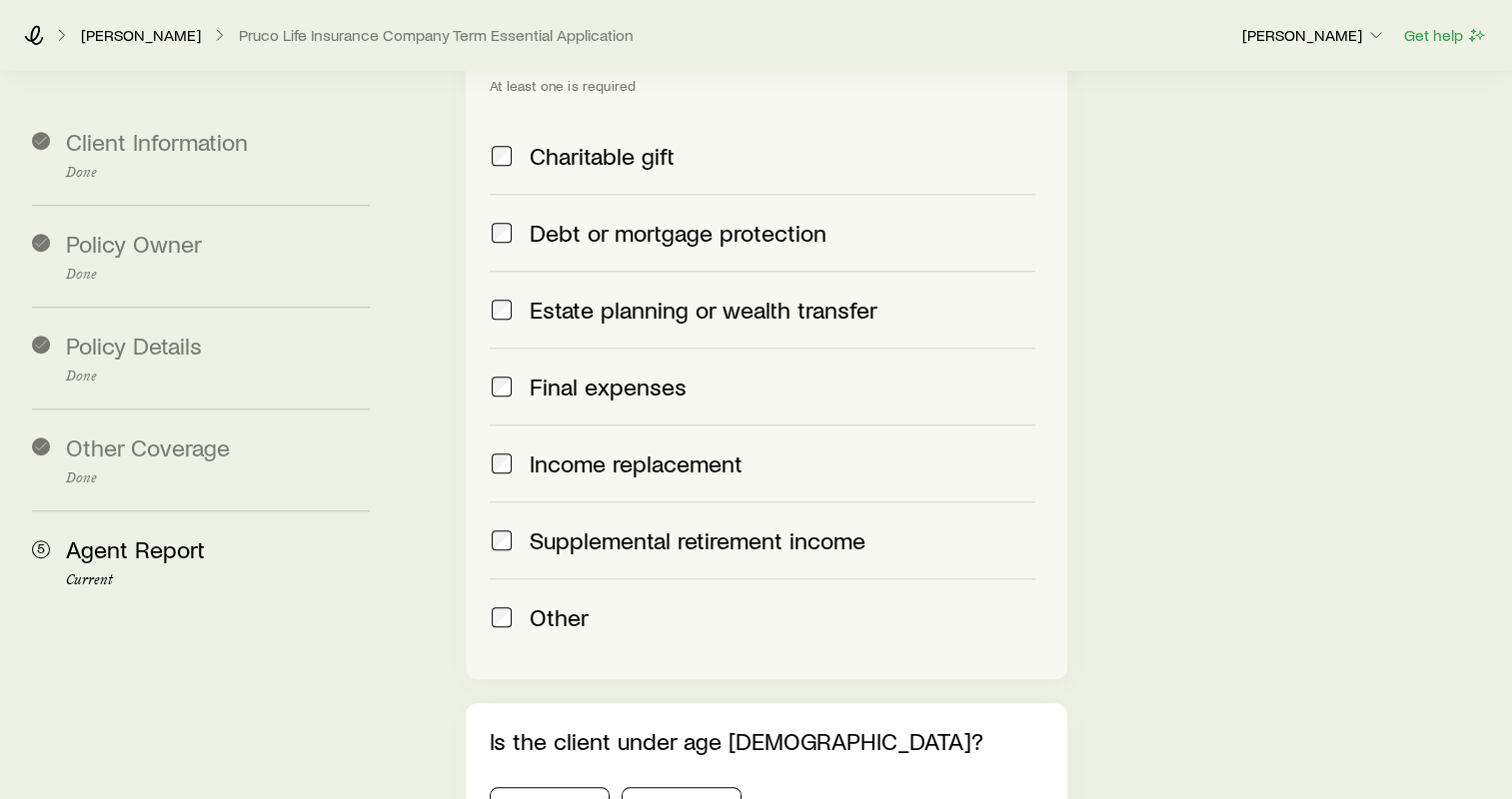 click on "Debt or mortgage protection" at bounding box center [762, 232] 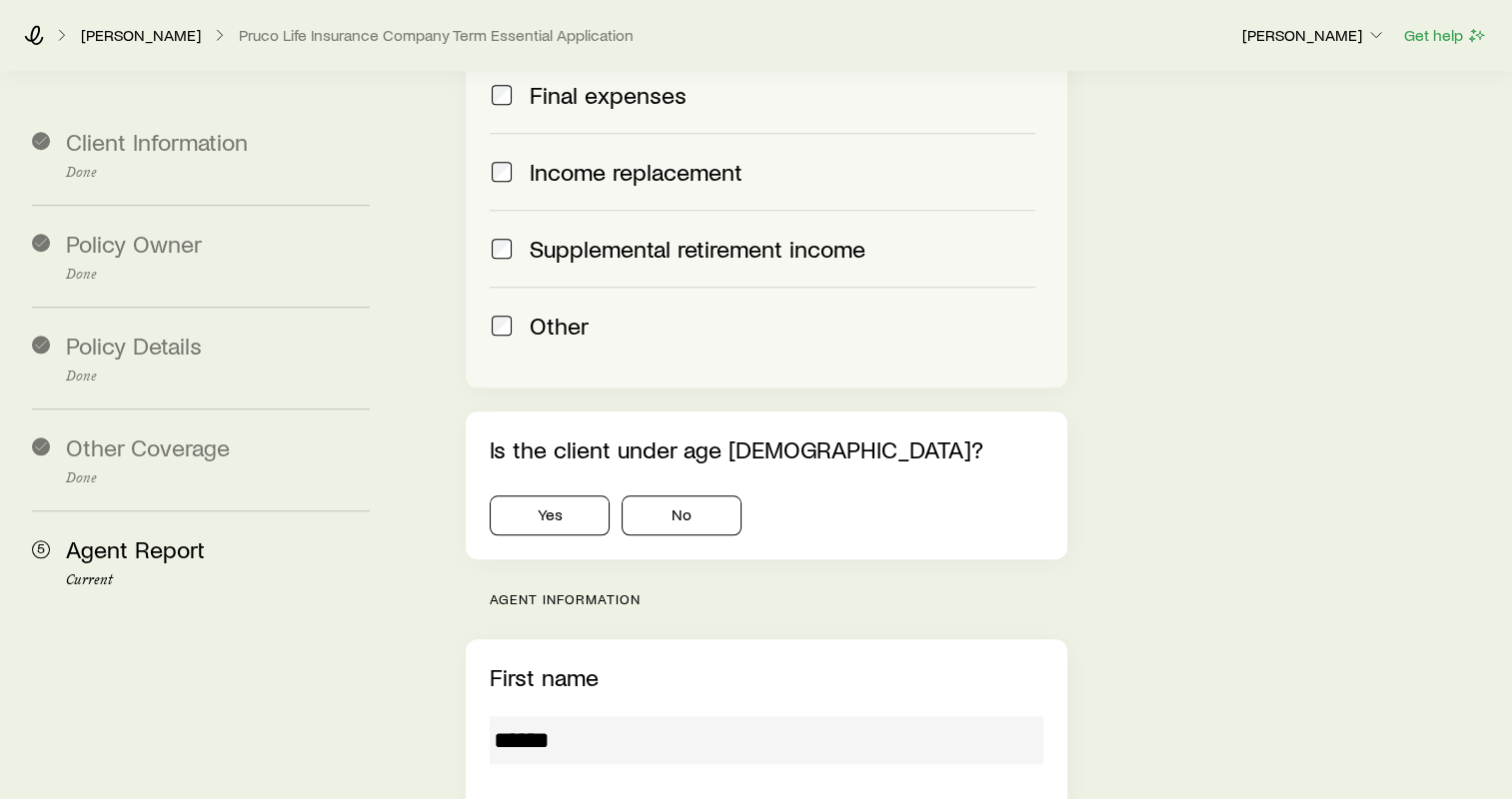 scroll, scrollTop: 1698, scrollLeft: 0, axis: vertical 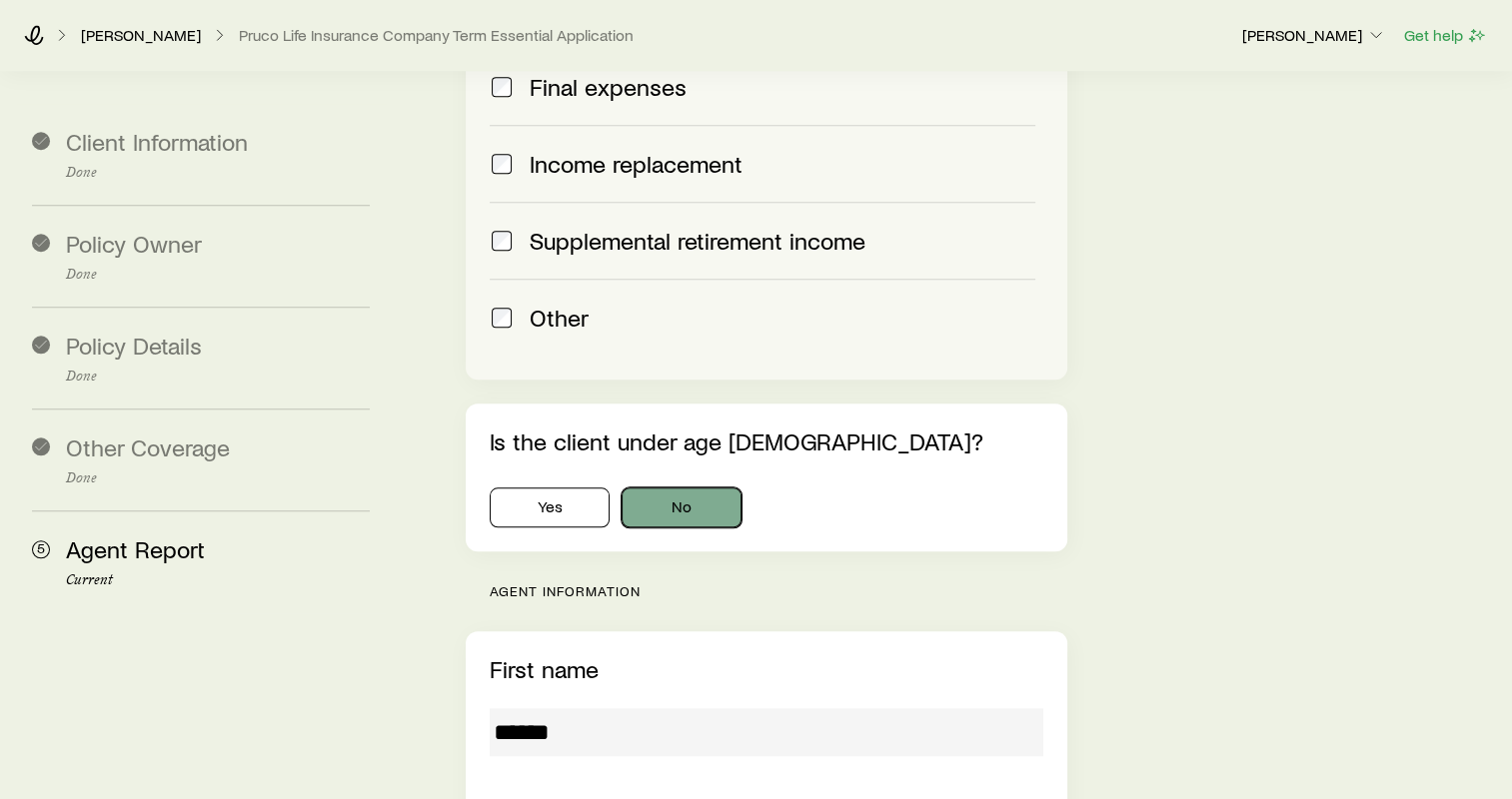 click on "No" at bounding box center (682, 507) 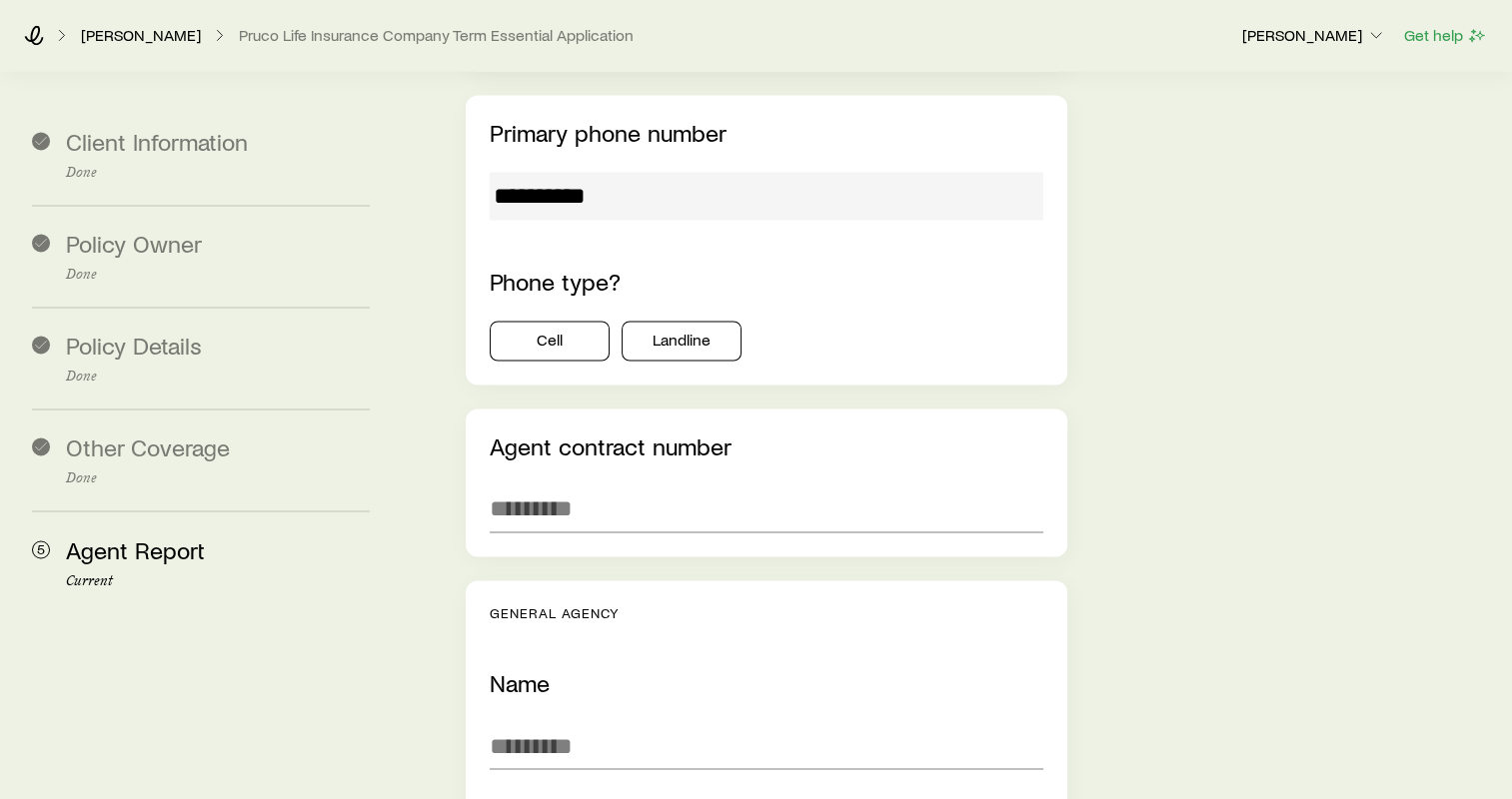 scroll, scrollTop: 3296, scrollLeft: 0, axis: vertical 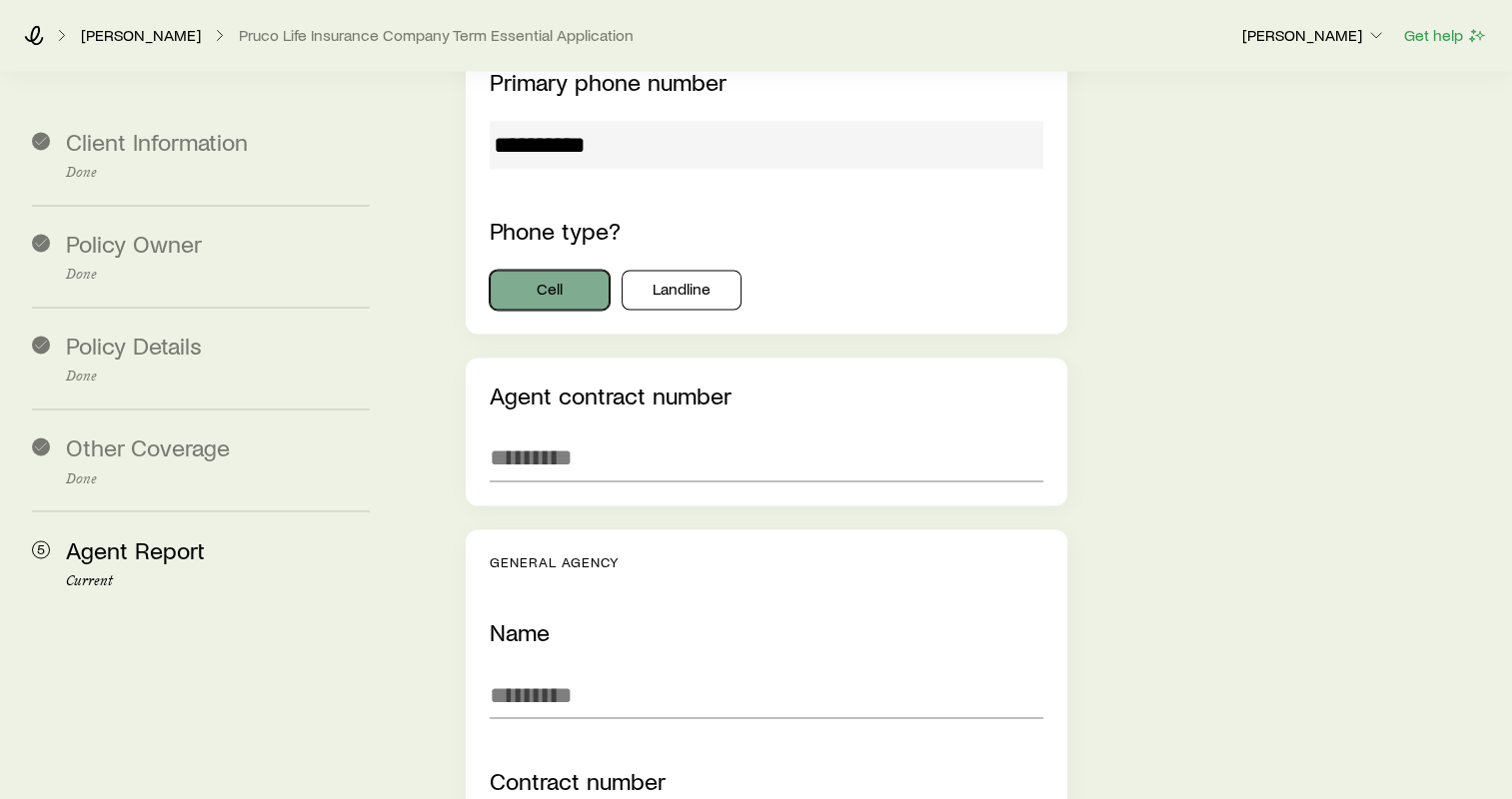 click on "Cell" at bounding box center [550, 290] 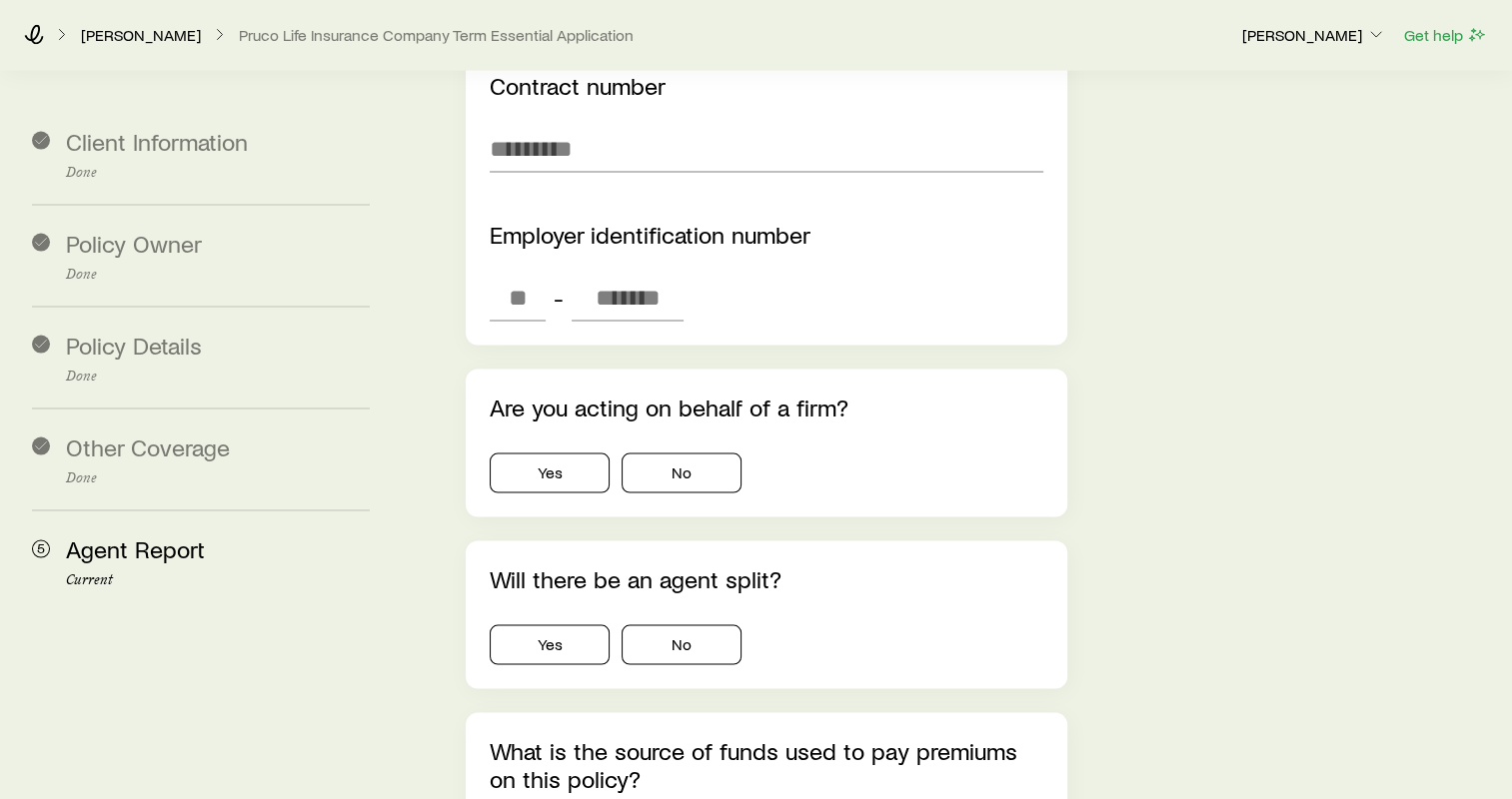 scroll, scrollTop: 3995, scrollLeft: 0, axis: vertical 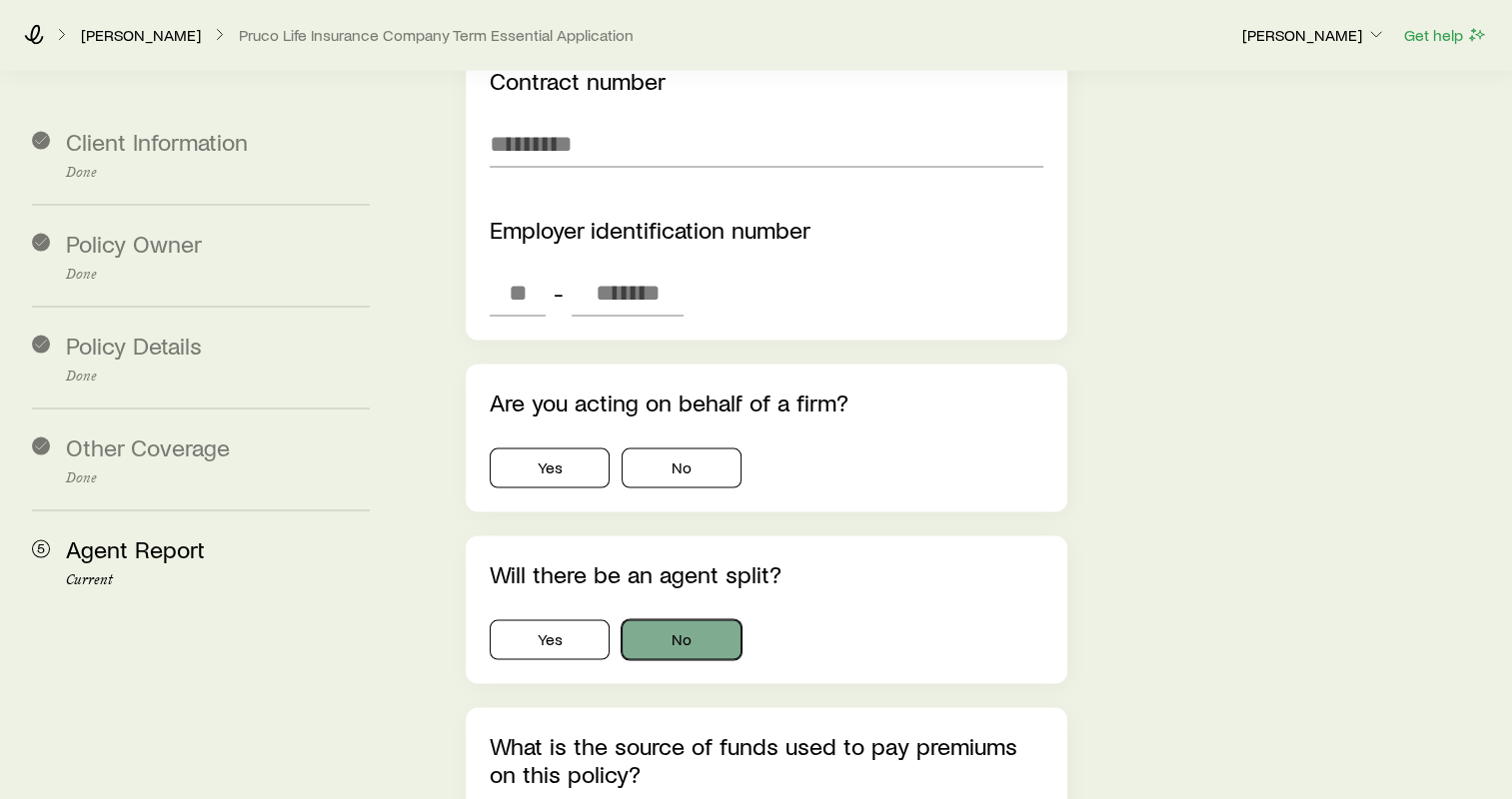 click on "No" at bounding box center (682, 640) 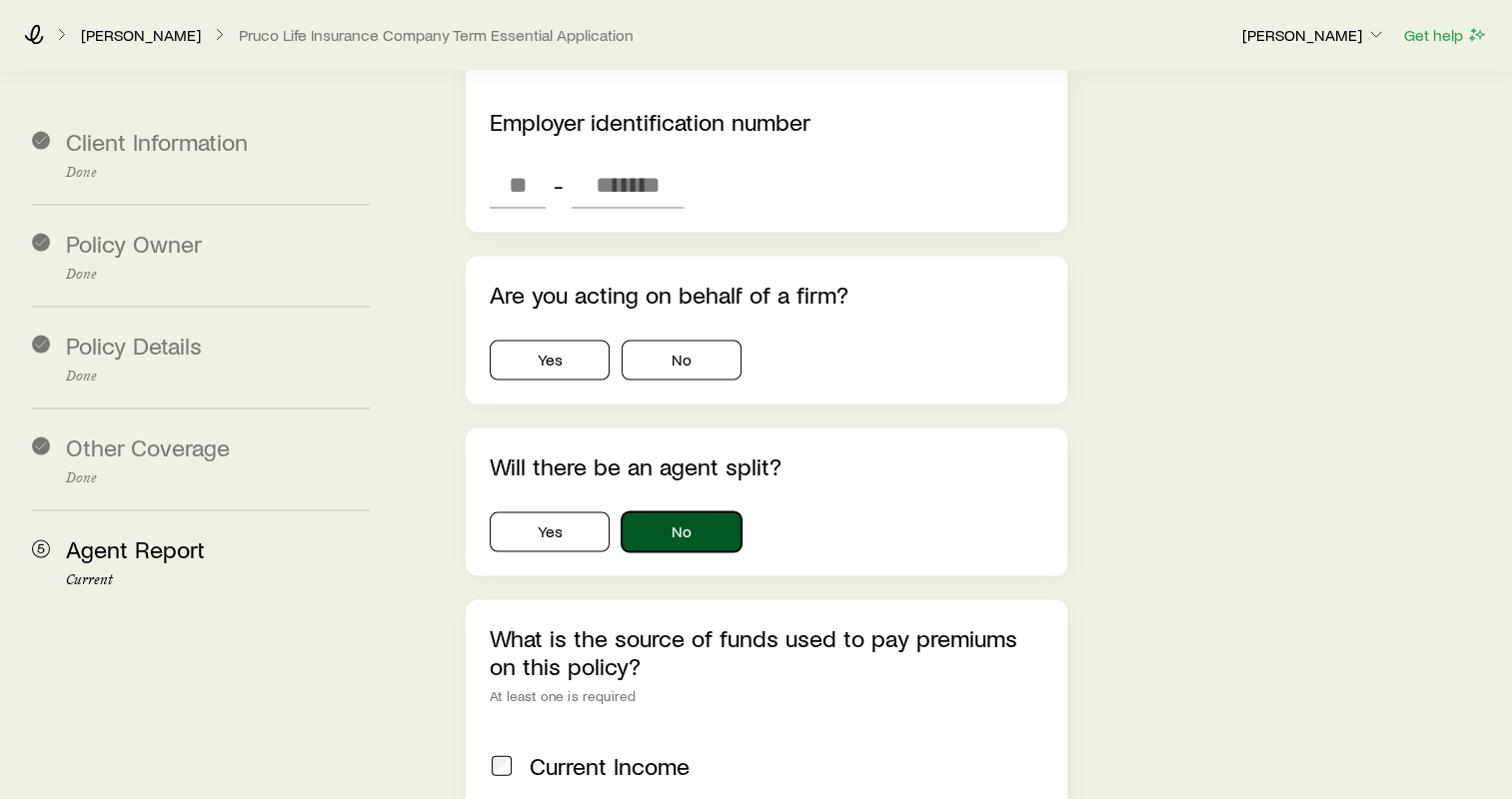 scroll, scrollTop: 4295, scrollLeft: 0, axis: vertical 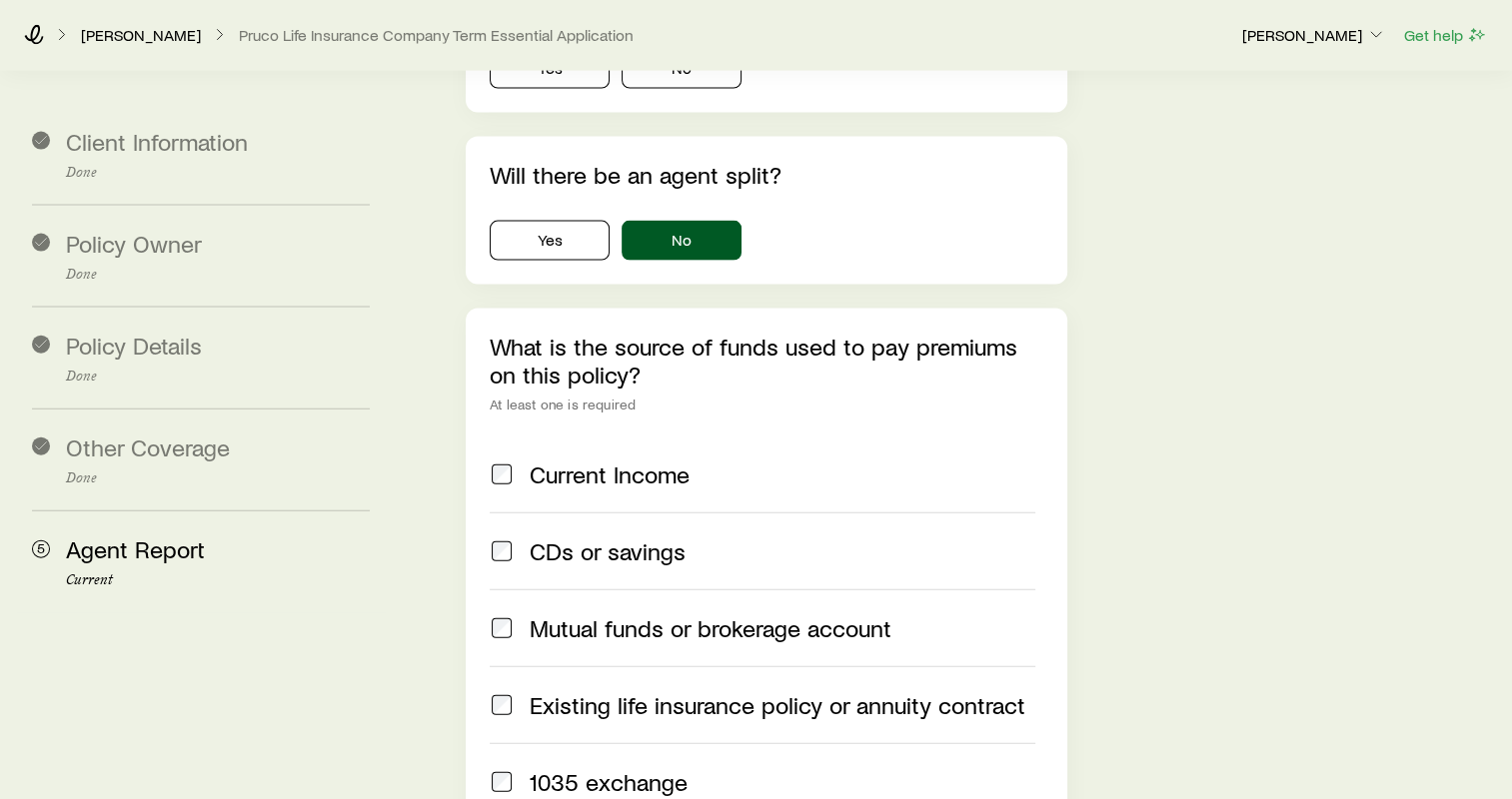click on "Current Income" at bounding box center [762, 474] 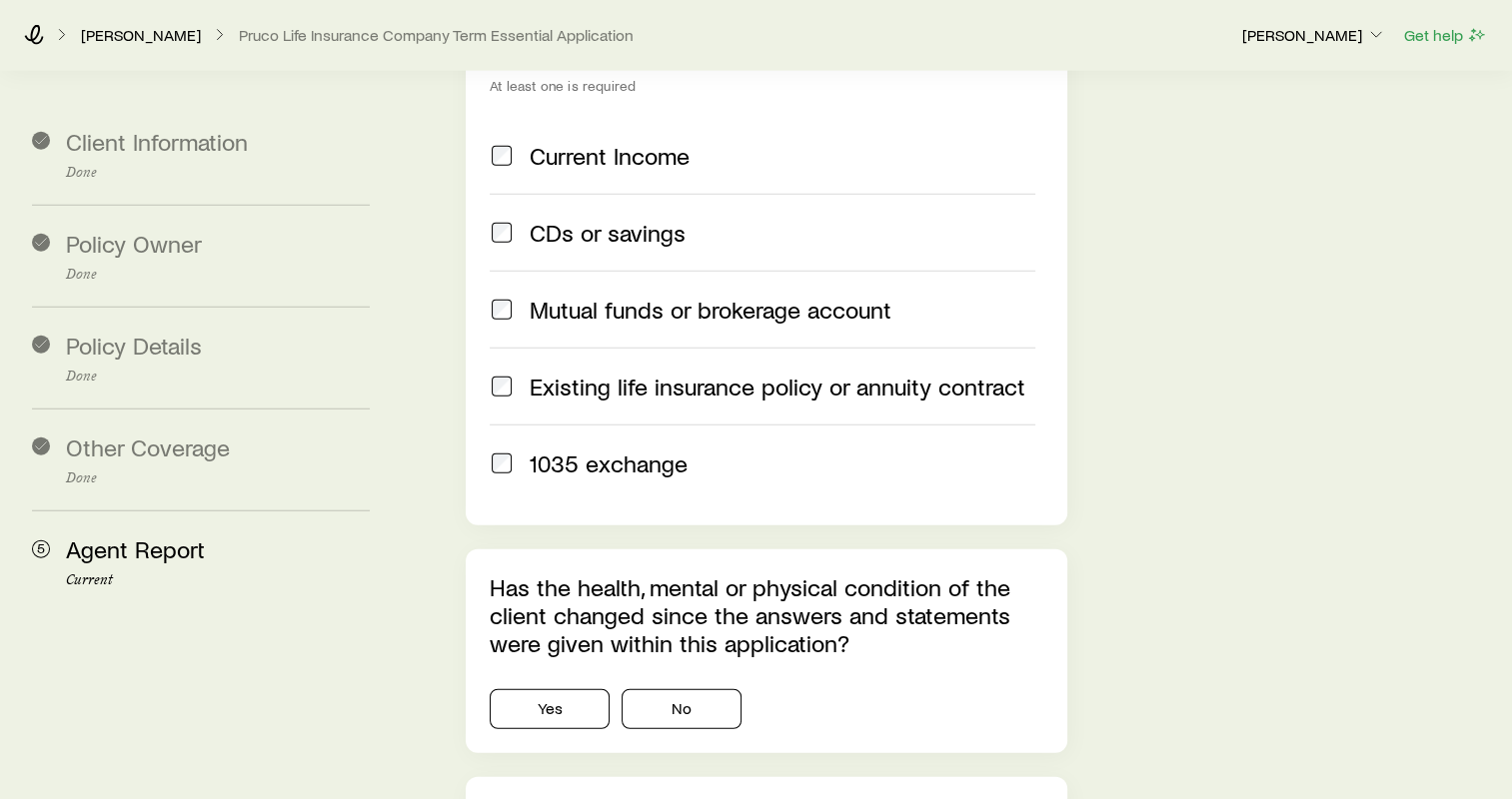 scroll, scrollTop: 4794, scrollLeft: 0, axis: vertical 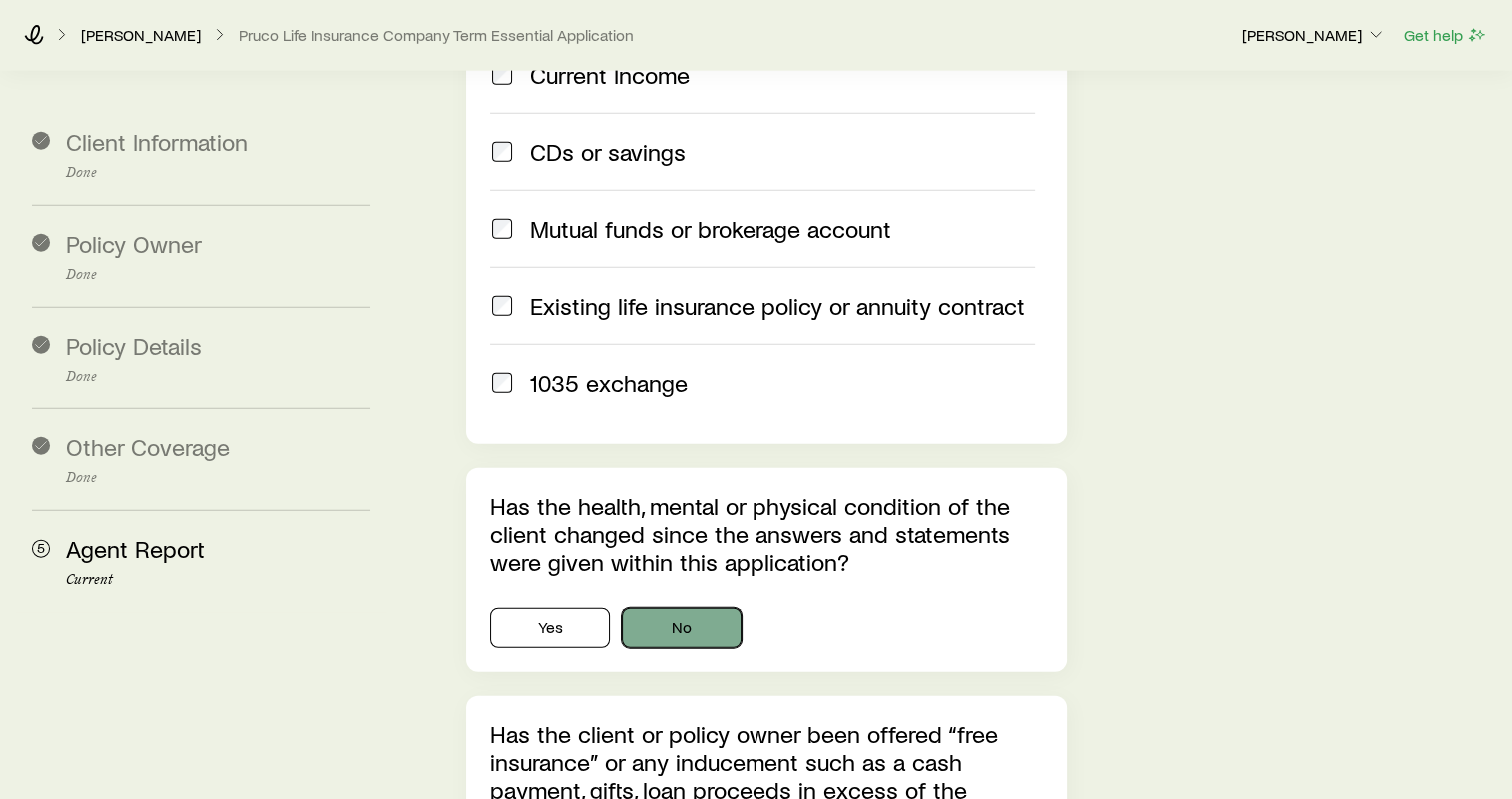 click on "No" at bounding box center (682, 628) 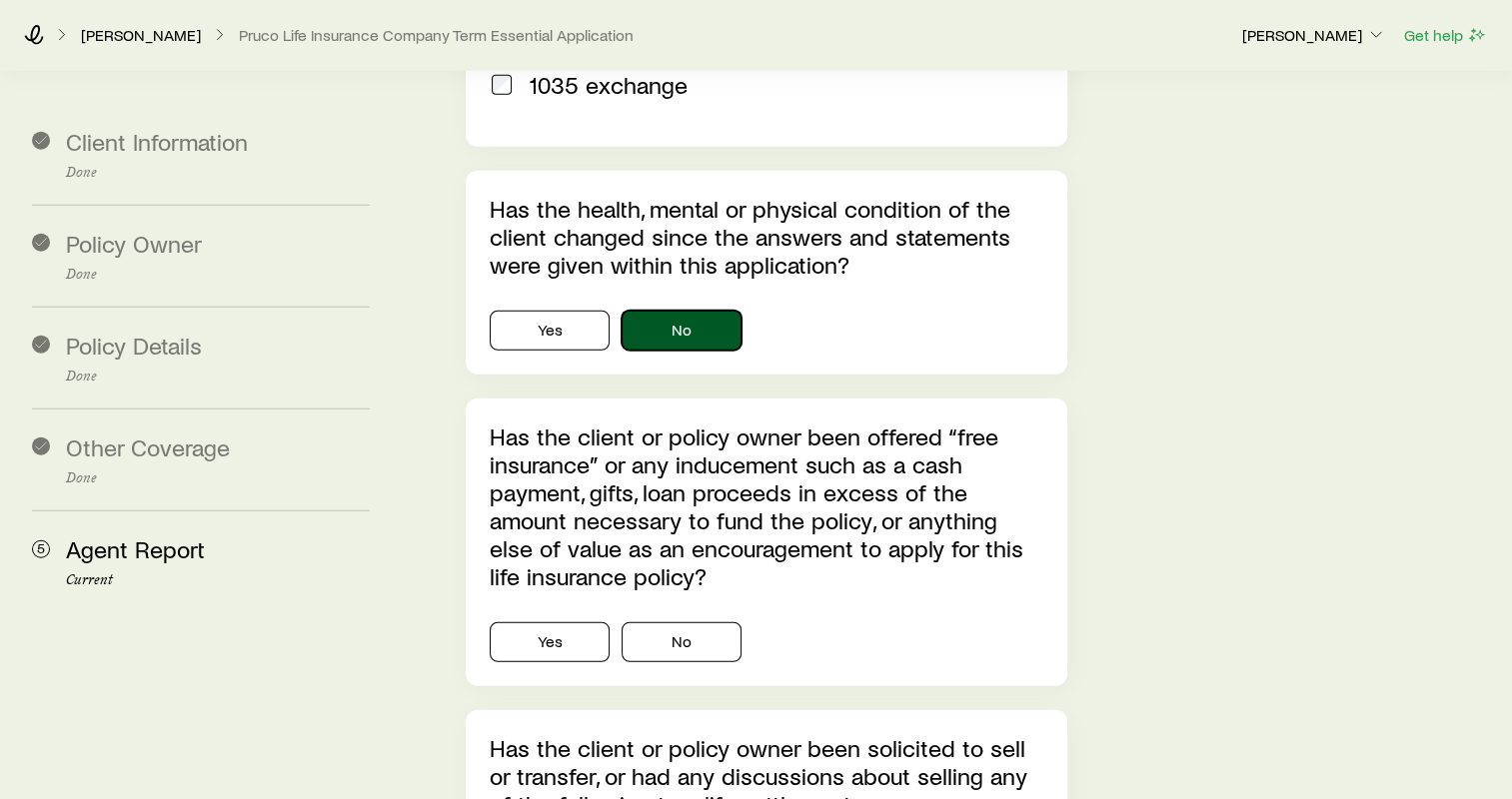 scroll, scrollTop: 5194, scrollLeft: 0, axis: vertical 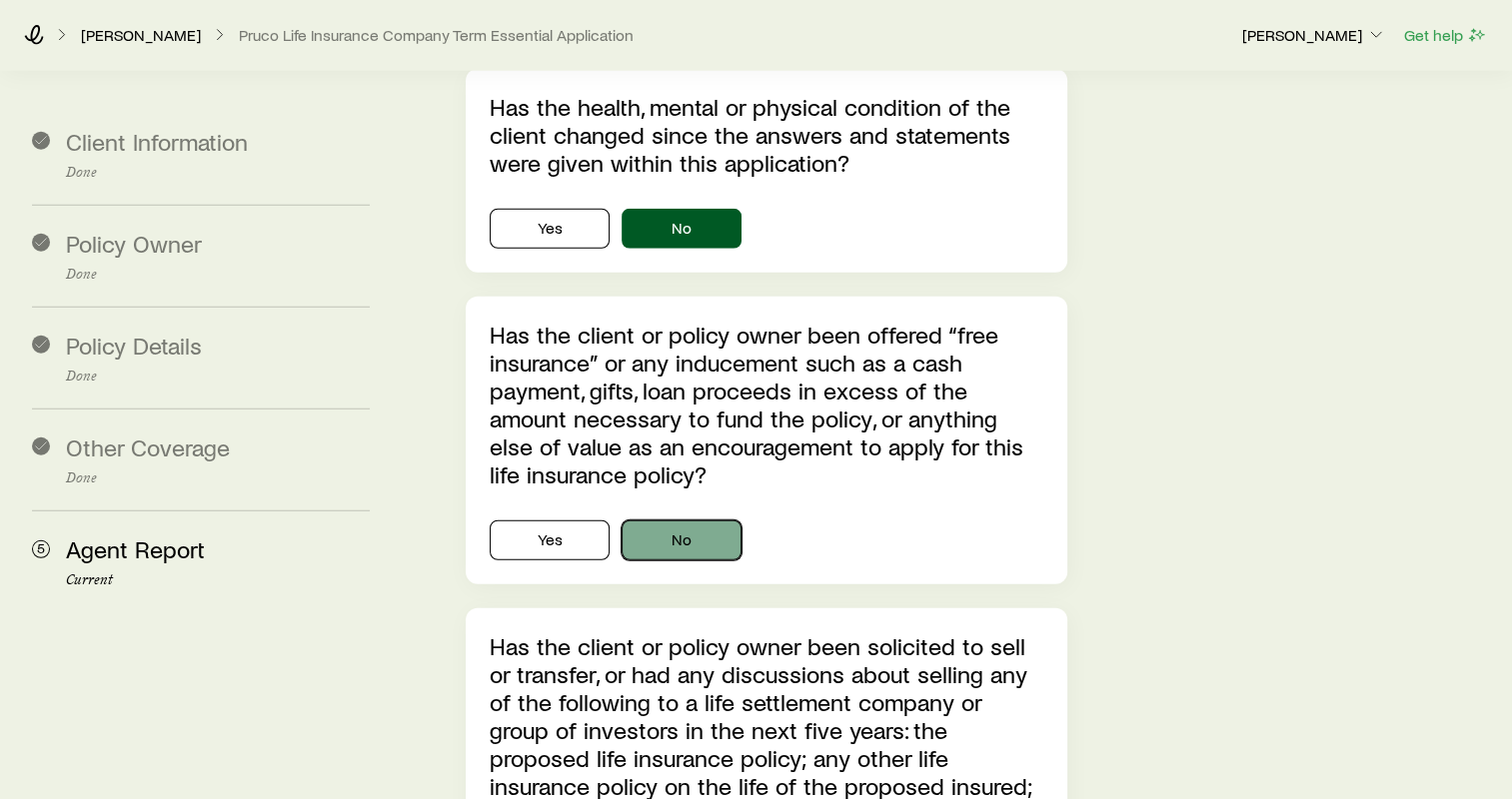 click on "No" at bounding box center (682, 540) 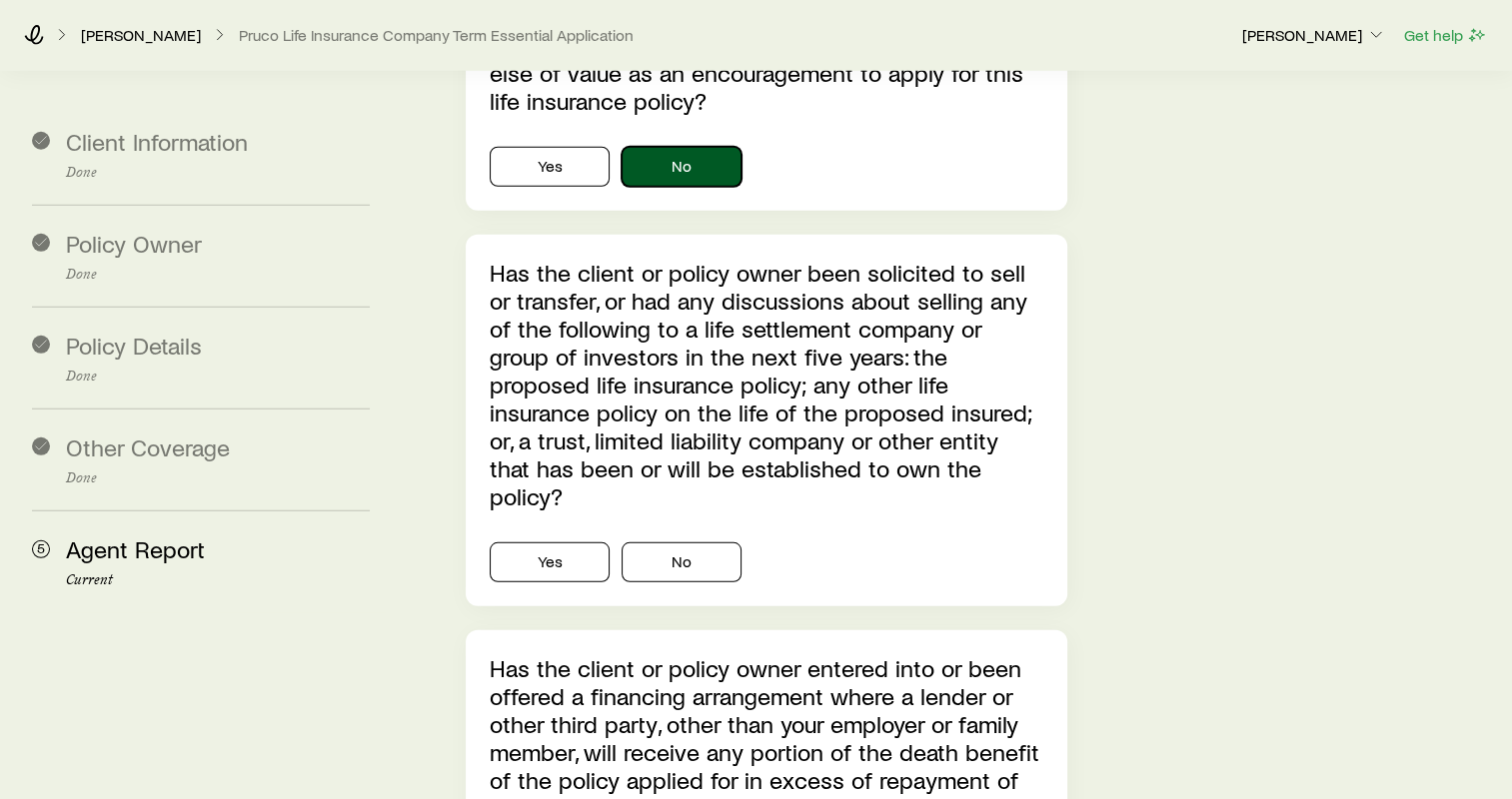 scroll, scrollTop: 5593, scrollLeft: 0, axis: vertical 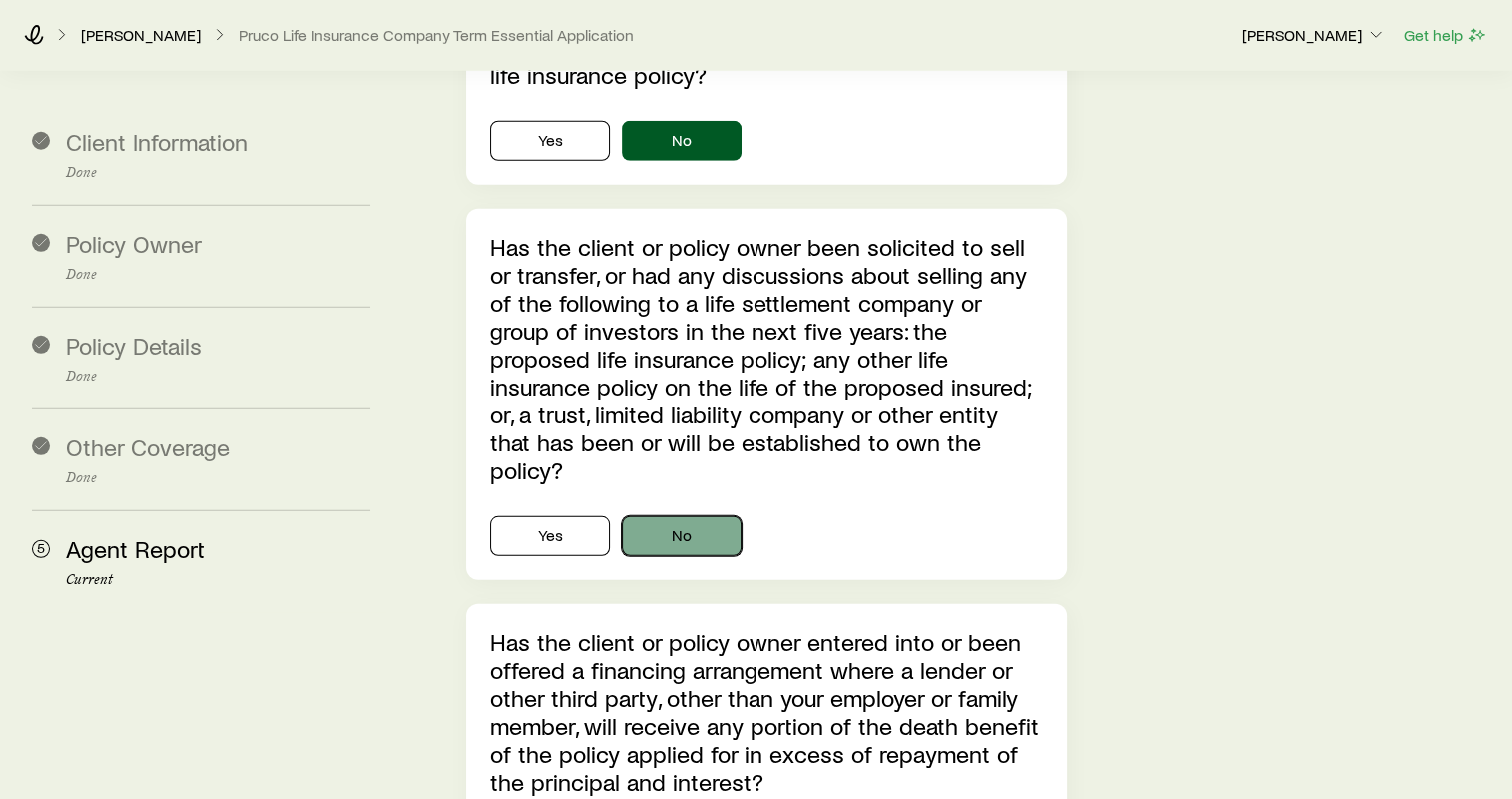 click on "No" at bounding box center (682, 536) 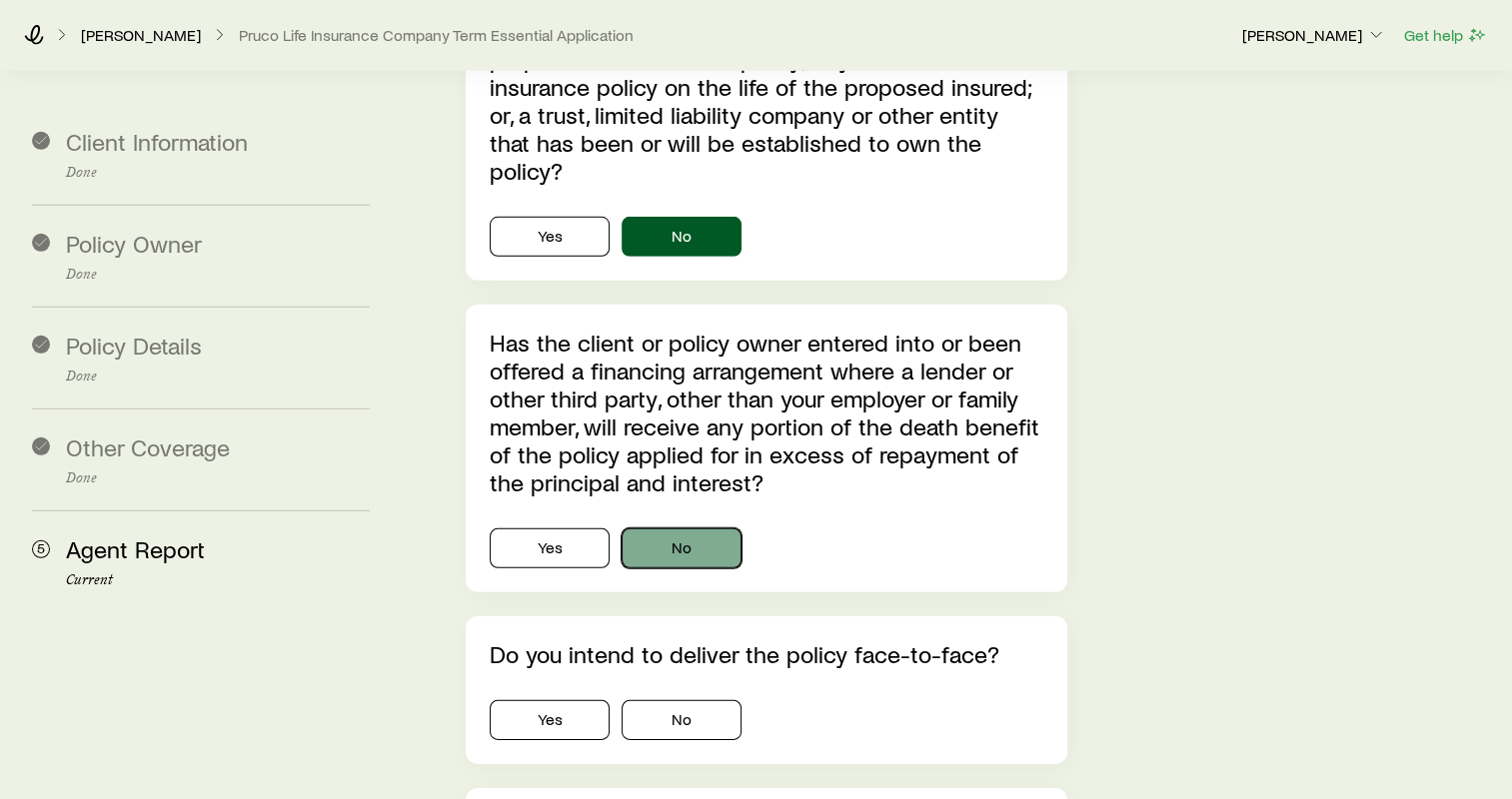 click on "No" at bounding box center [682, 548] 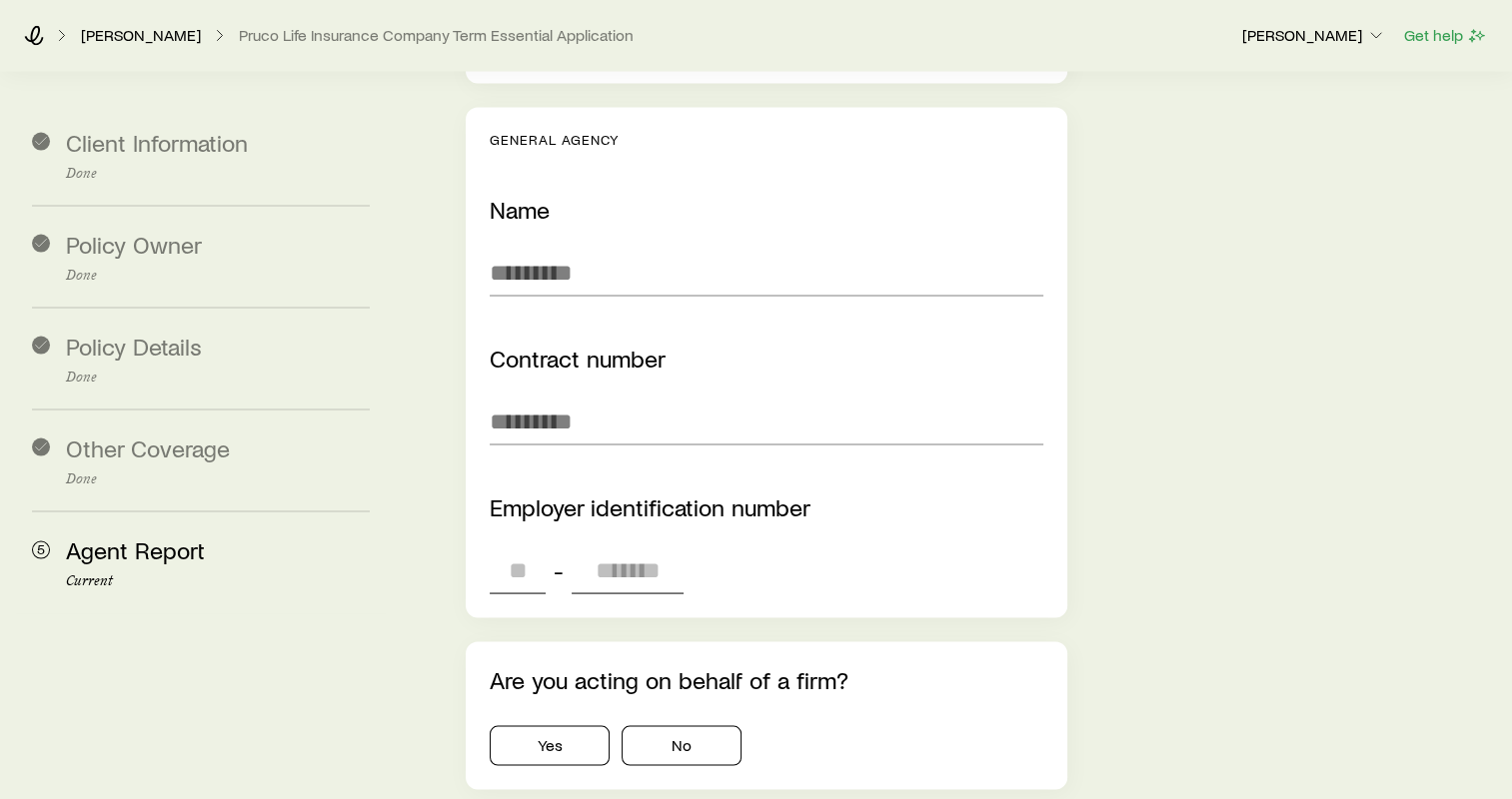 scroll, scrollTop: 3596, scrollLeft: 0, axis: vertical 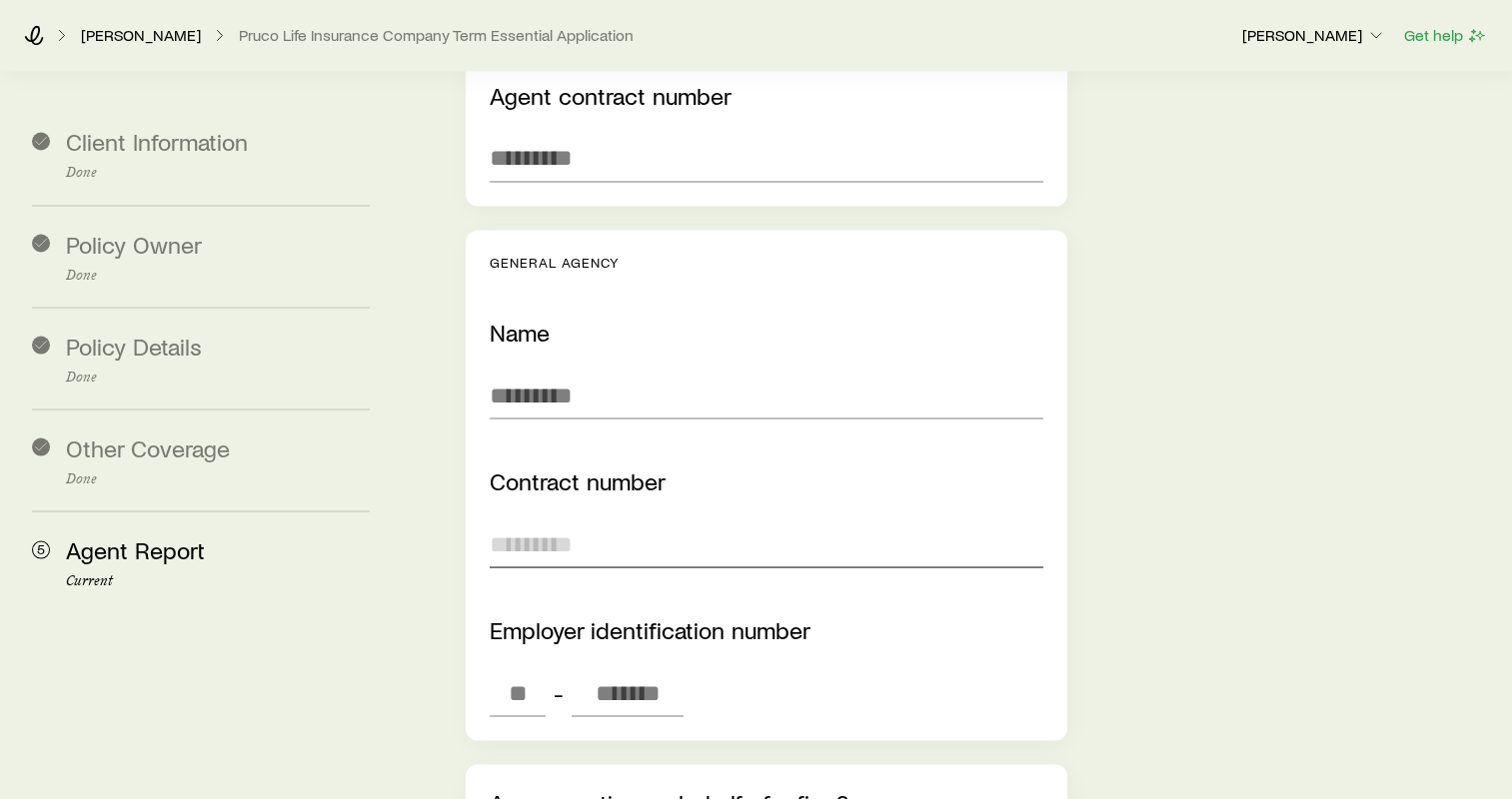click at bounding box center [766, 543] 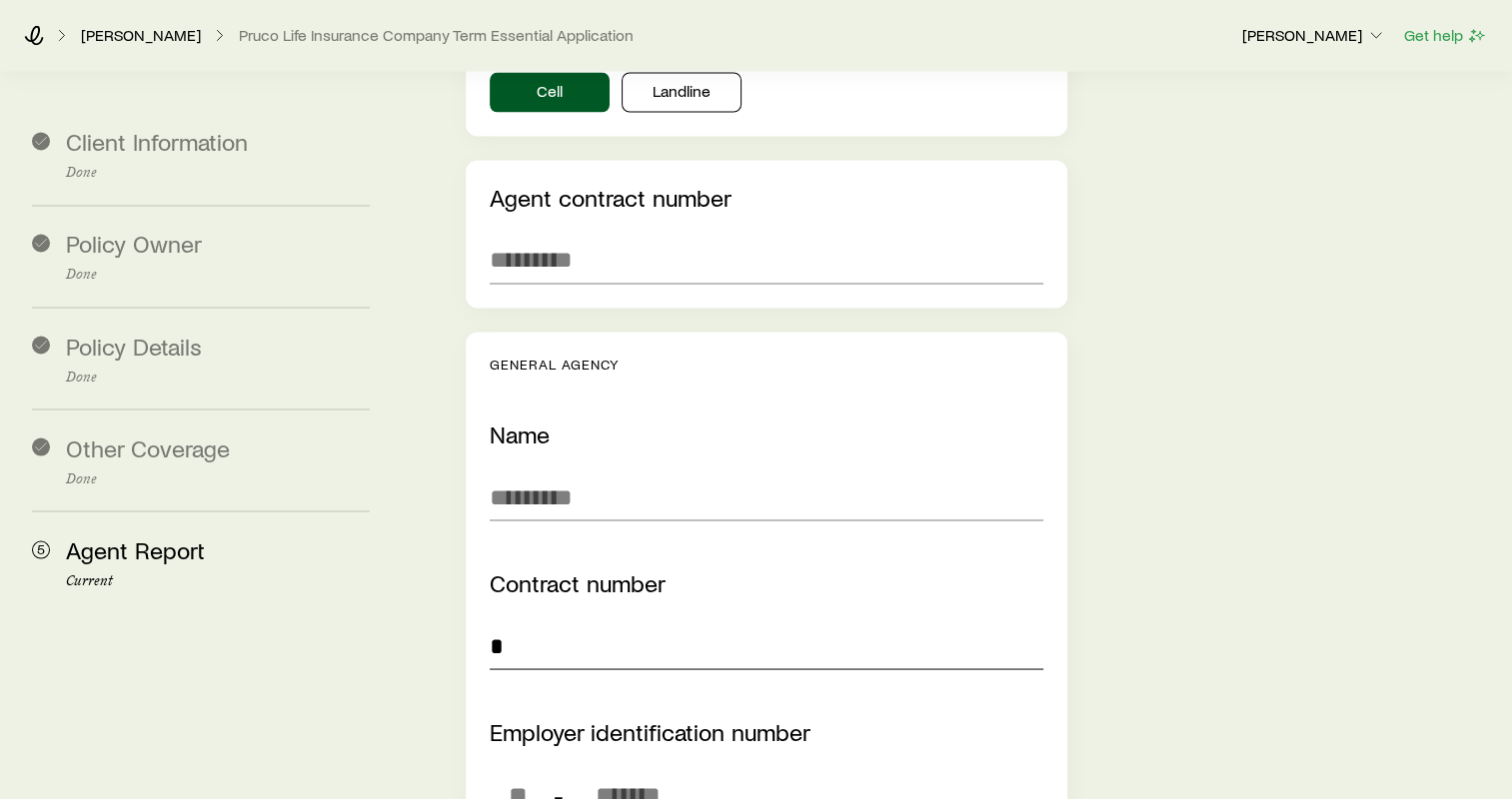 scroll, scrollTop: 3496, scrollLeft: 0, axis: vertical 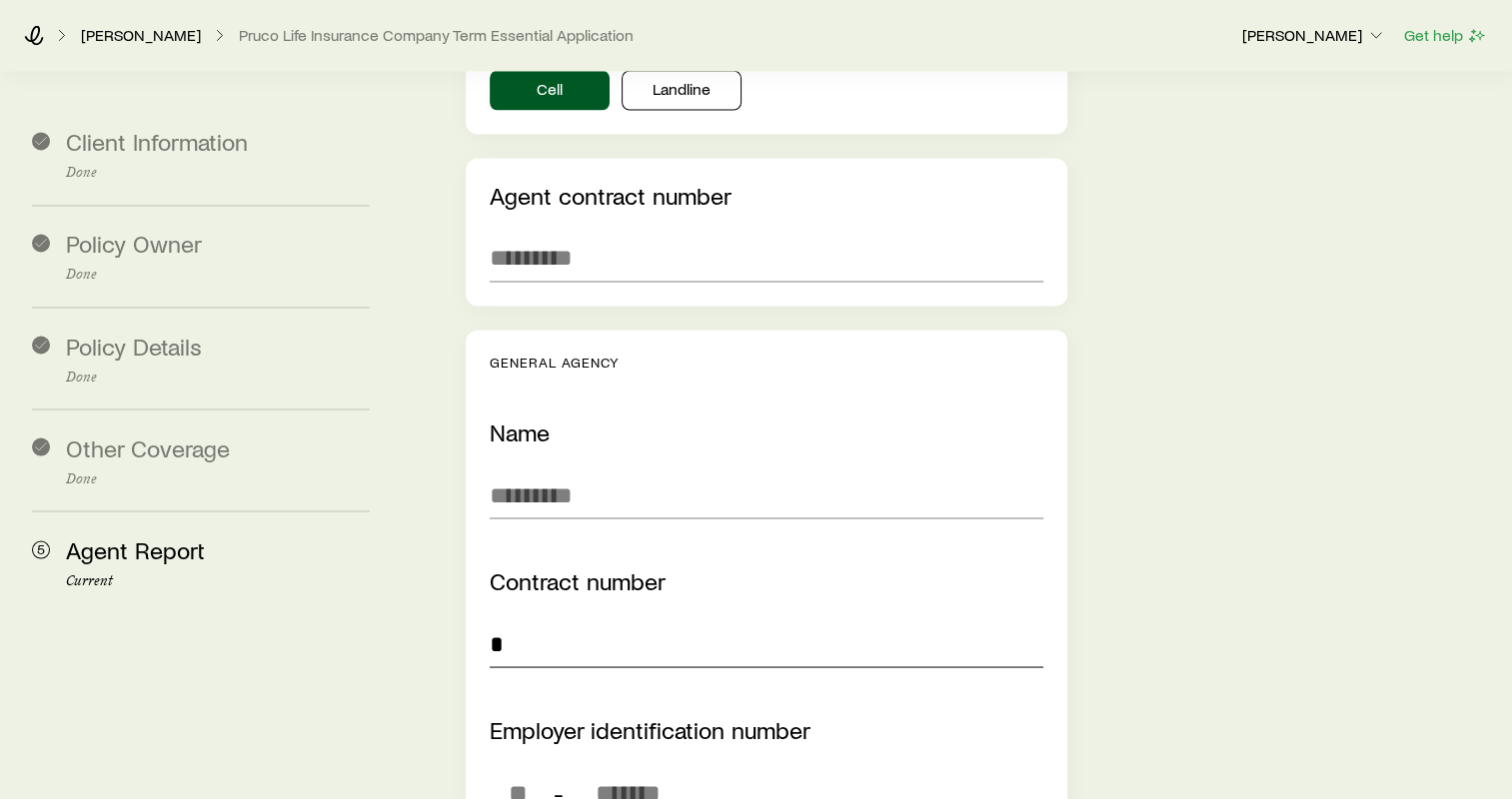drag, startPoint x: 510, startPoint y: 603, endPoint x: 480, endPoint y: 596, distance: 30.805844 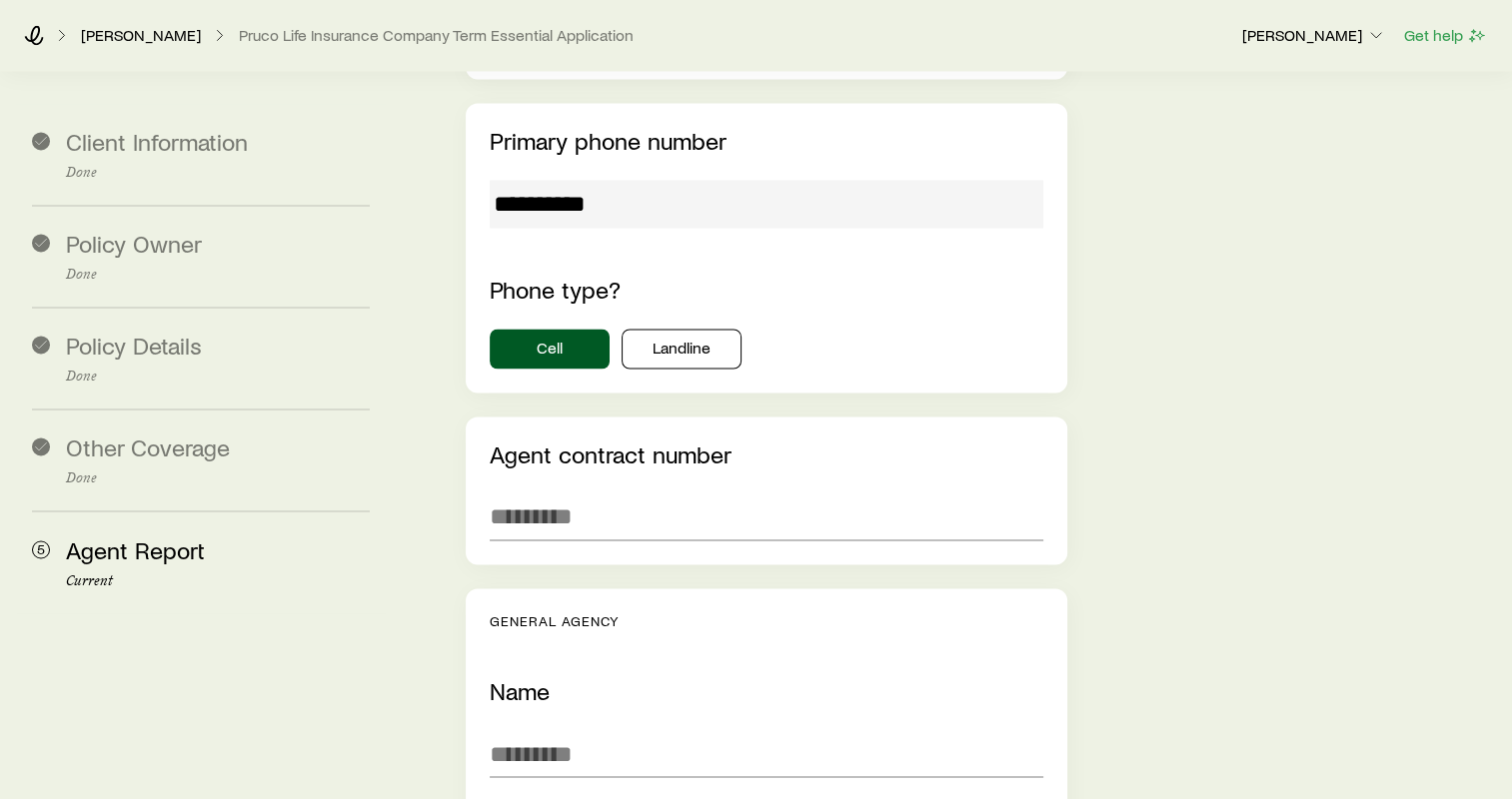 scroll, scrollTop: 3196, scrollLeft: 0, axis: vertical 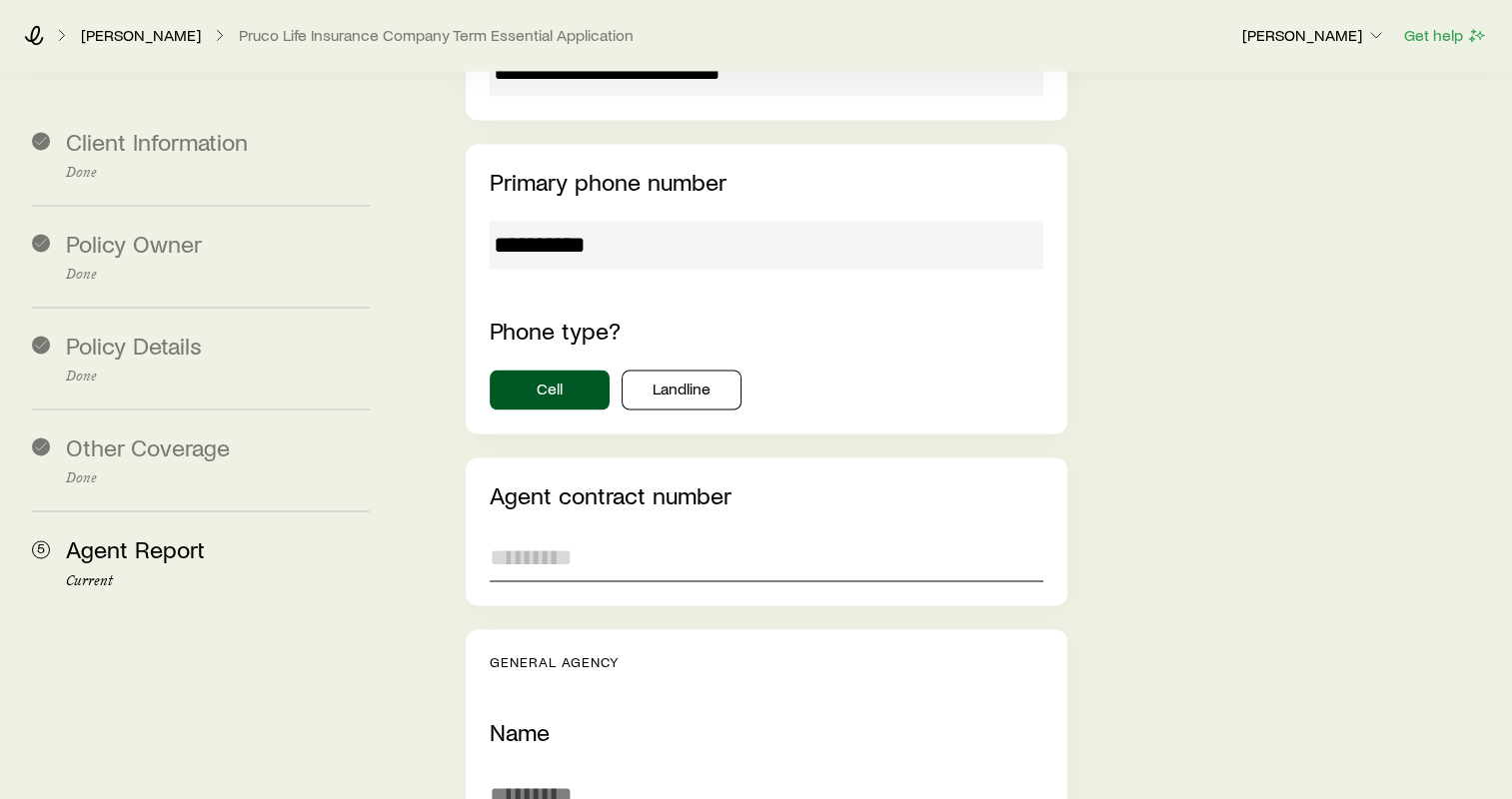 click at bounding box center [766, 557] 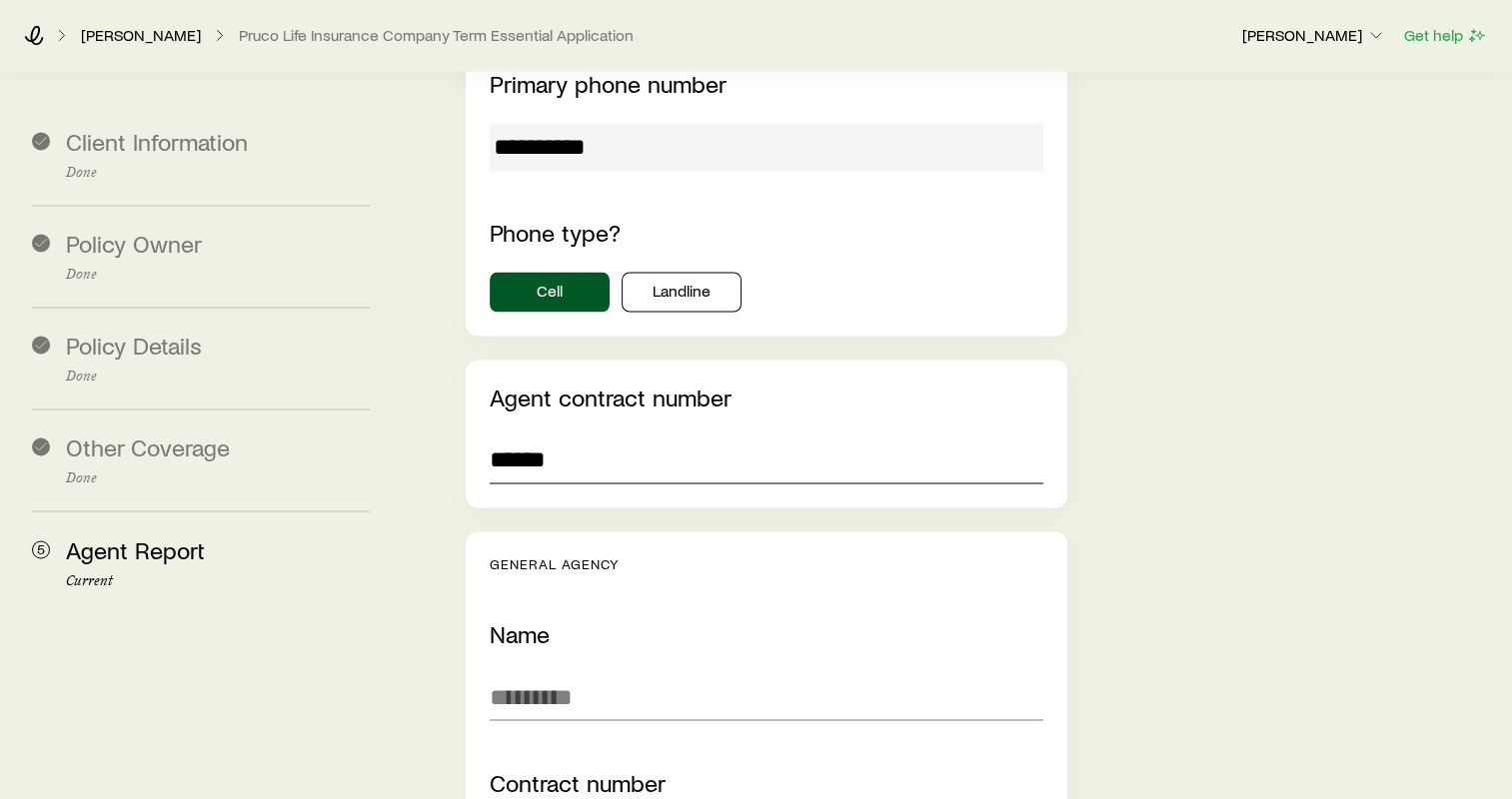 scroll, scrollTop: 3396, scrollLeft: 0, axis: vertical 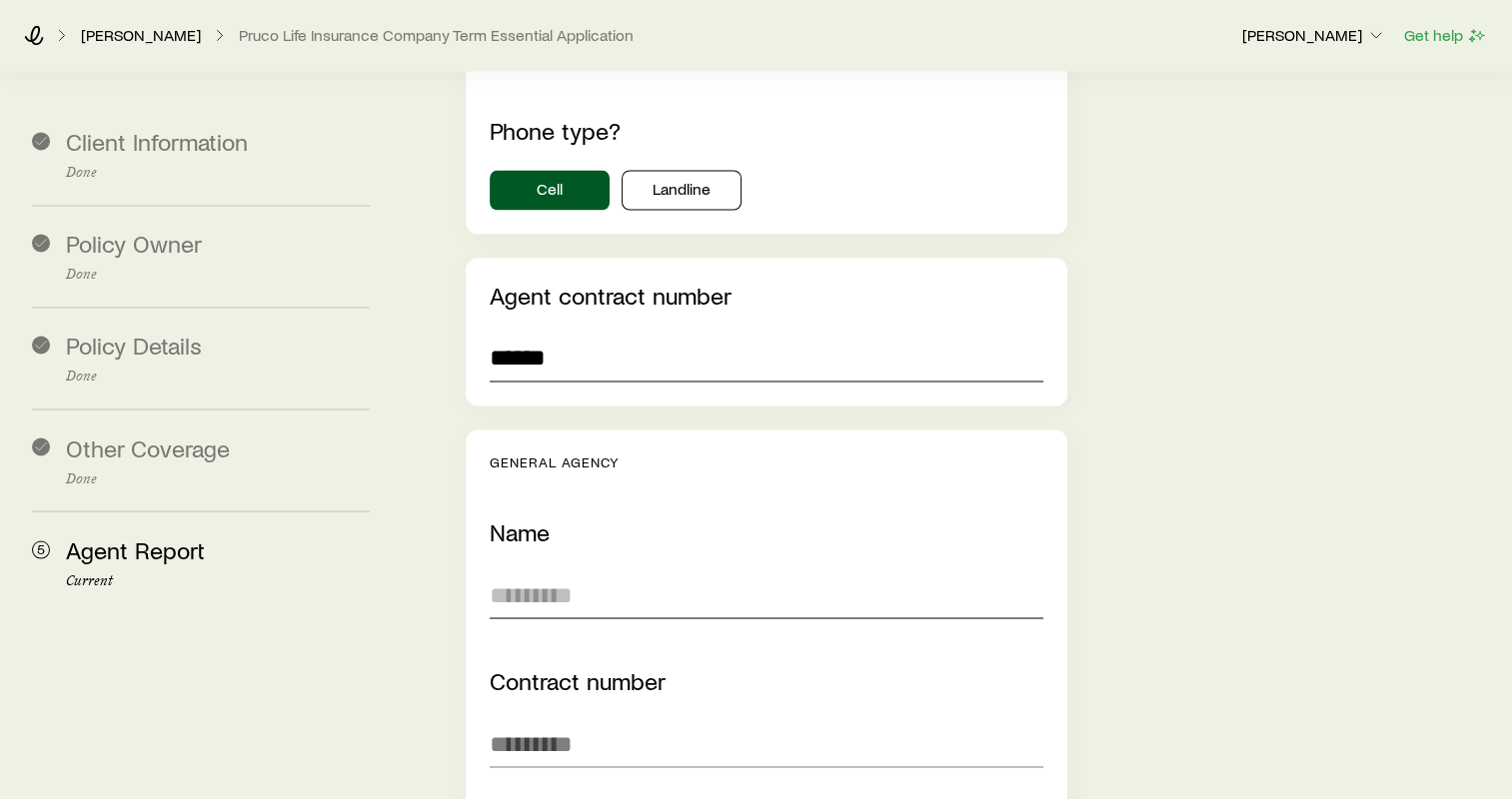 type on "******" 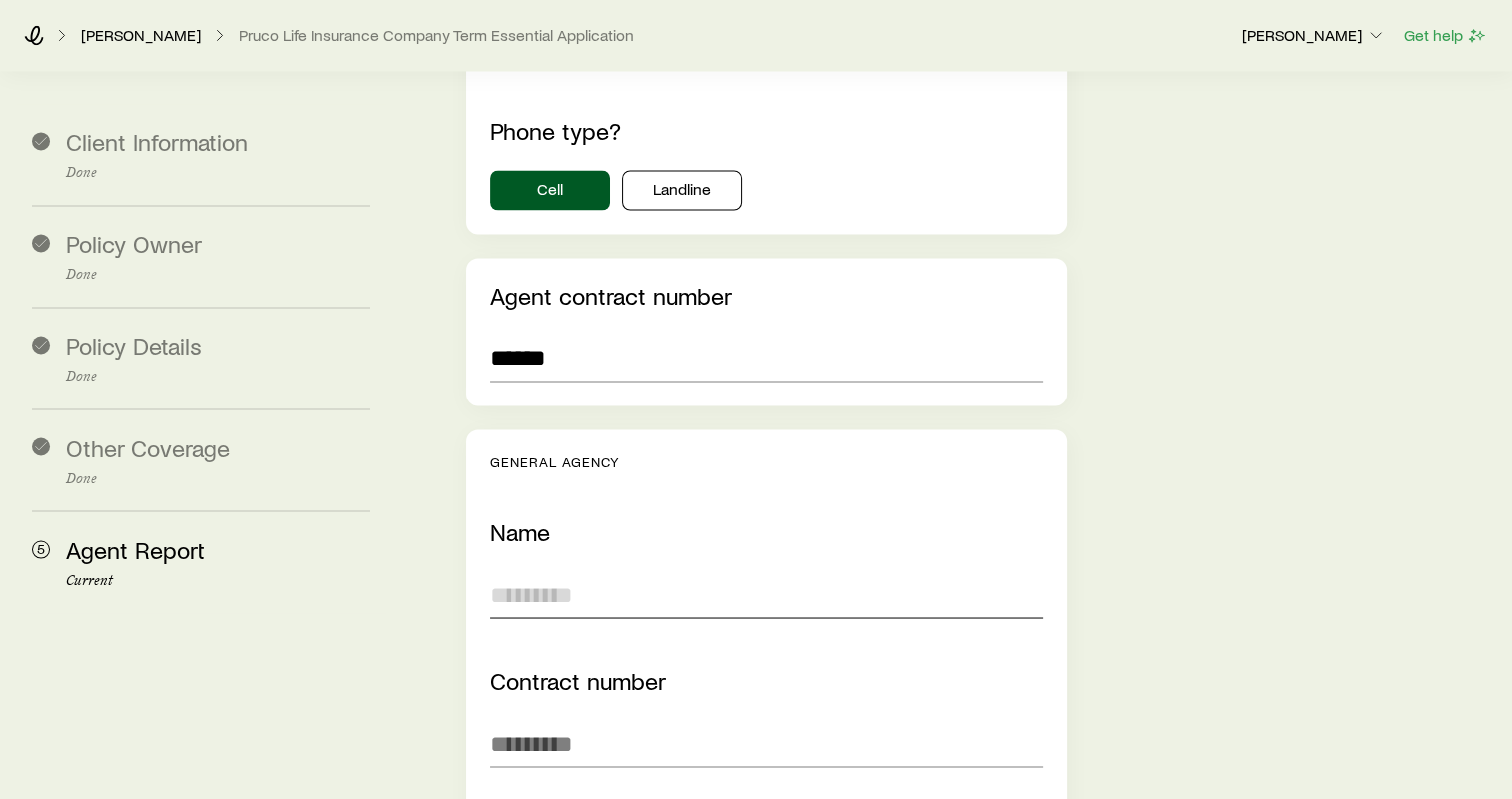 click at bounding box center (766, 594) 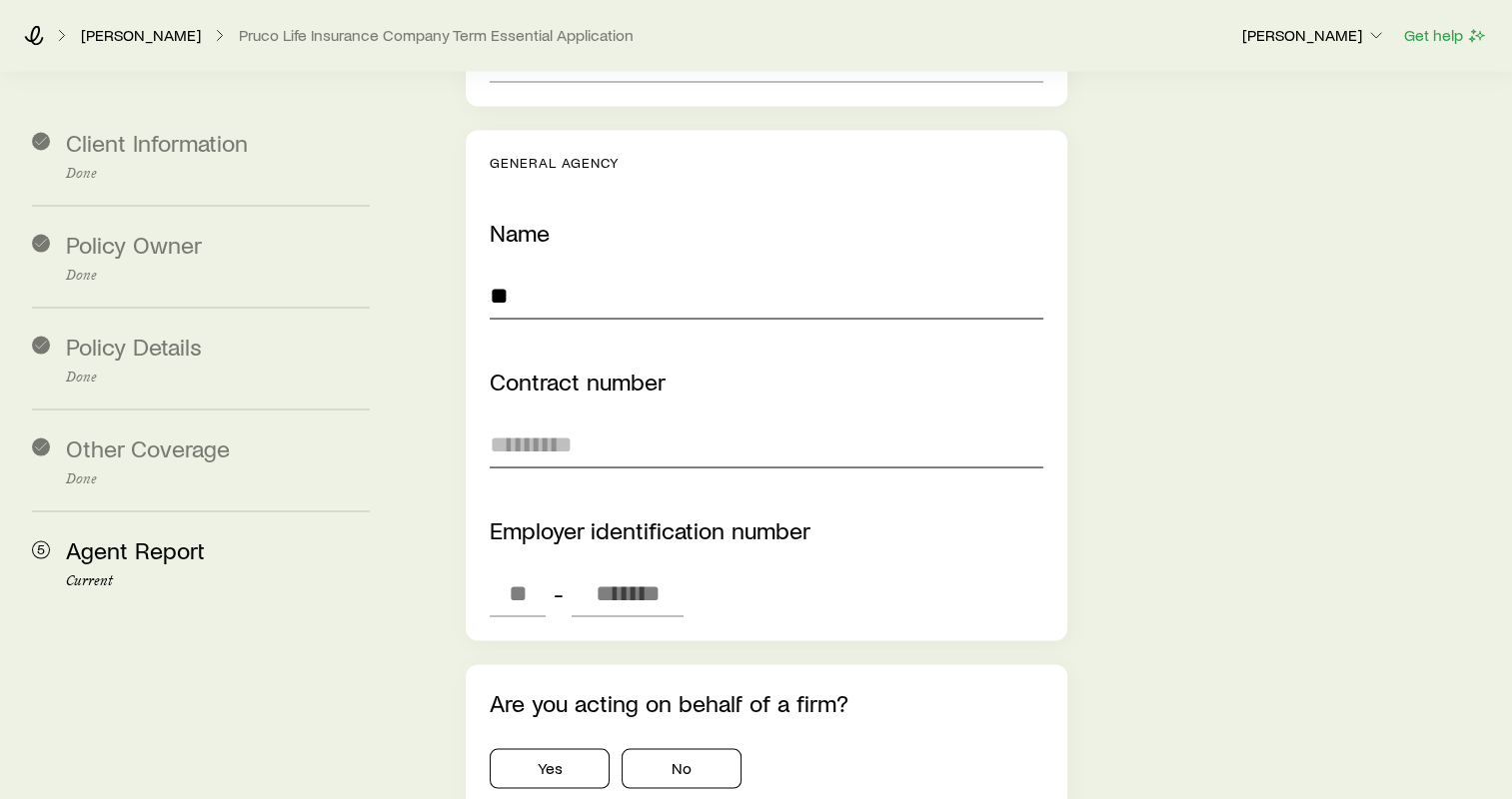 type on "*" 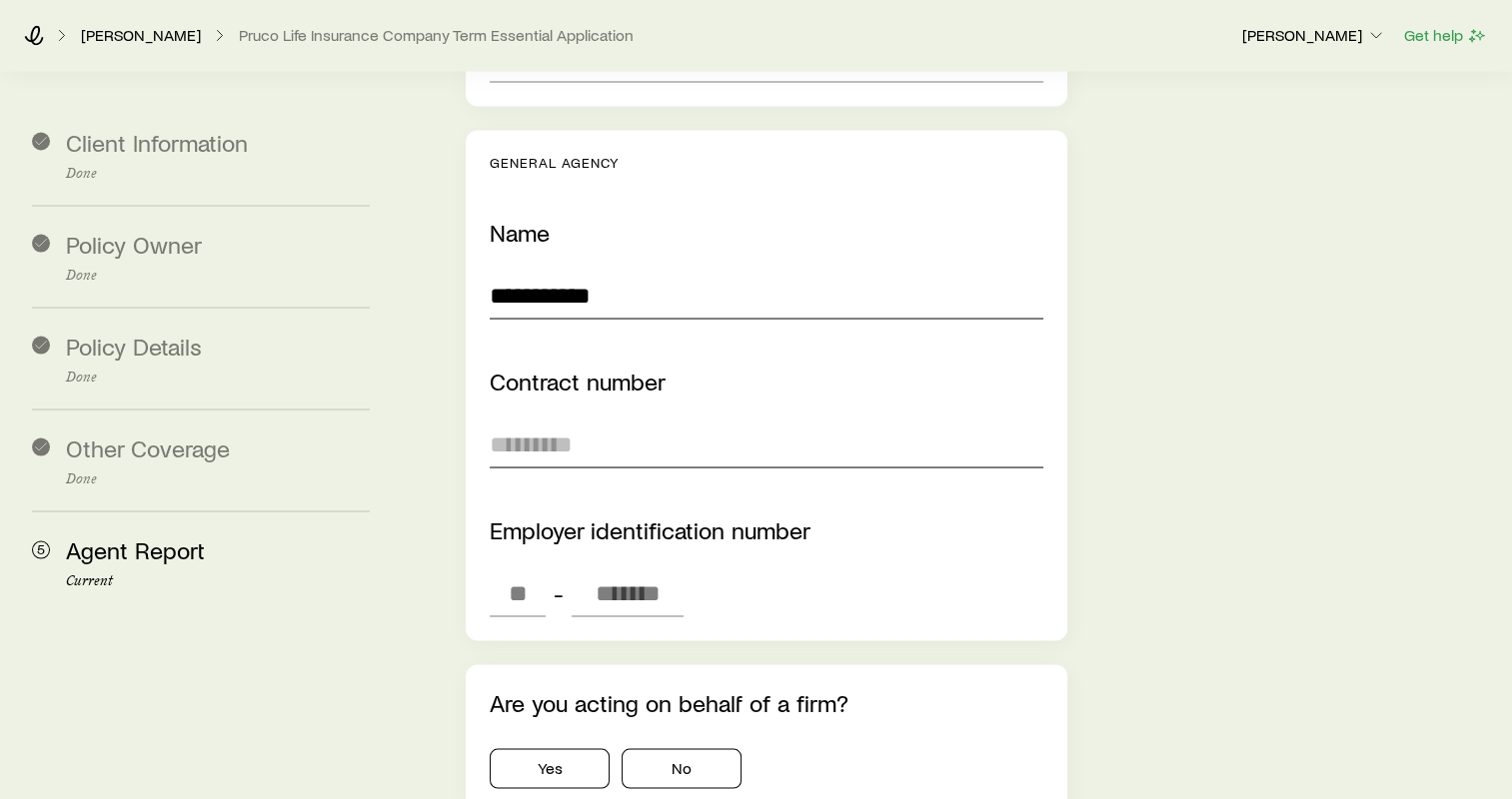 type on "**********" 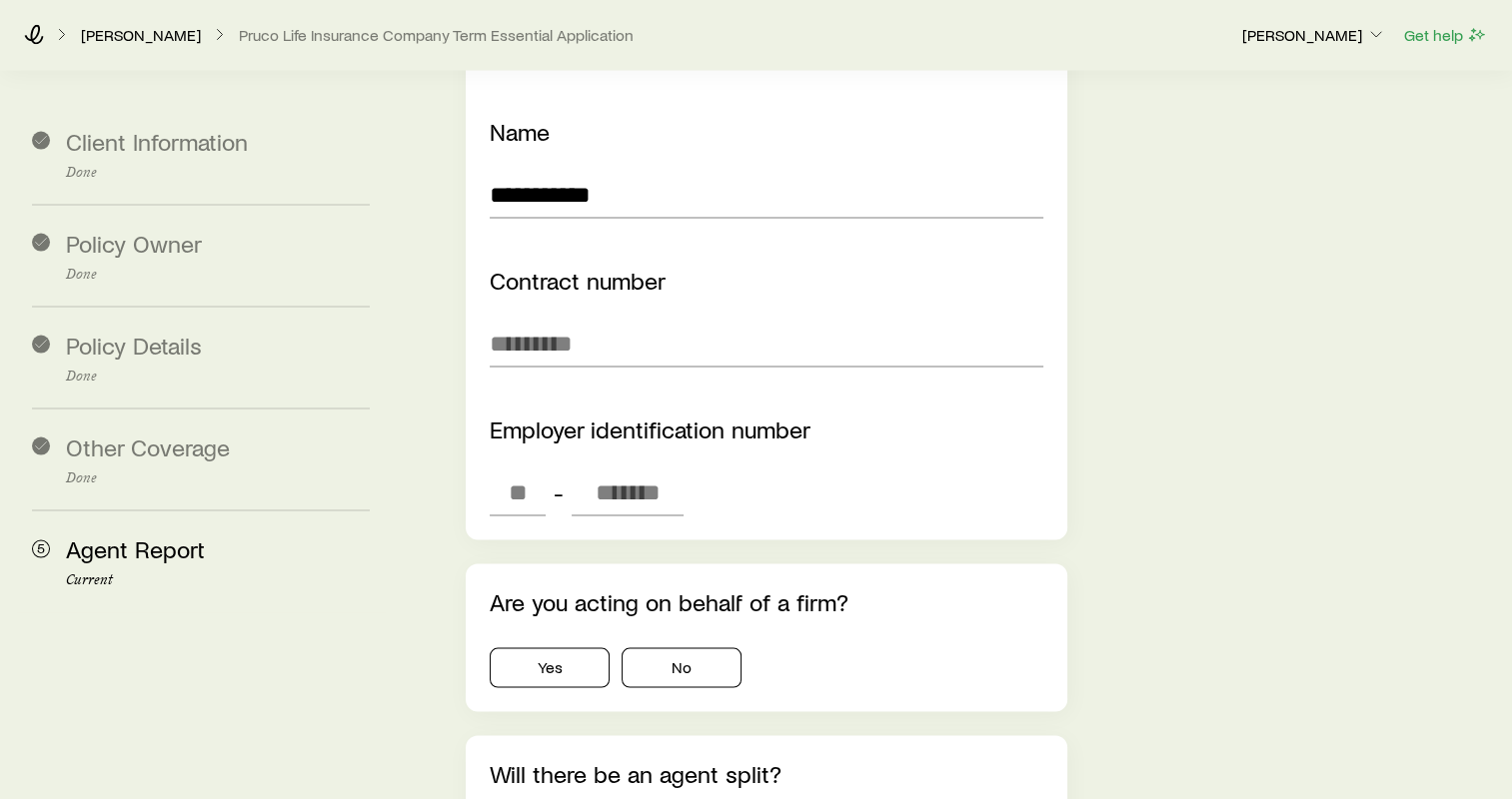 click on "Employer identification number -" at bounding box center (766, 465) 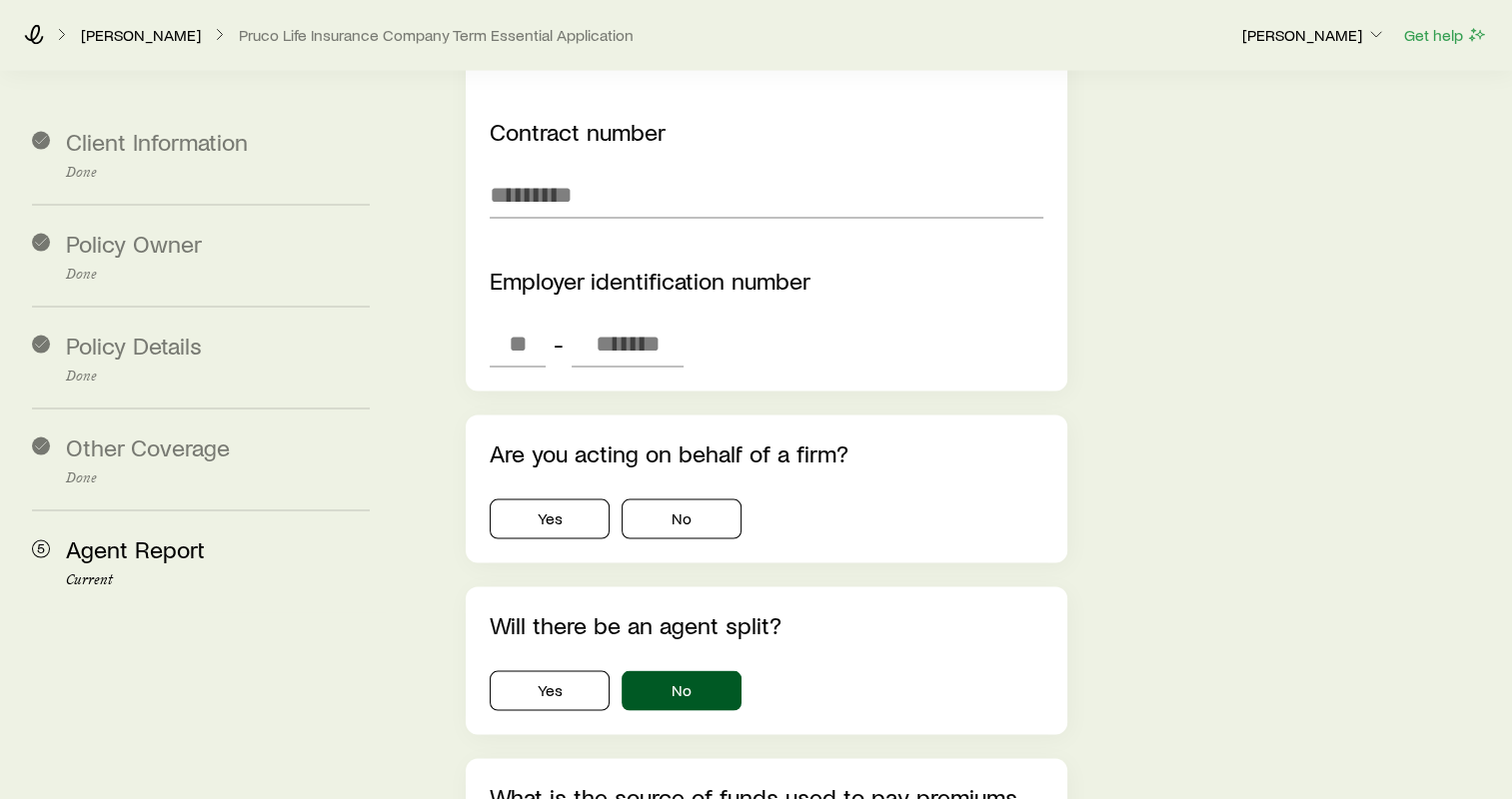 scroll, scrollTop: 3995, scrollLeft: 0, axis: vertical 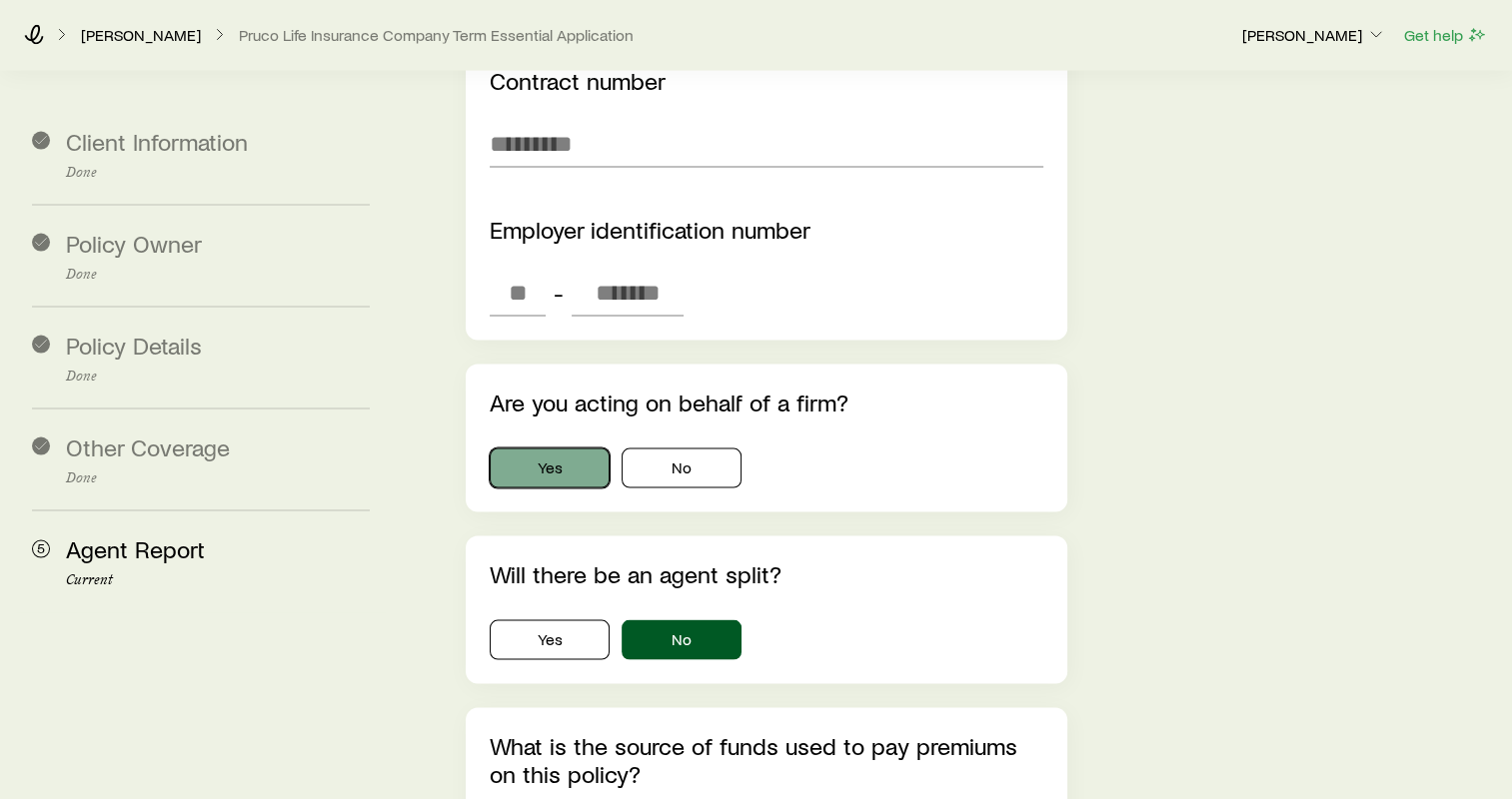click on "Yes" at bounding box center [550, 468] 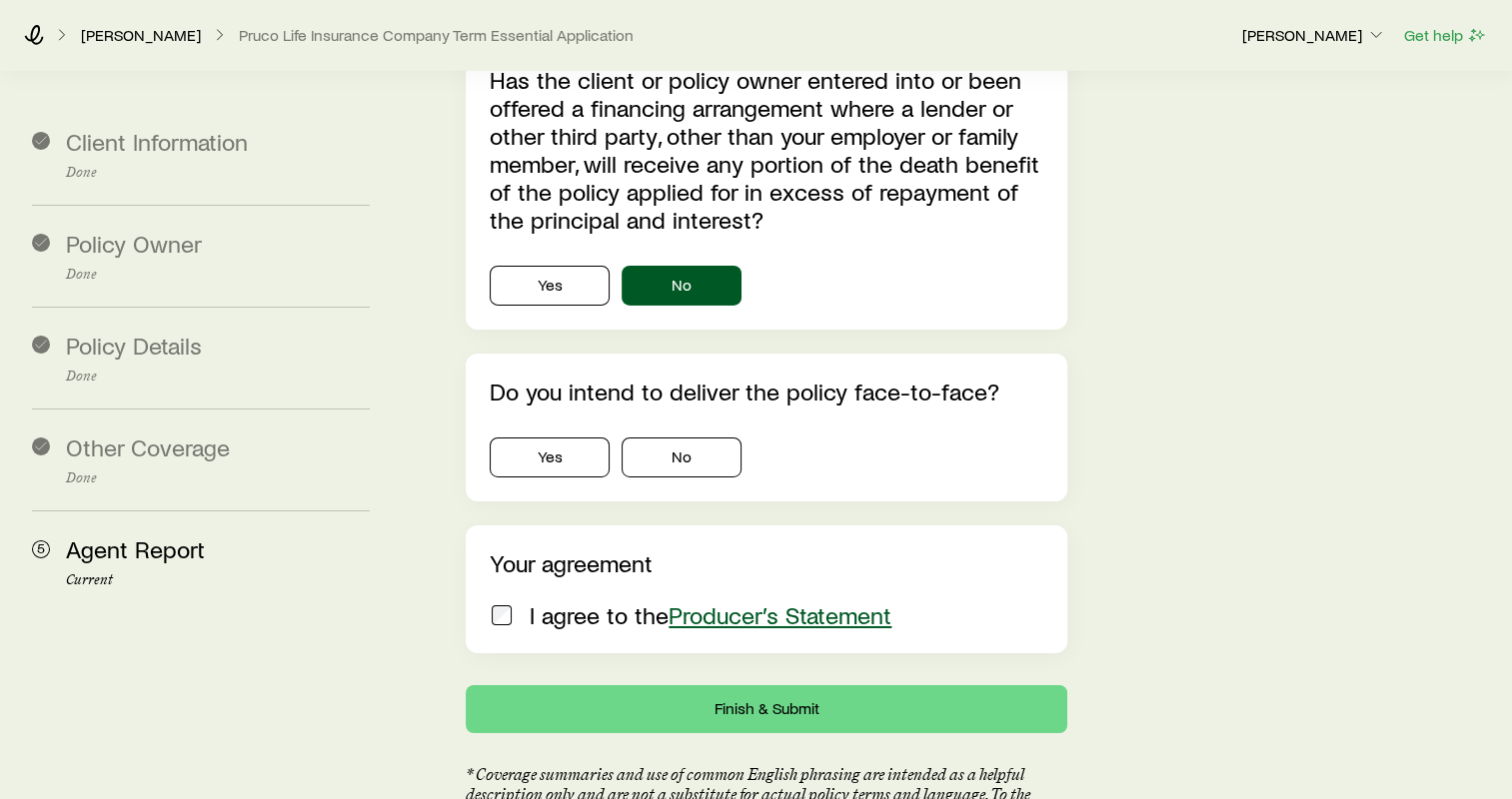 scroll, scrollTop: 6684, scrollLeft: 0, axis: vertical 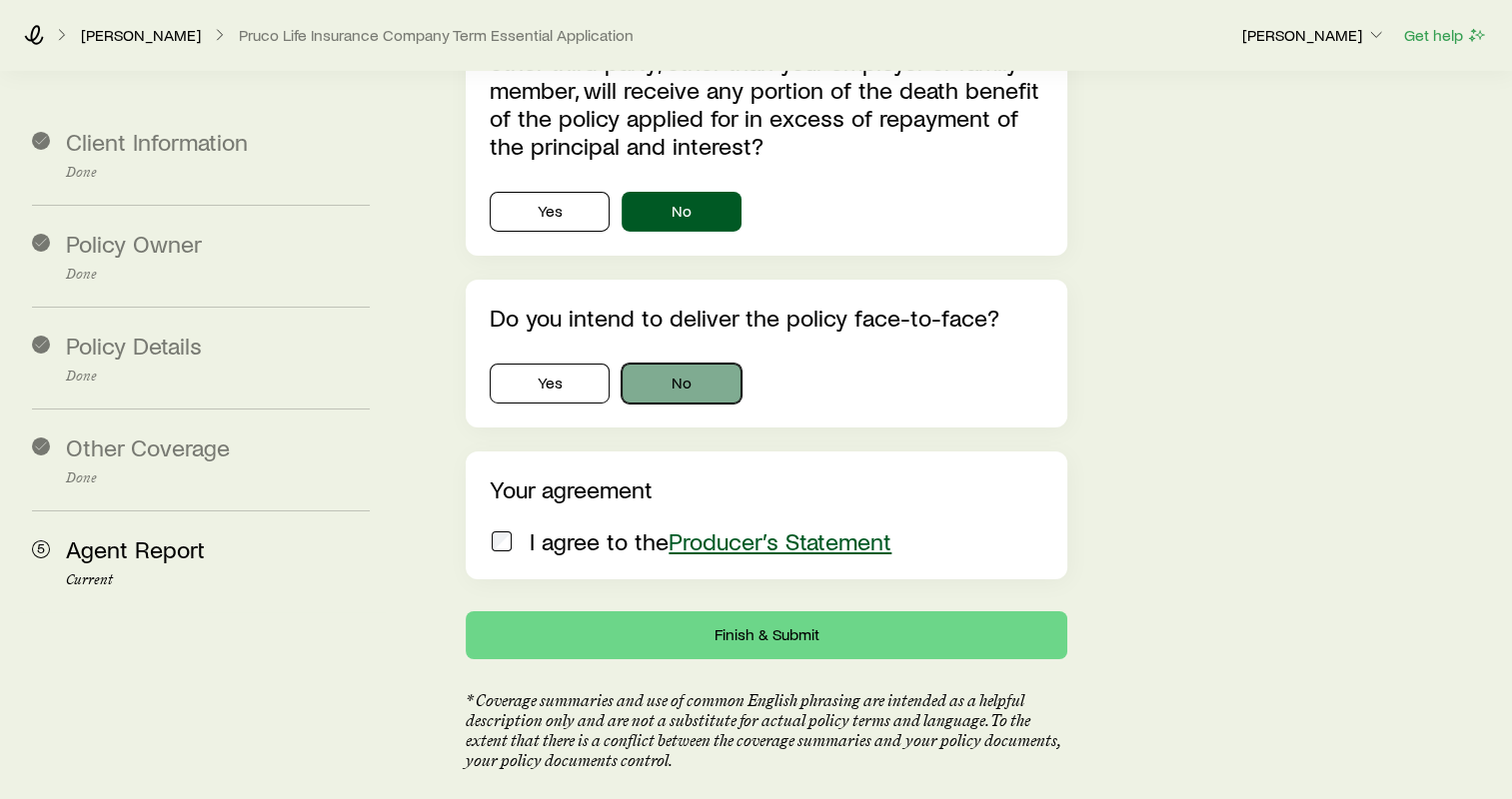 click on "No" at bounding box center (682, 384) 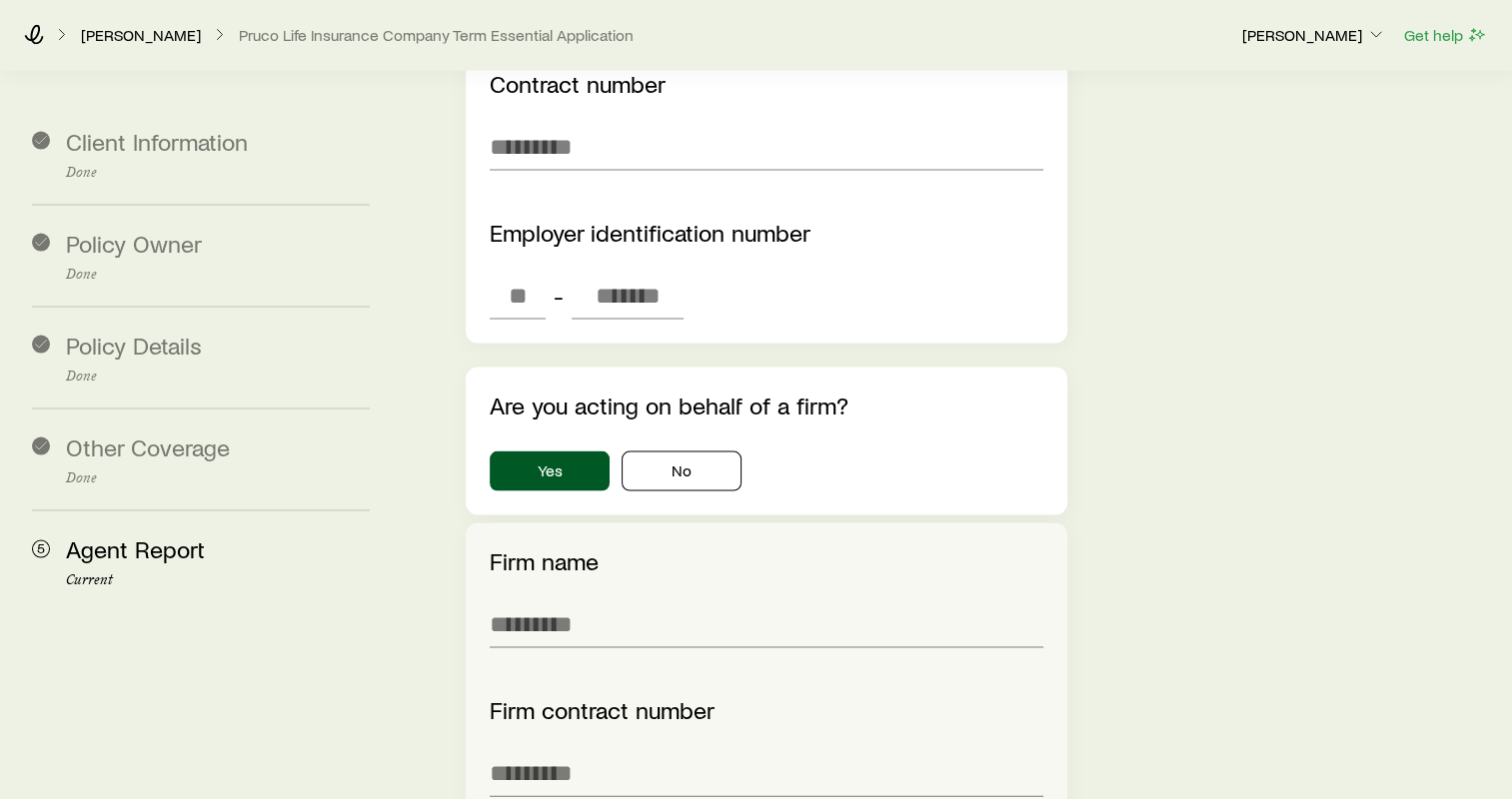 scroll, scrollTop: 3987, scrollLeft: 0, axis: vertical 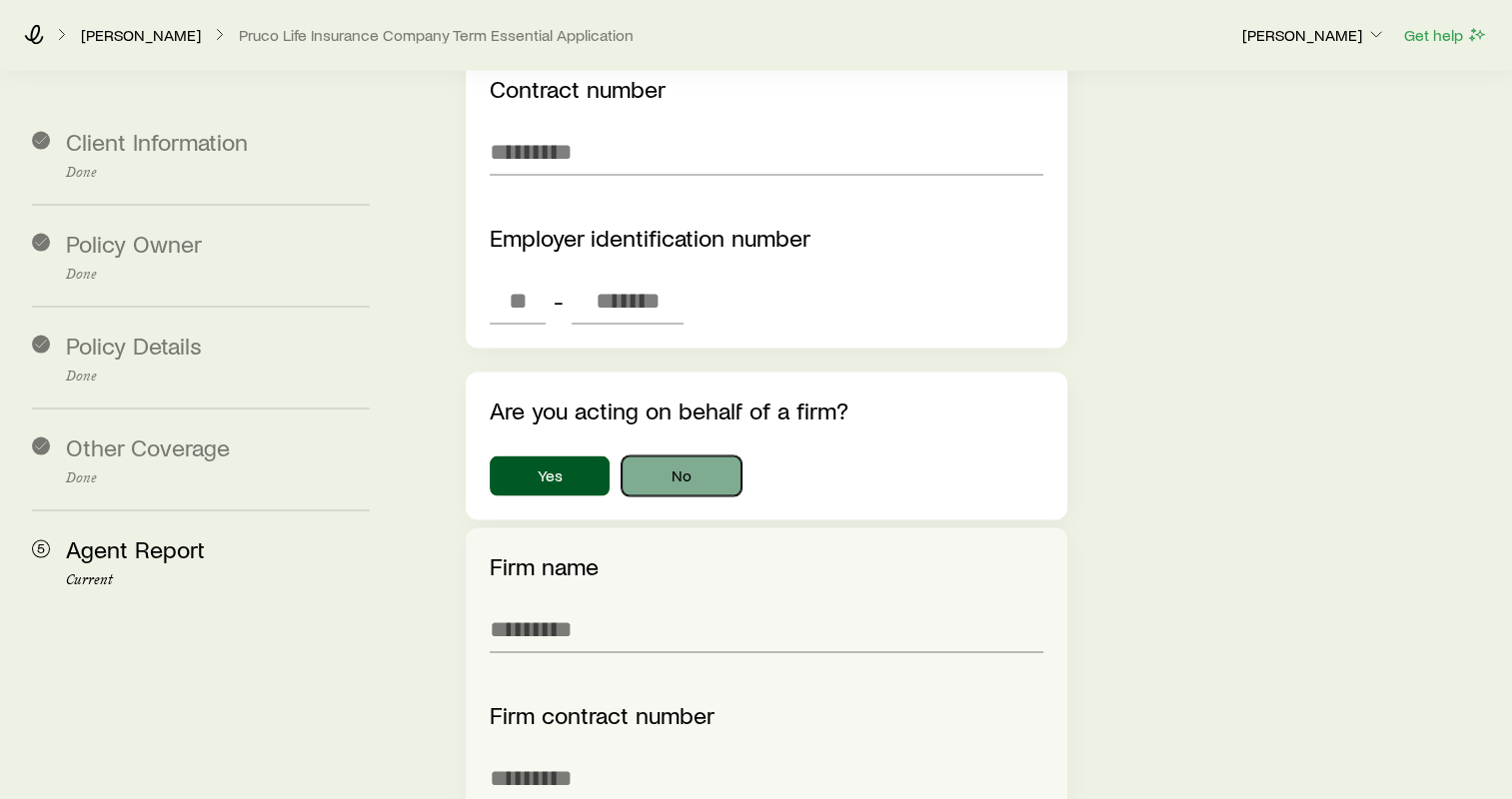 click on "No" at bounding box center (682, 476) 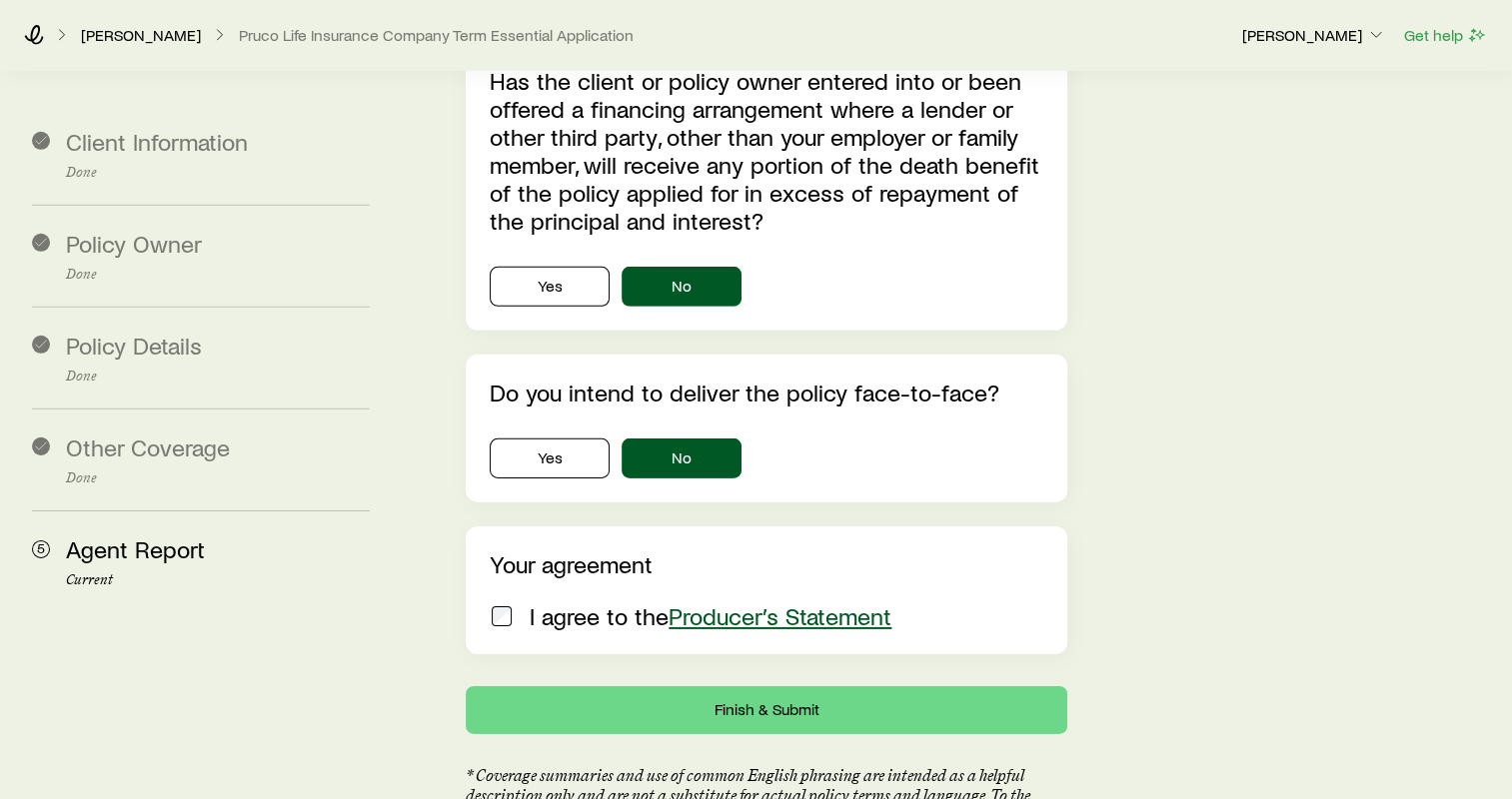 scroll, scrollTop: 6129, scrollLeft: 0, axis: vertical 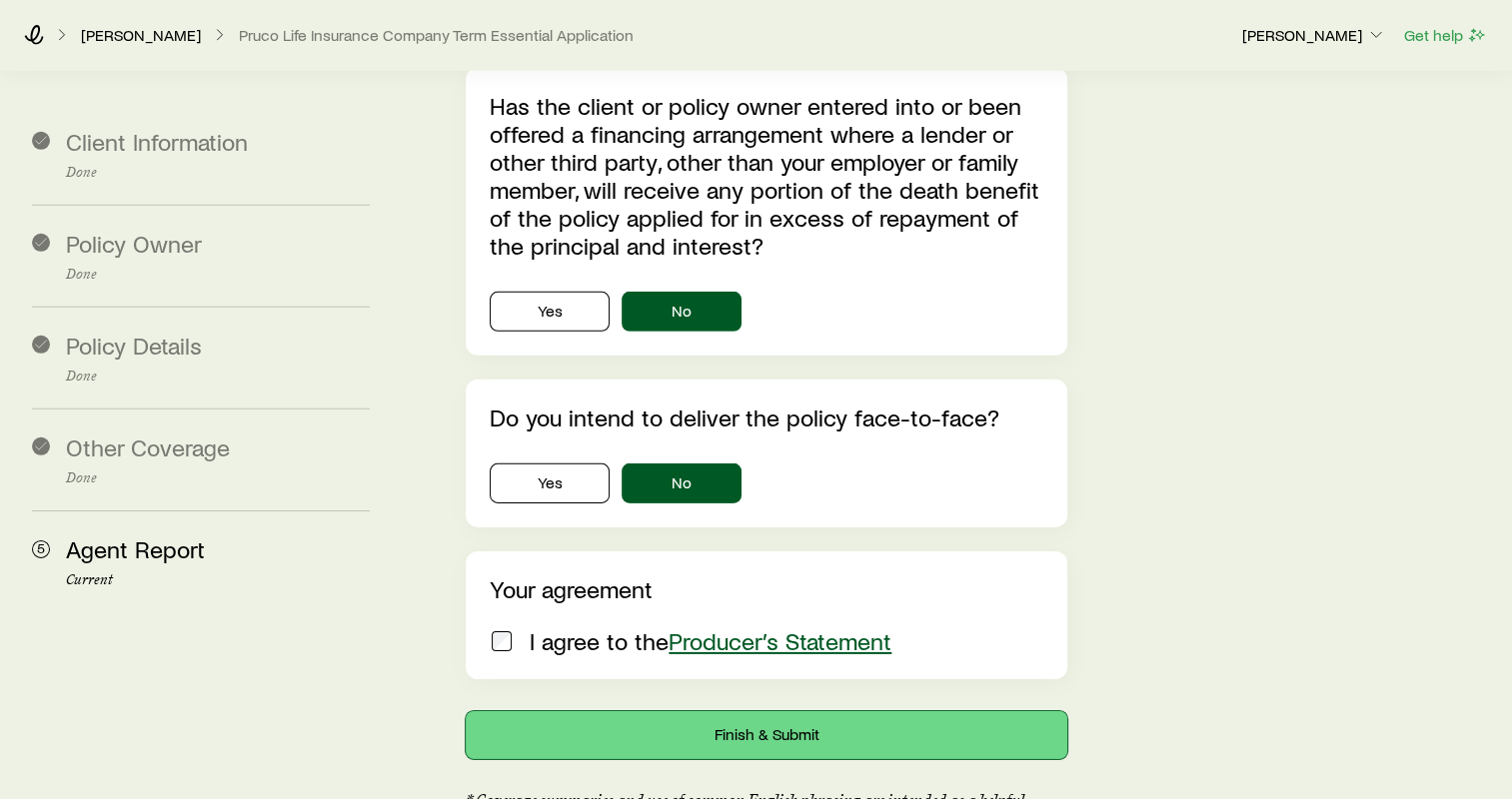 click on "Finish & Submit" at bounding box center (766, 735) 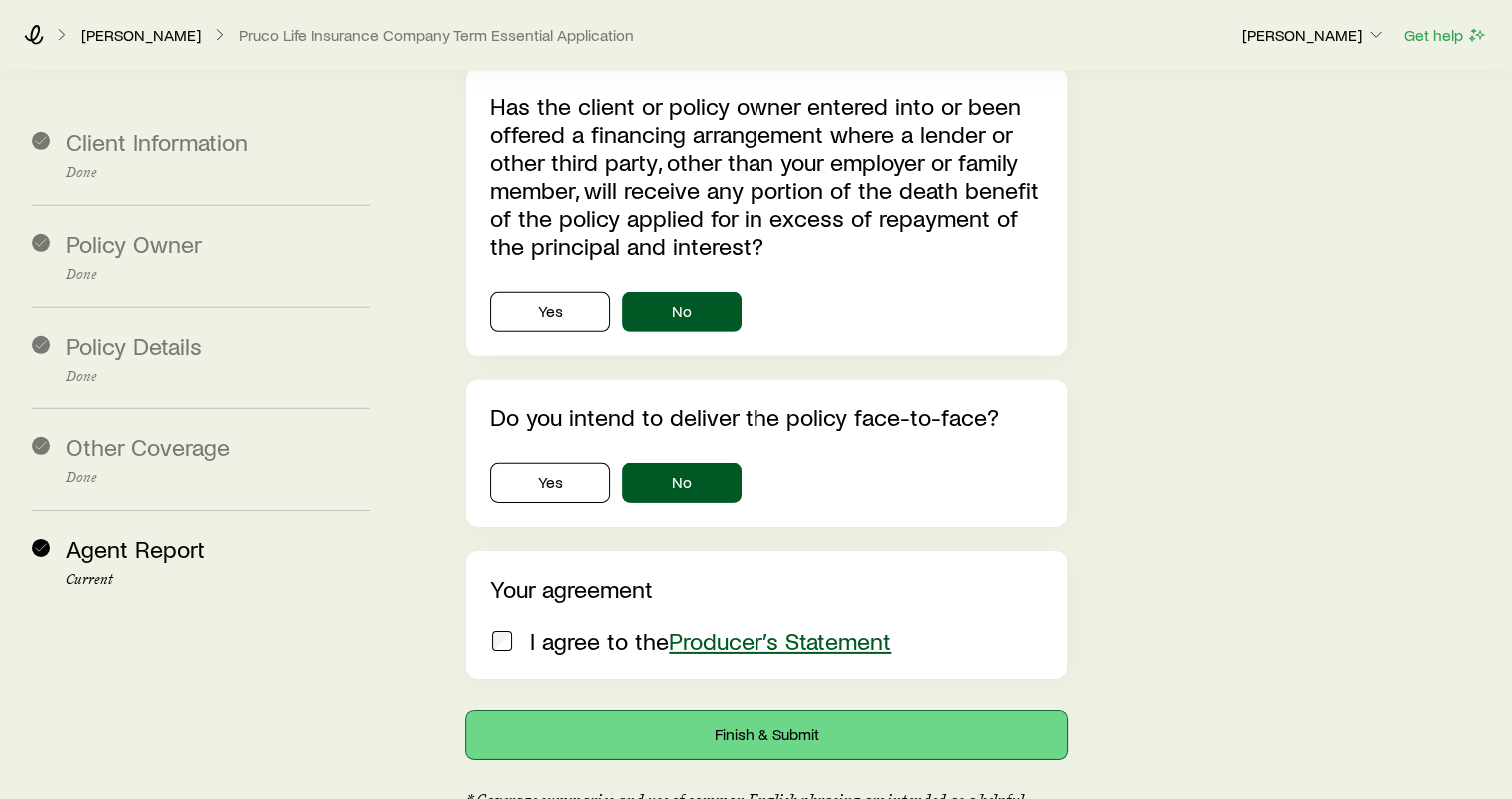 click on "Finish & Submit" at bounding box center (766, 735) 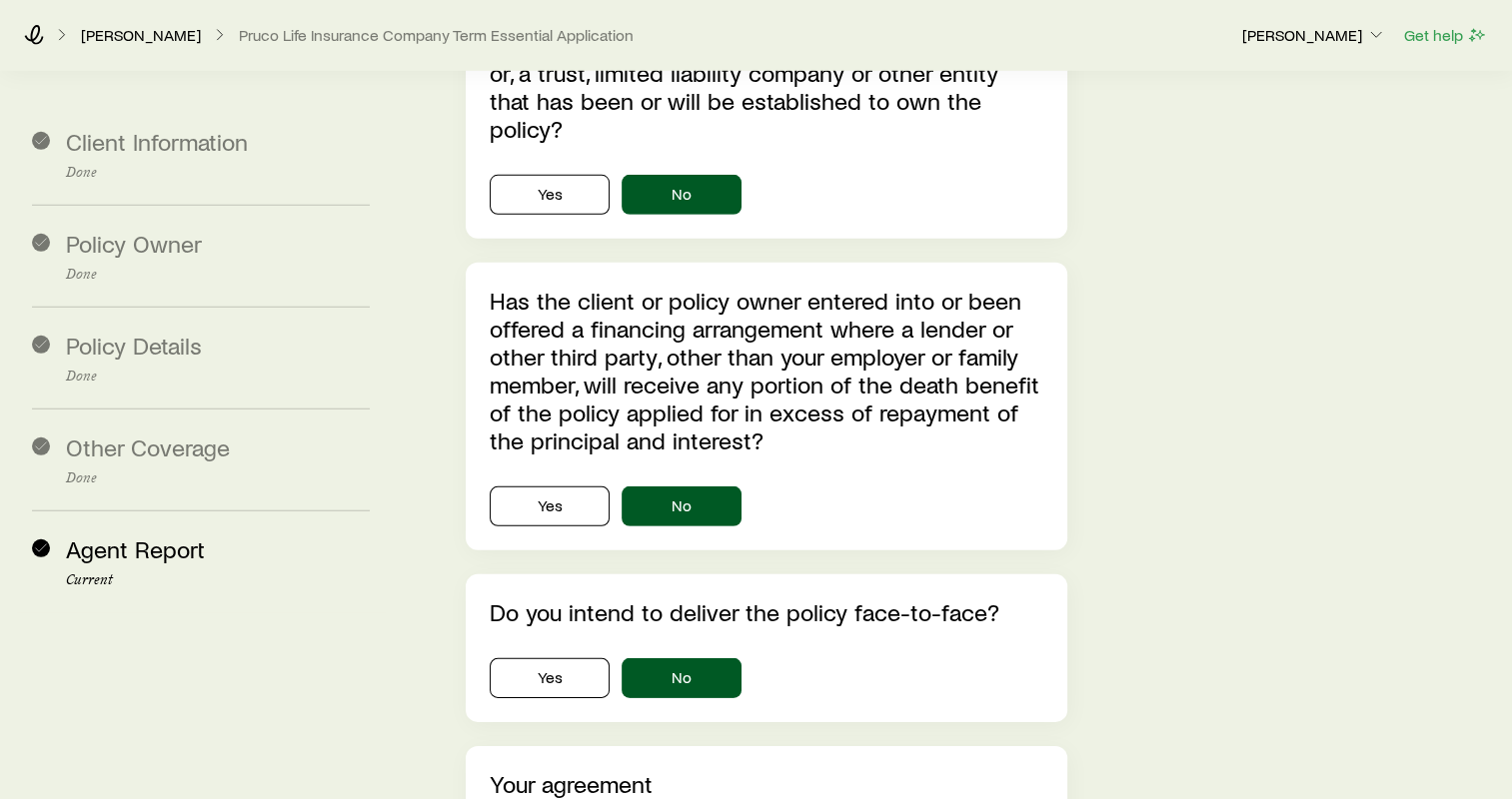 scroll, scrollTop: 6092, scrollLeft: 0, axis: vertical 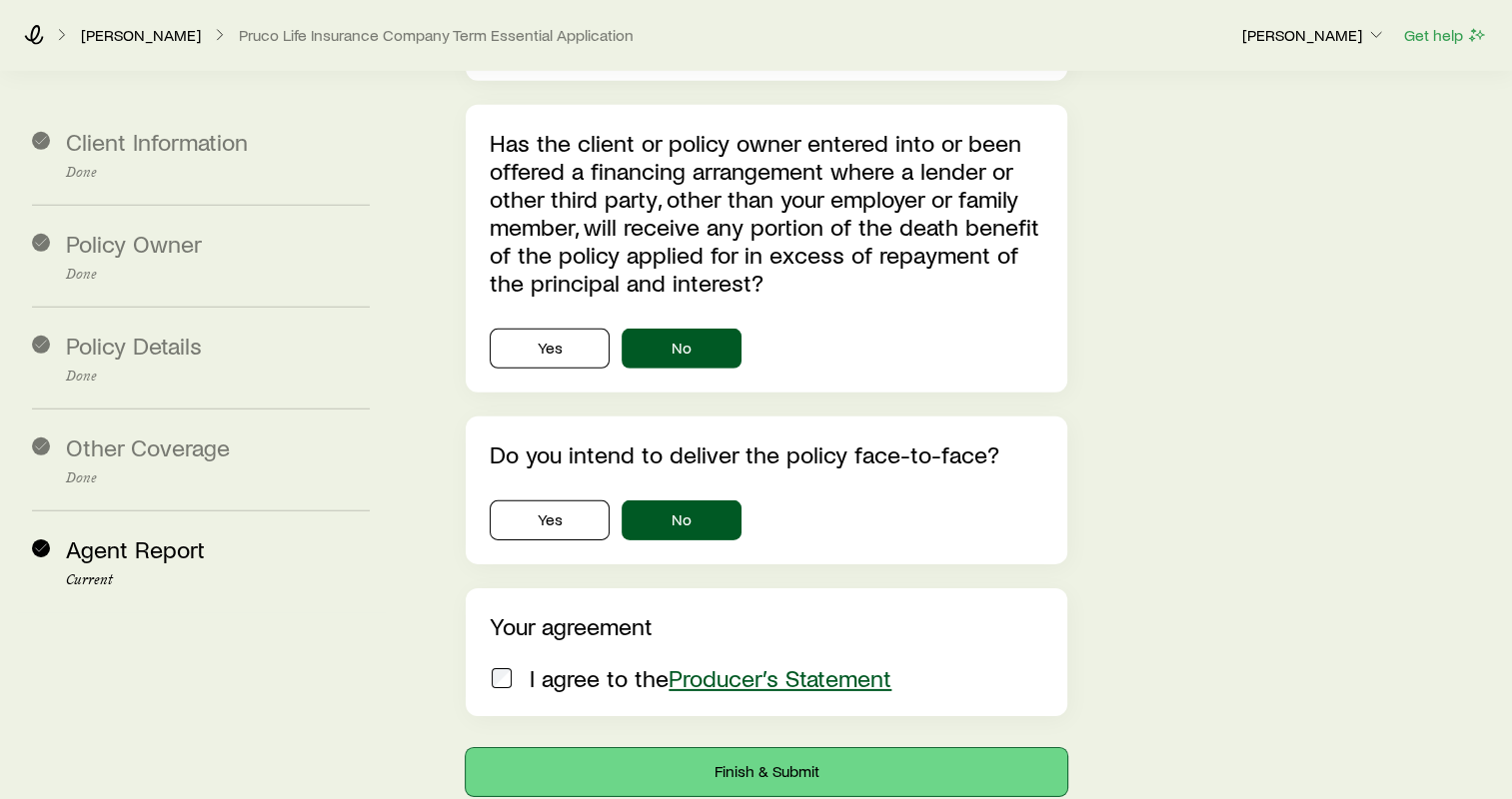 click on "Finish & Submit" at bounding box center (766, 772) 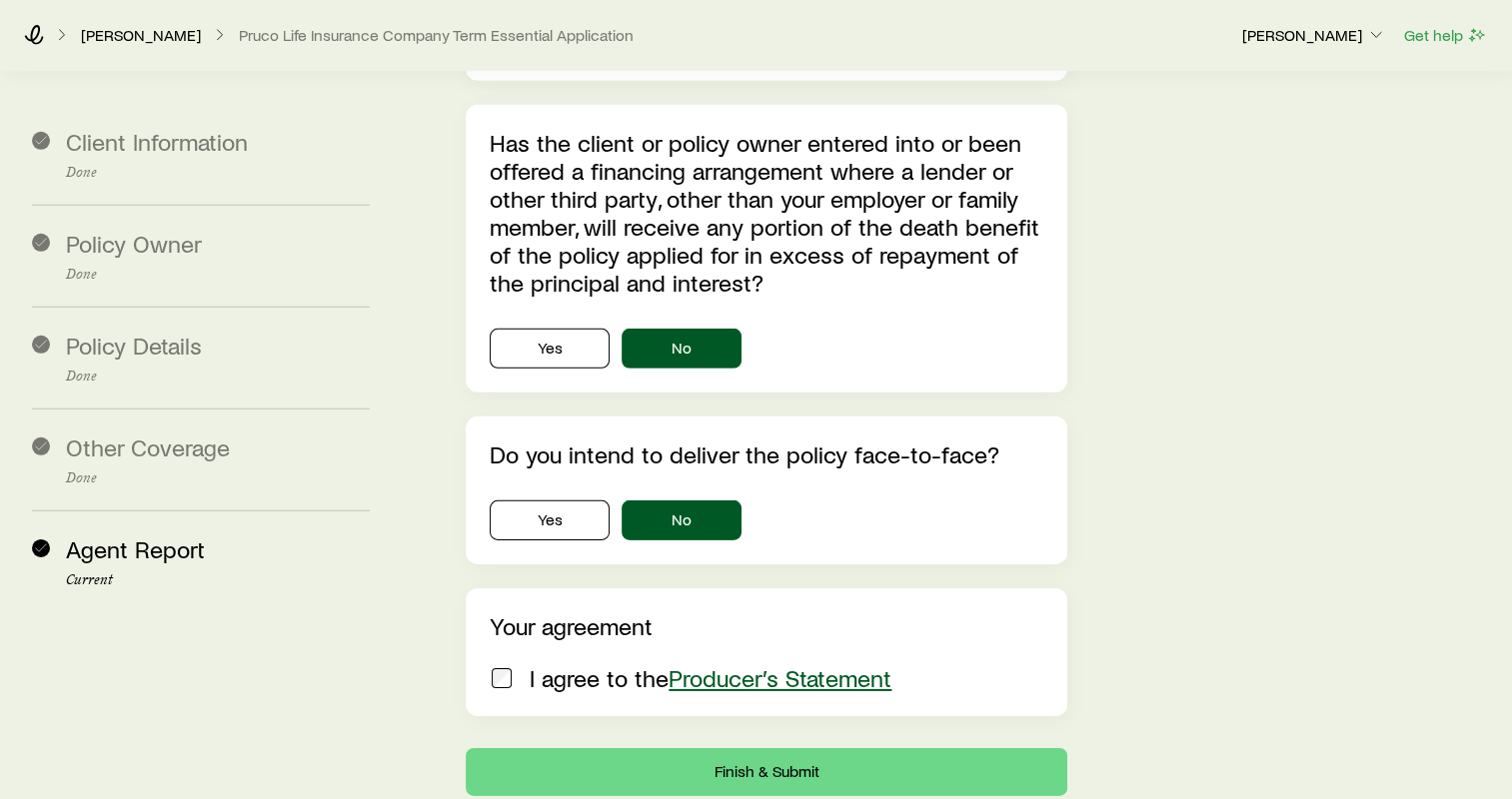 click on "Your agreement I agree to the  Producer’s Statement" at bounding box center (766, 652) 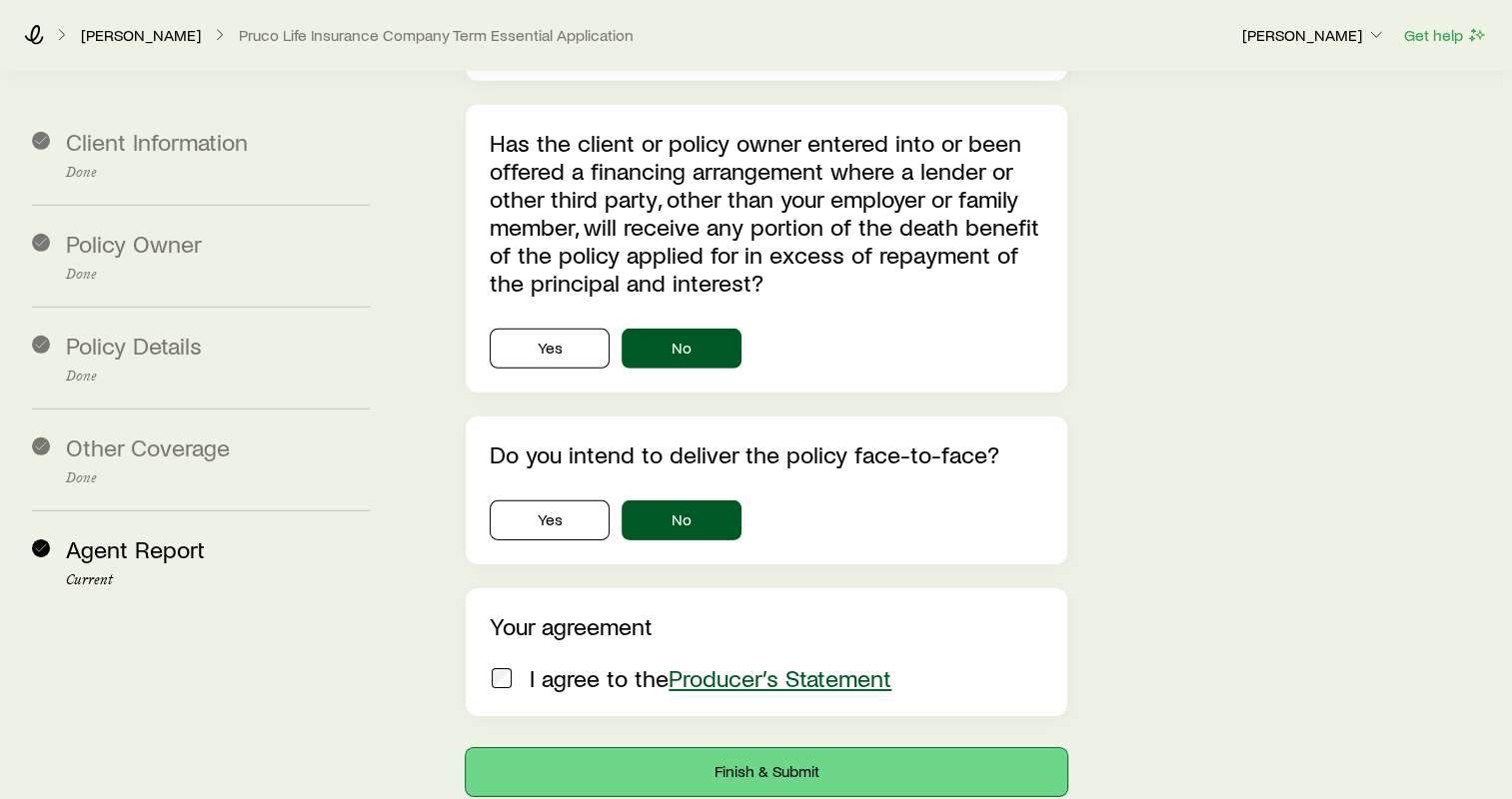 click on "Finish & Submit" at bounding box center [766, 772] 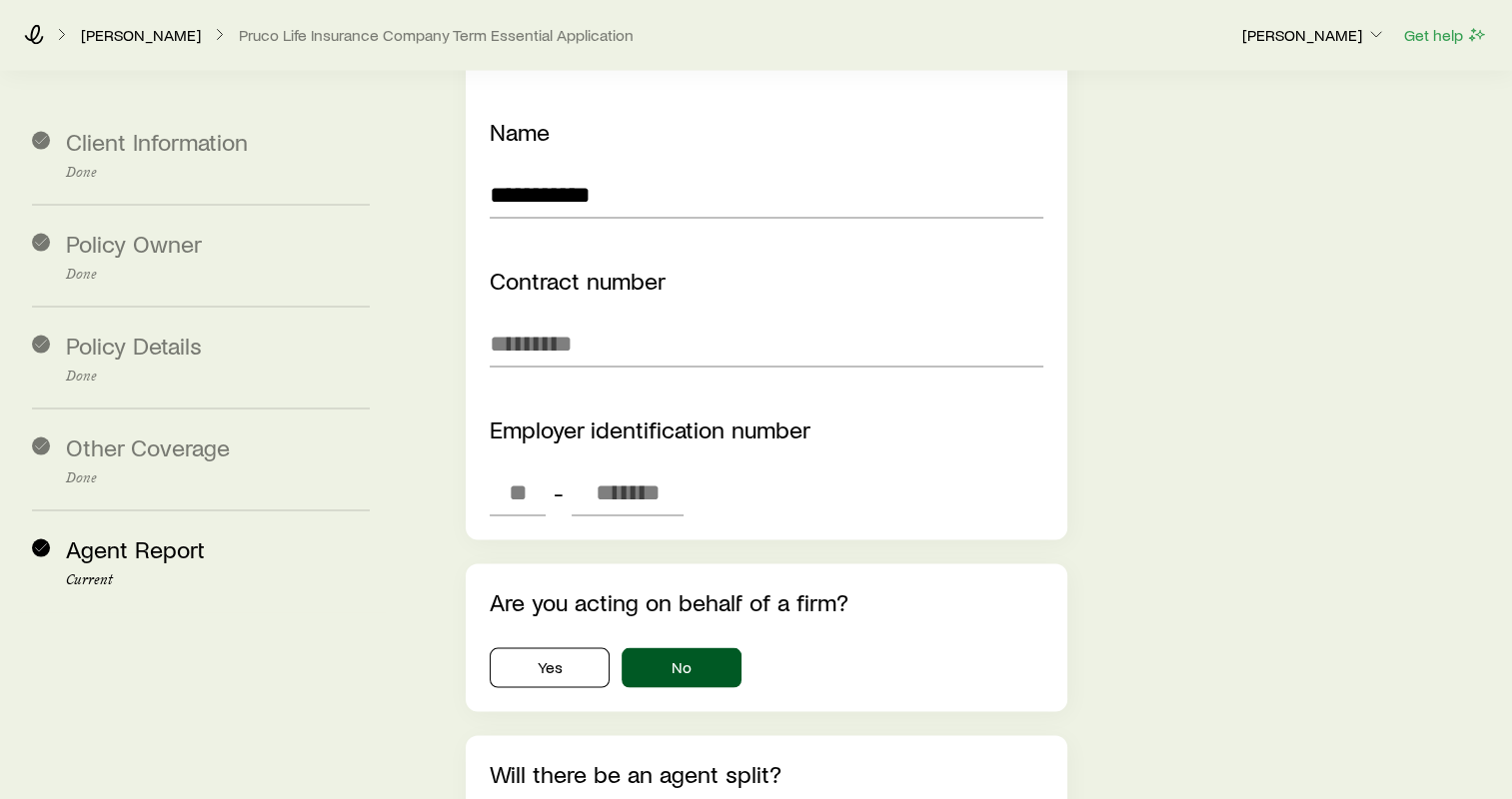 scroll, scrollTop: 3496, scrollLeft: 0, axis: vertical 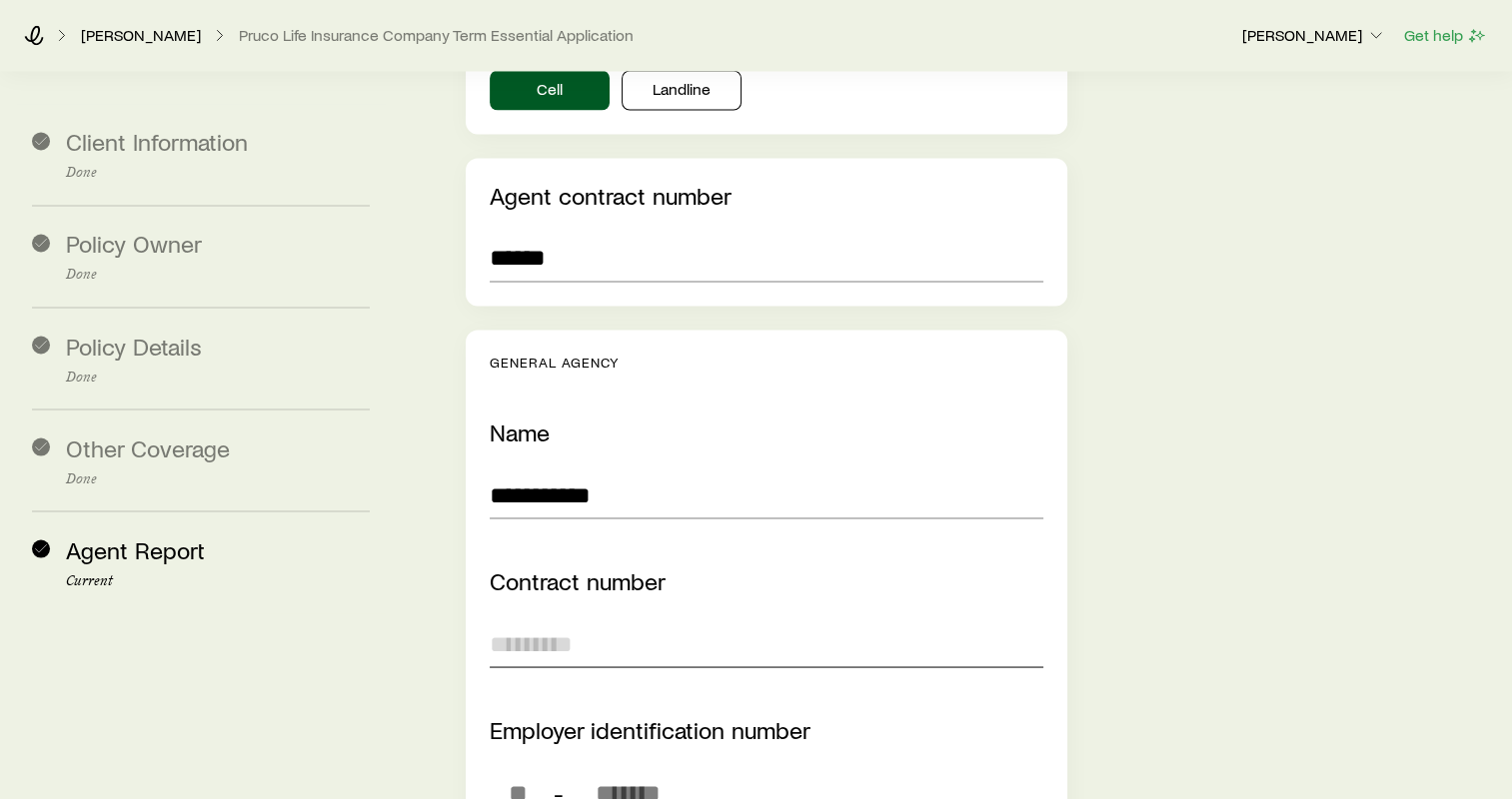 click at bounding box center (766, 643) 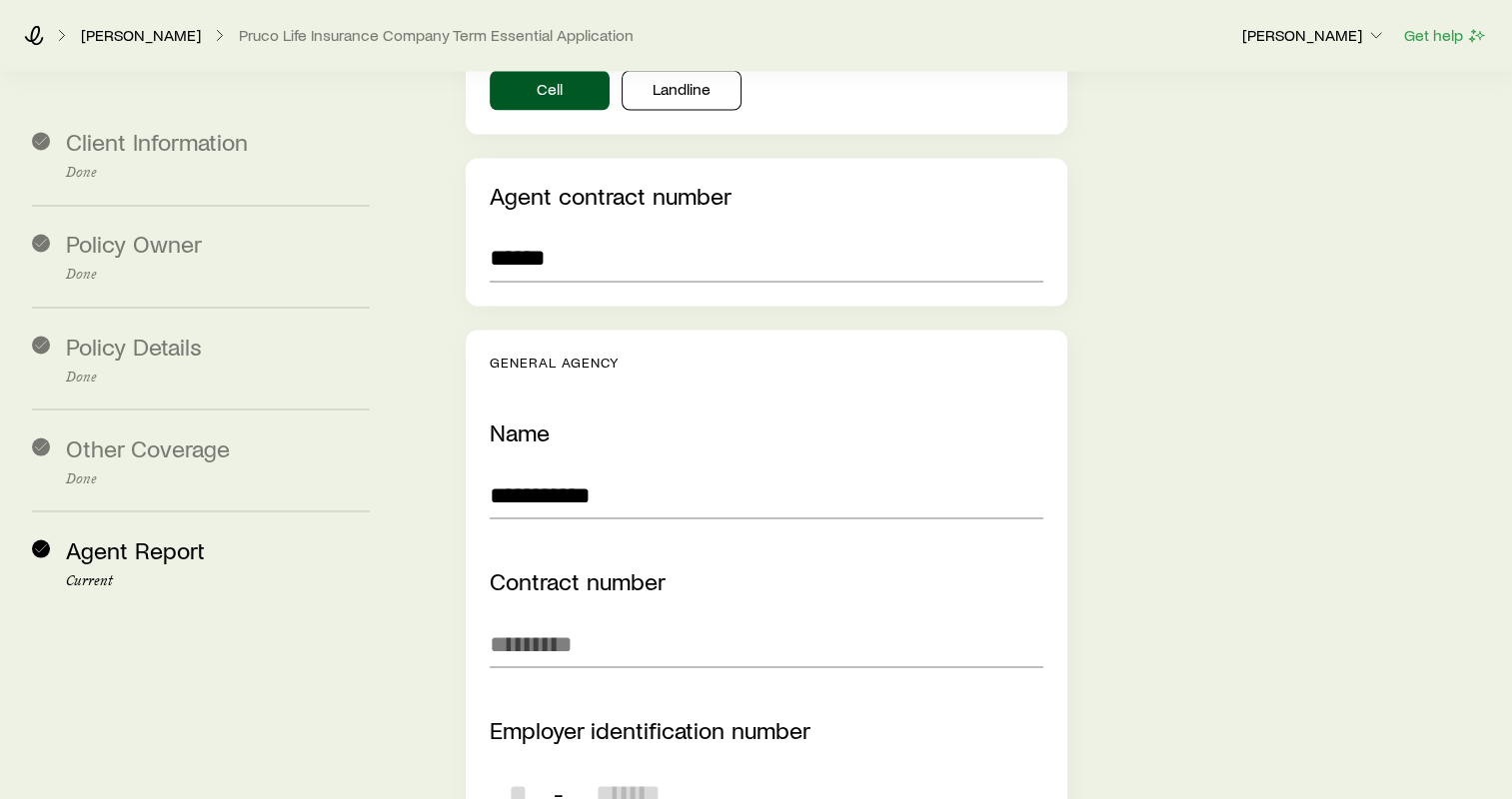 click at bounding box center (628, 792) 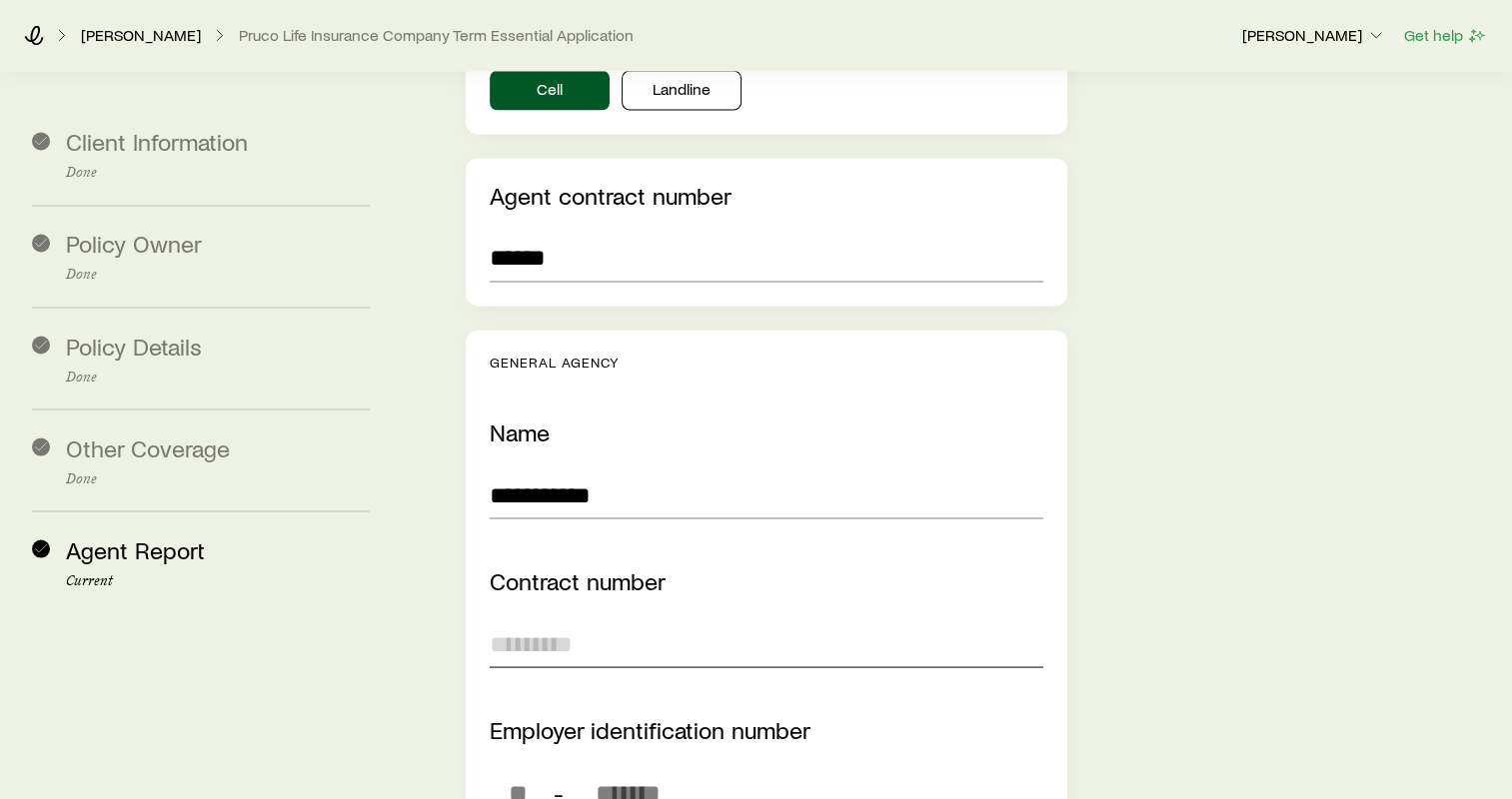 click at bounding box center (766, 643) 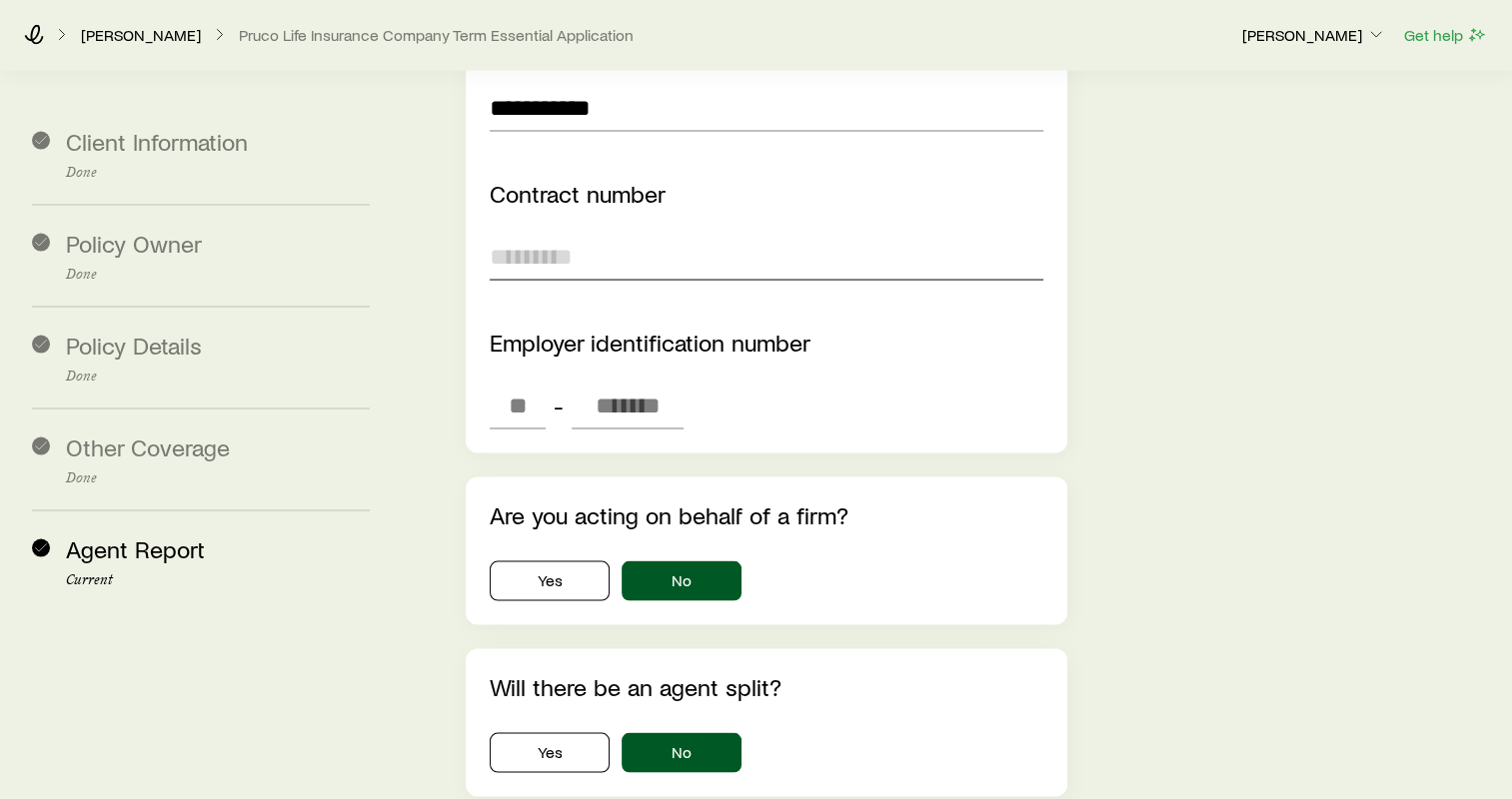 scroll, scrollTop: 3895, scrollLeft: 0, axis: vertical 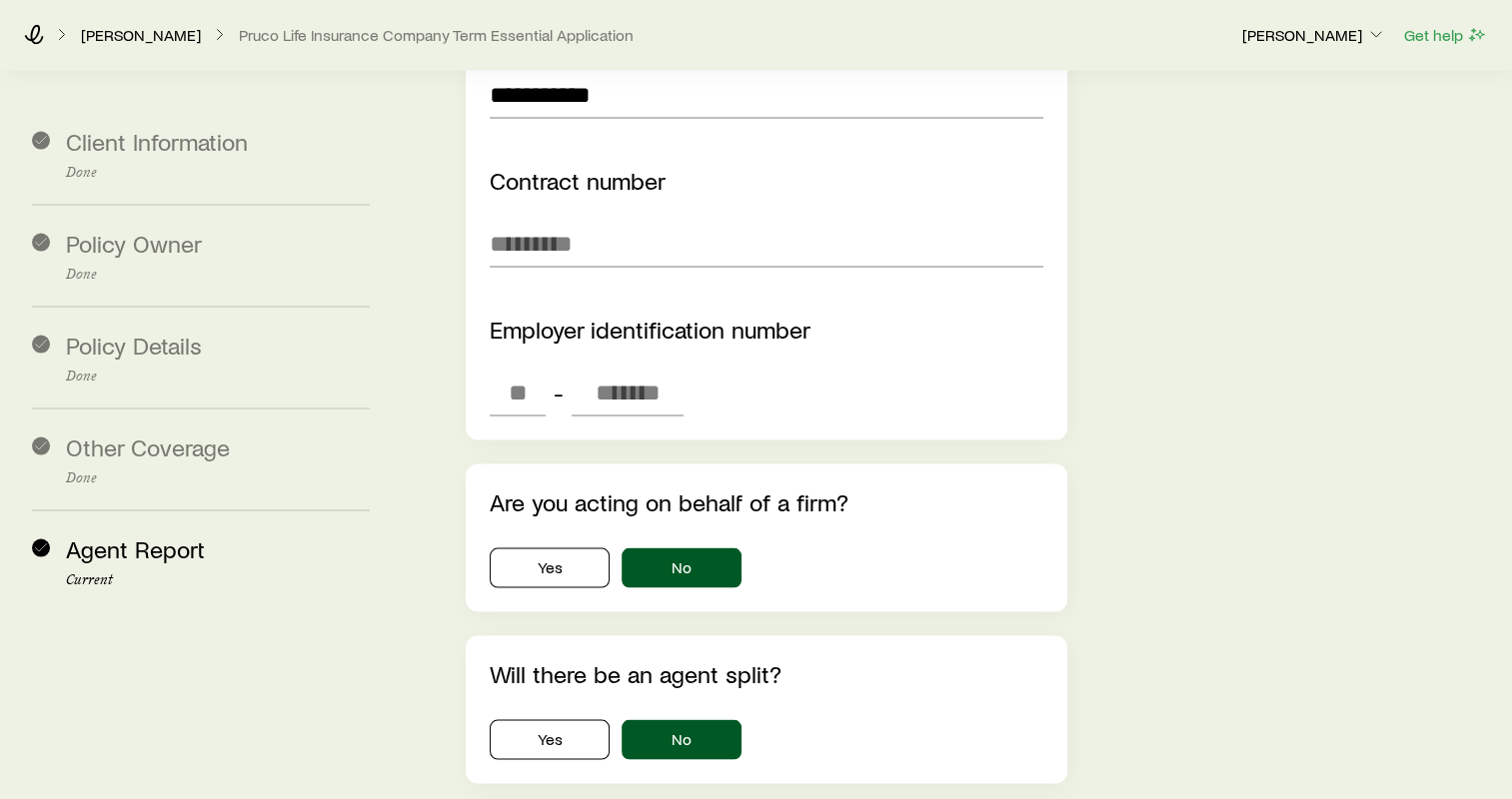 click on "Employer identification number -" at bounding box center [766, 366] 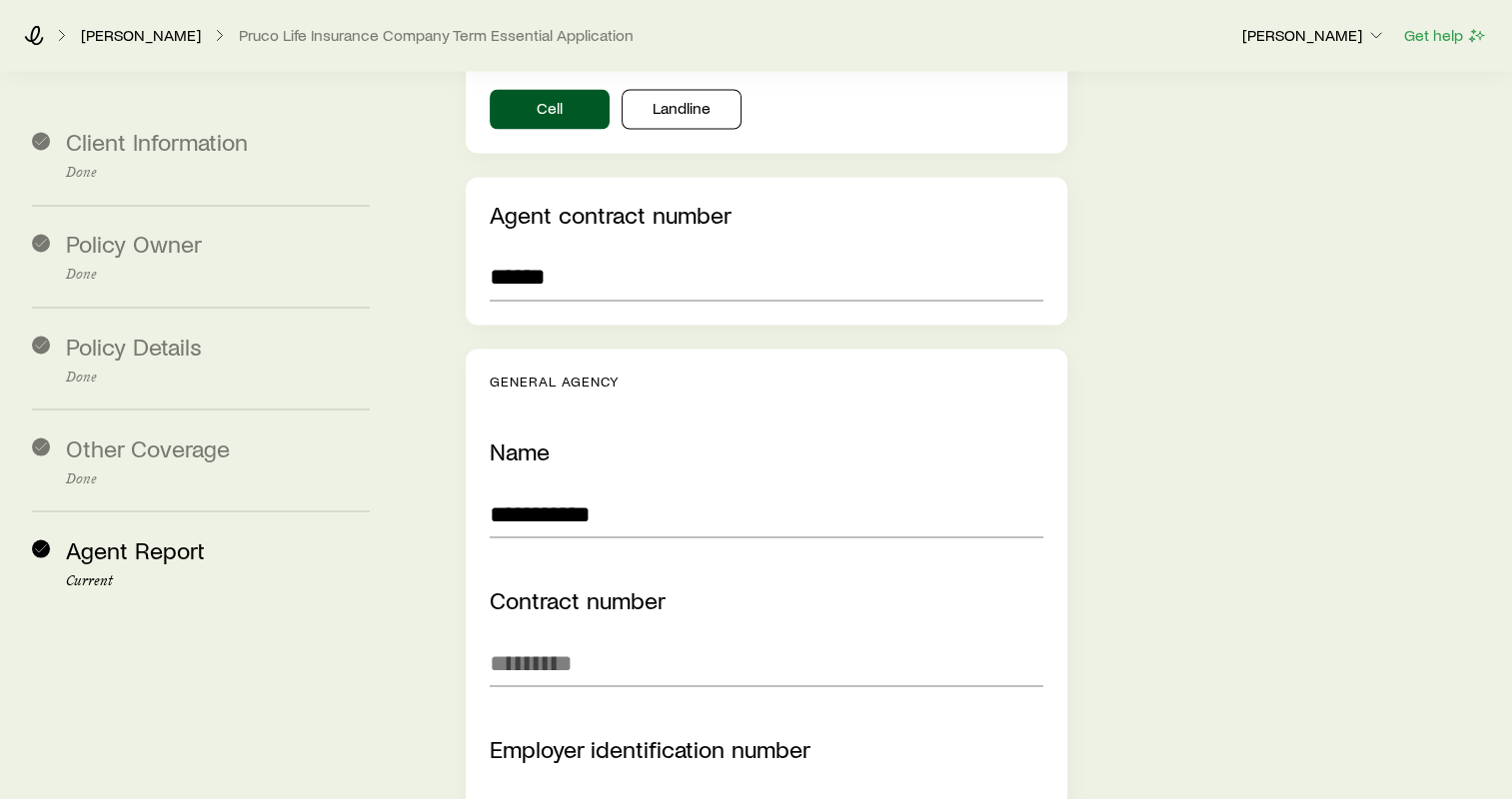 scroll, scrollTop: 3688, scrollLeft: 0, axis: vertical 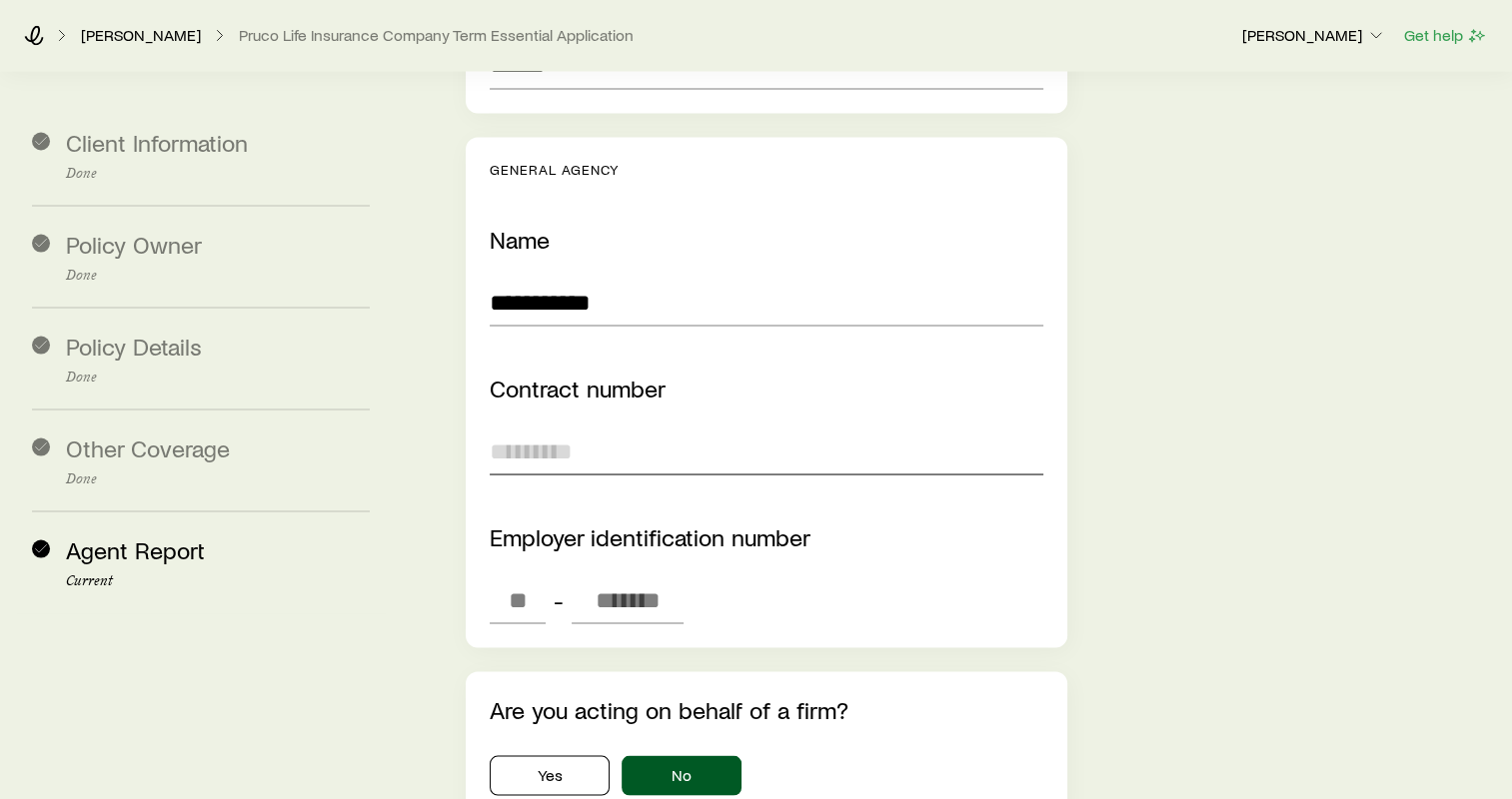 click at bounding box center [766, 450] 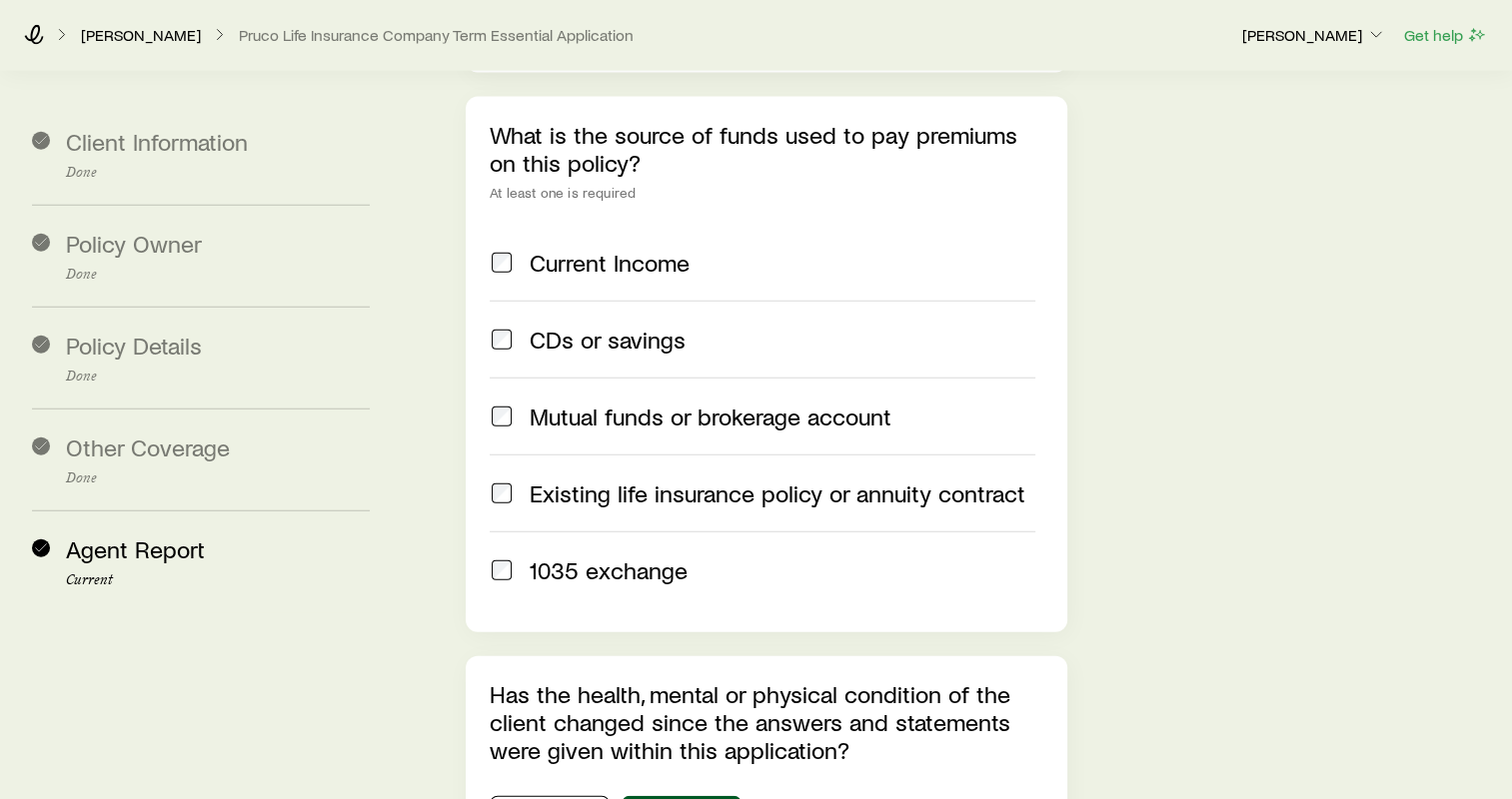 scroll, scrollTop: 4587, scrollLeft: 0, axis: vertical 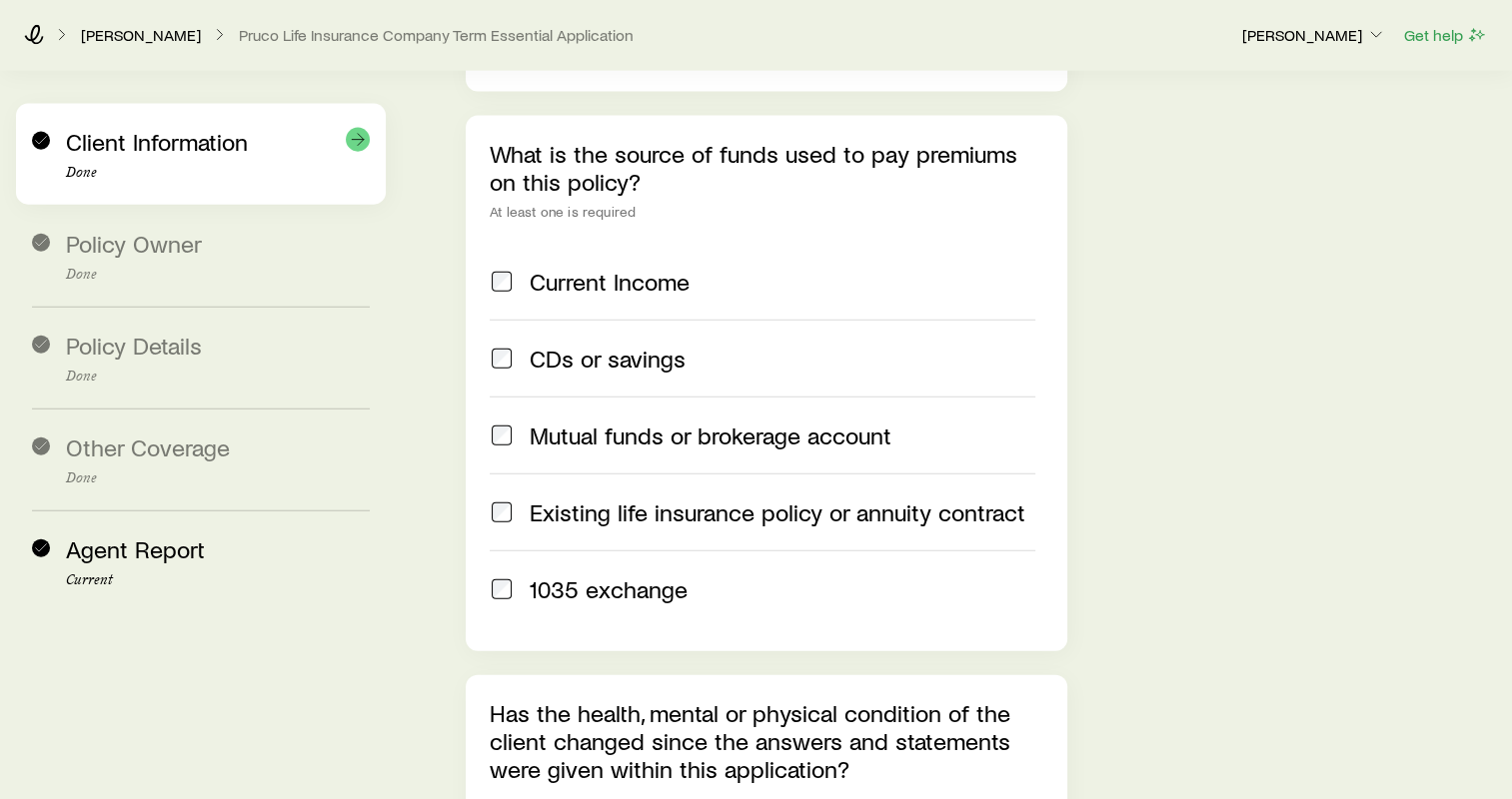 click on "Client Information Done" at bounding box center [201, 154] 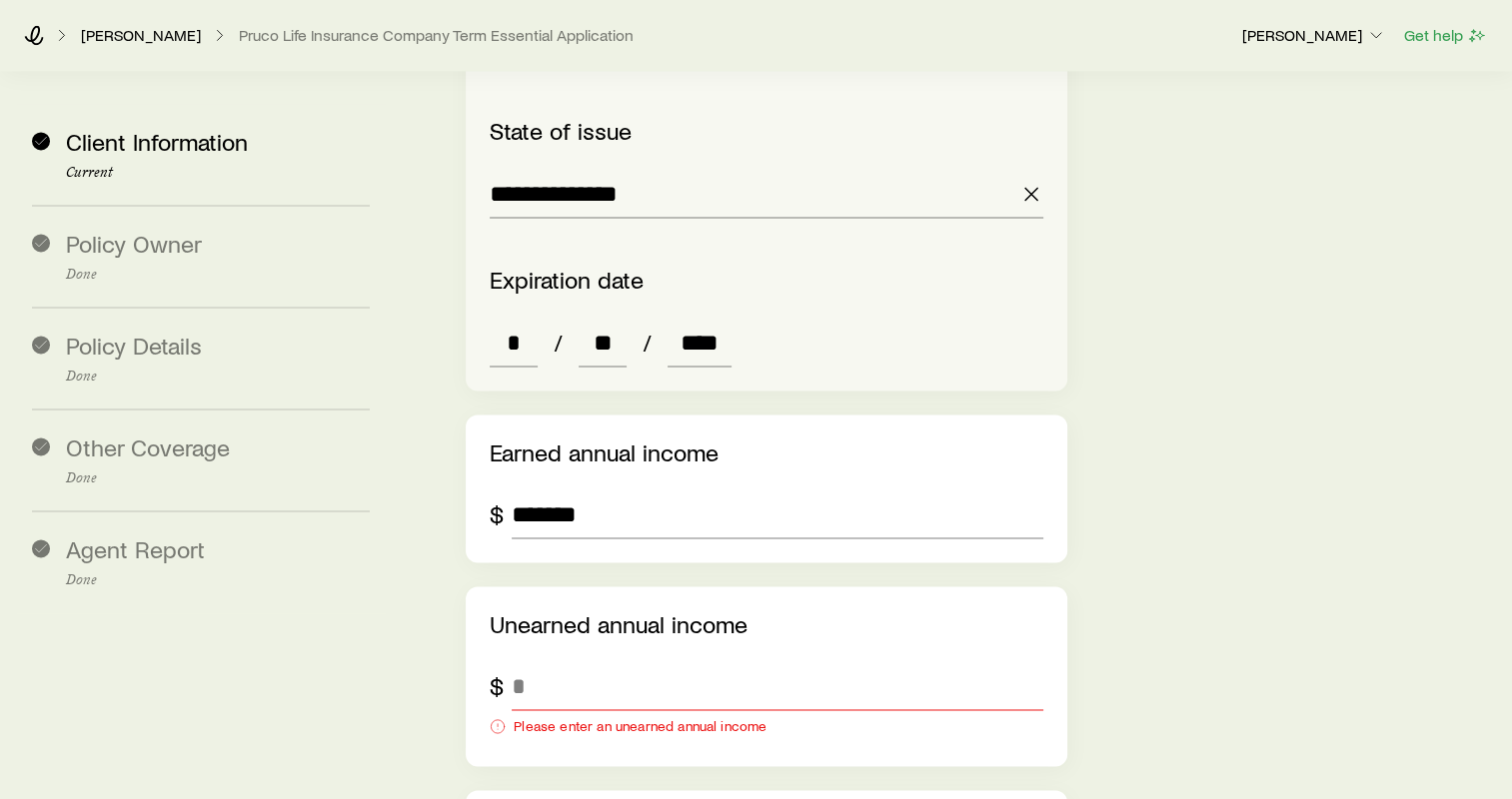 scroll, scrollTop: 3056, scrollLeft: 0, axis: vertical 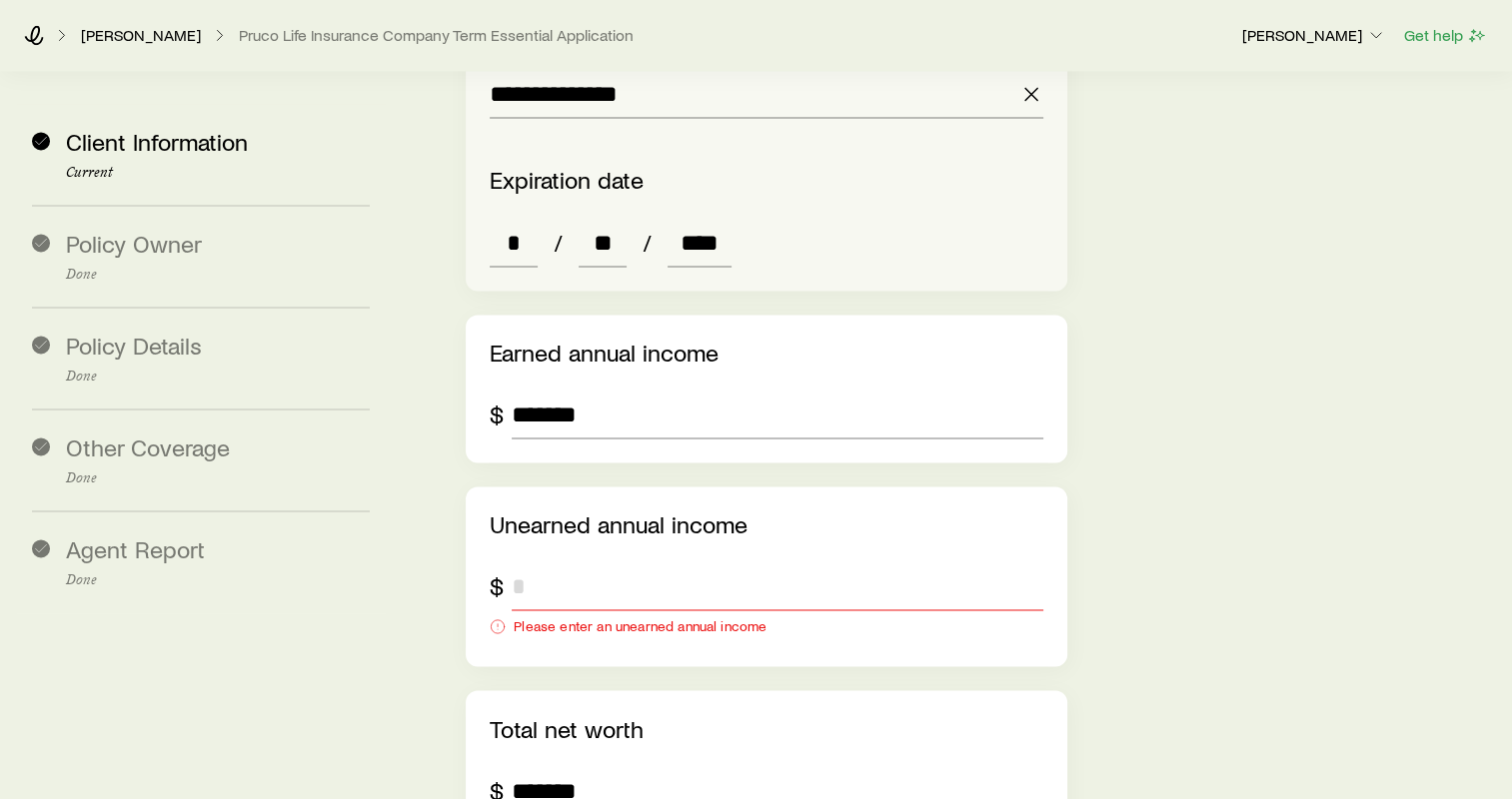 click at bounding box center (777, 586) 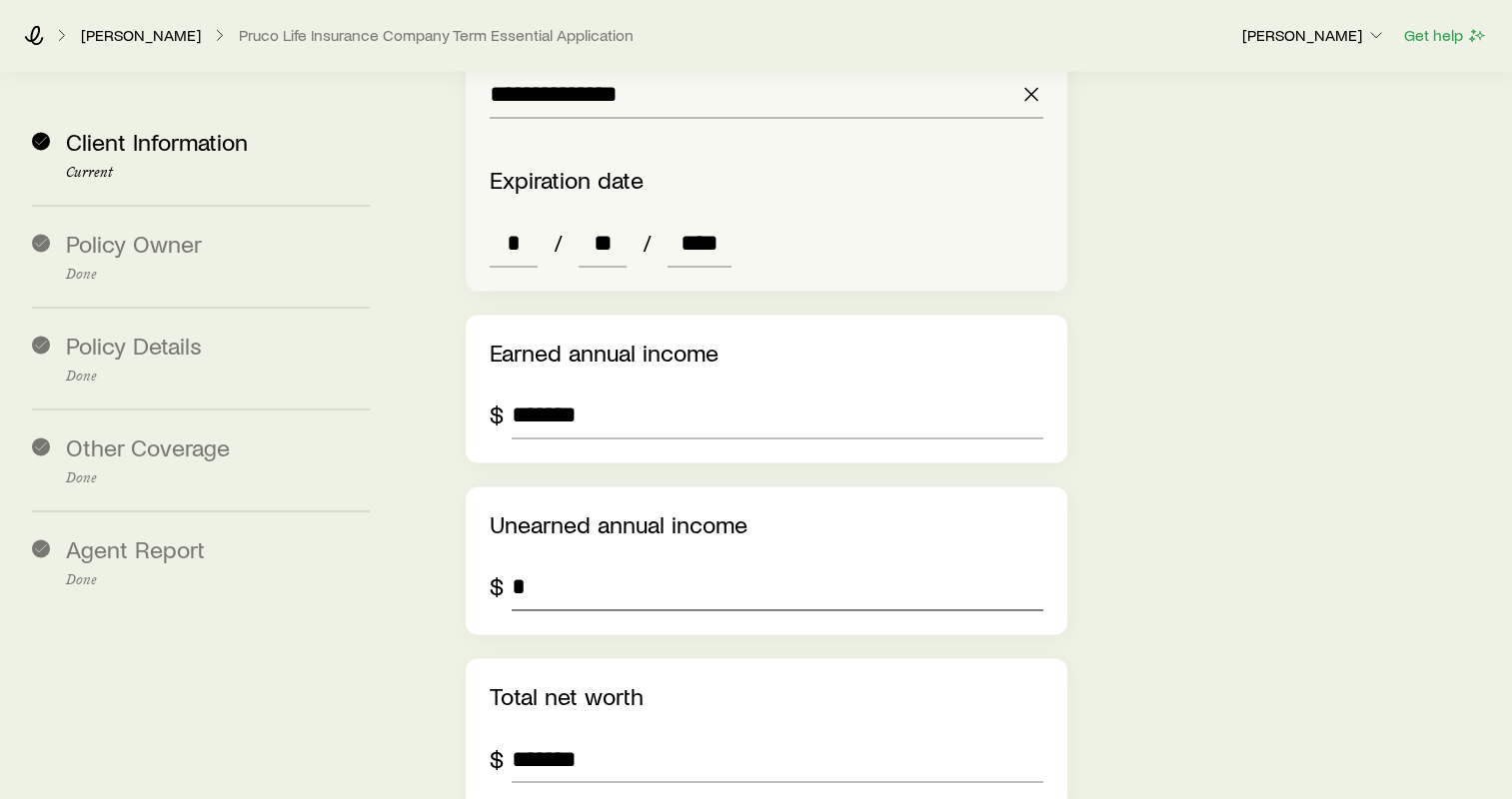 type on "*" 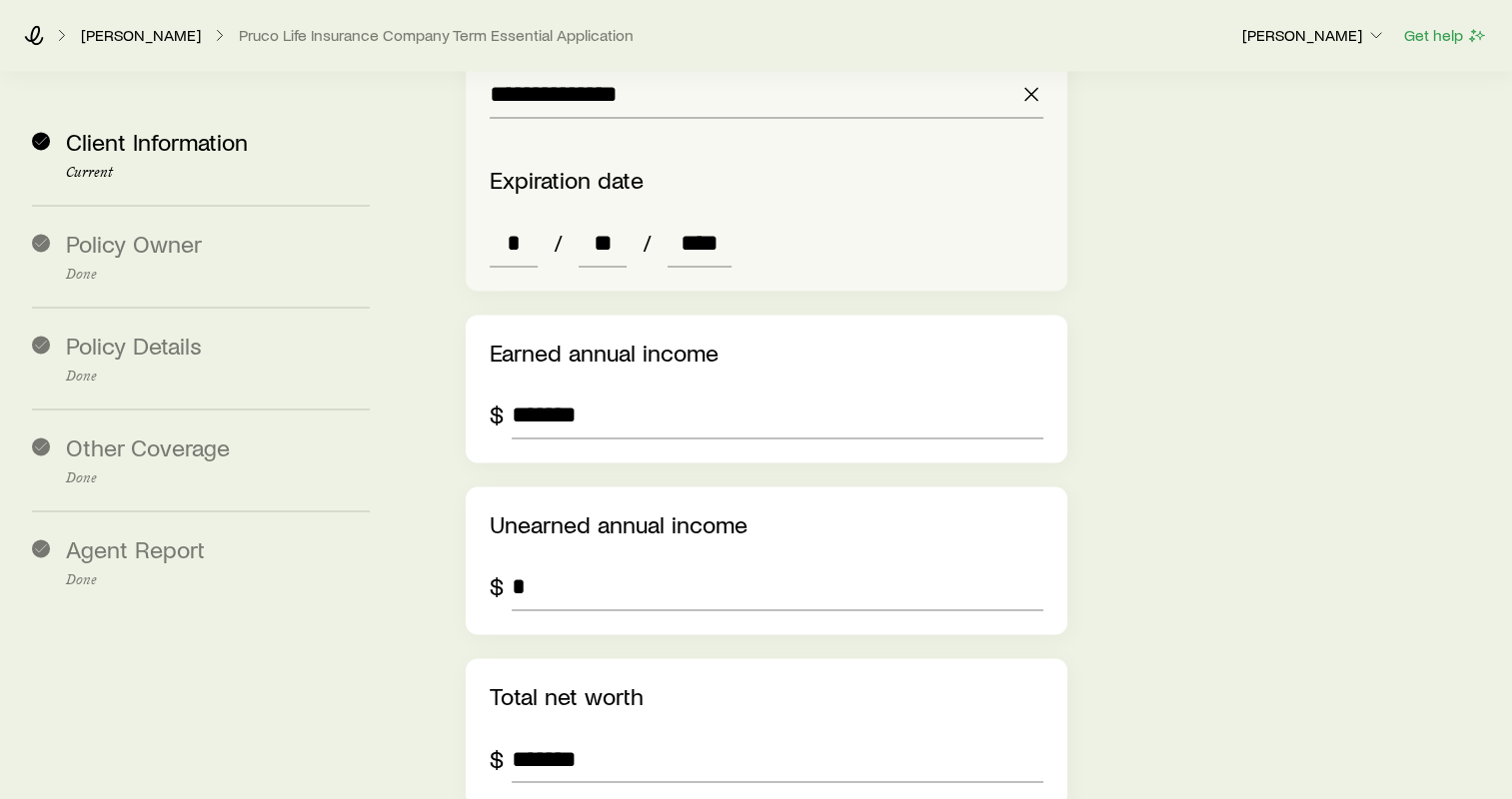 click on "**********" at bounding box center (952, -398) 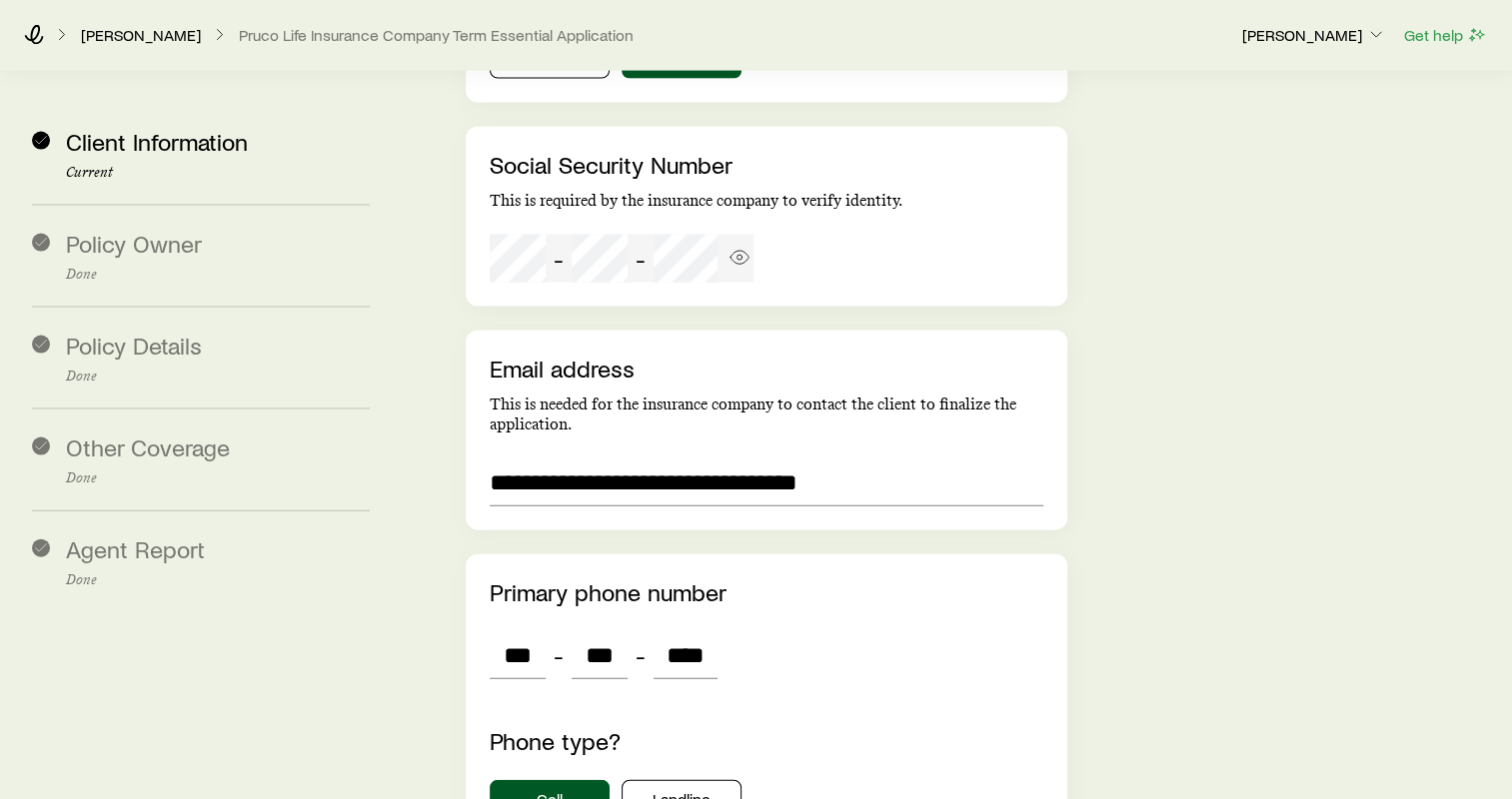 scroll, scrollTop: 4422, scrollLeft: 0, axis: vertical 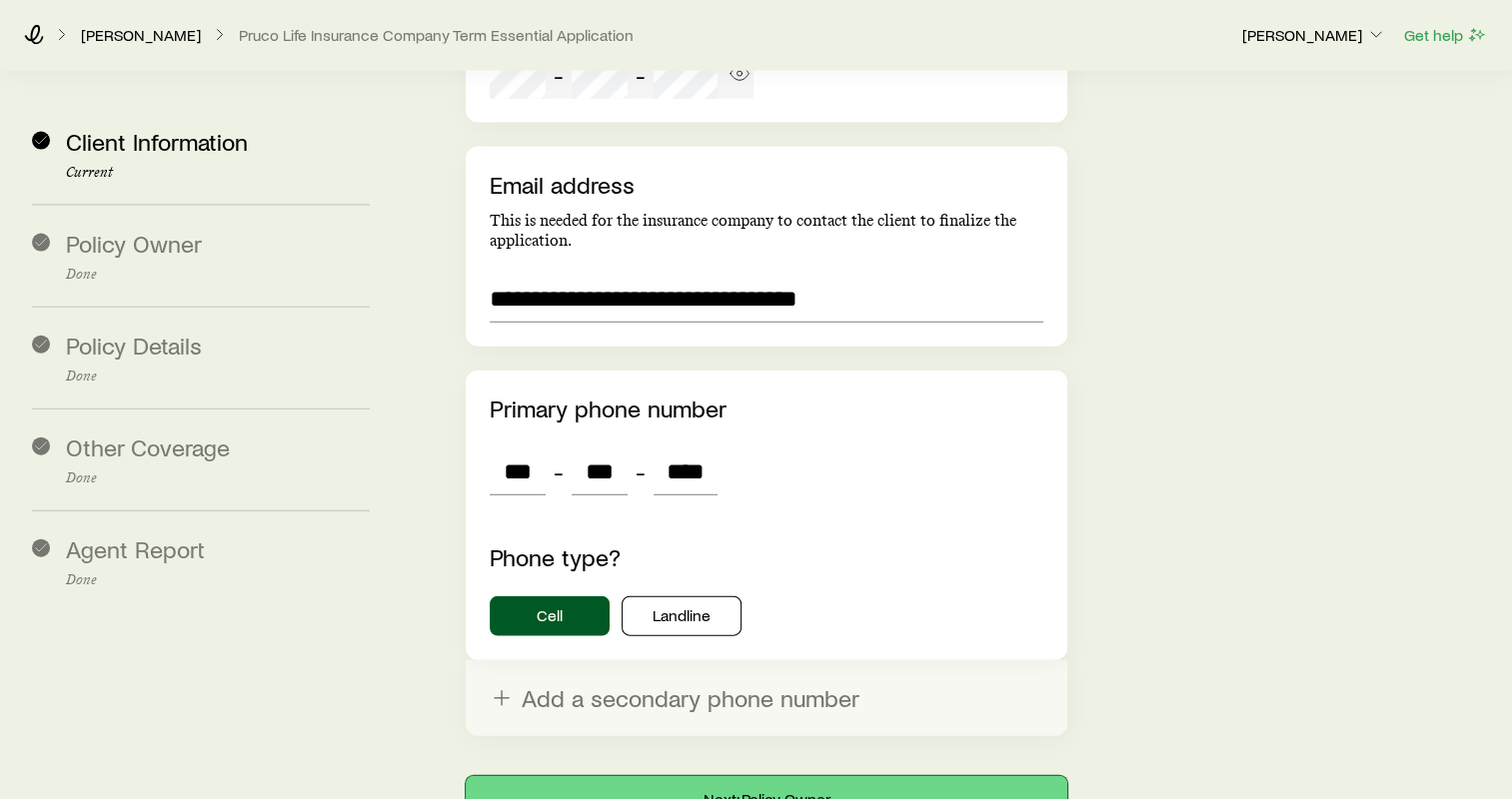 click on "Next: Policy Owner" at bounding box center [766, 800] 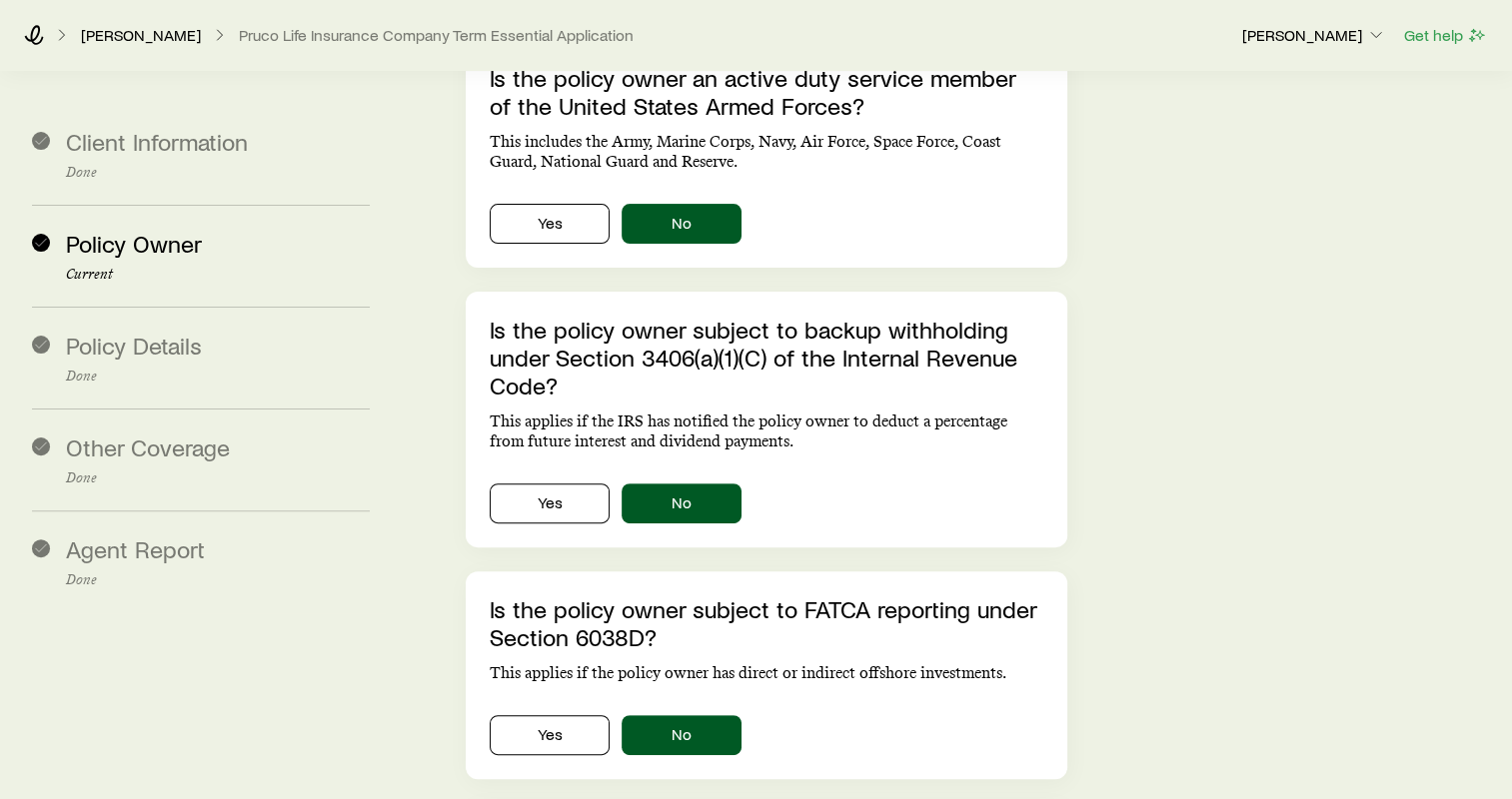scroll, scrollTop: 847, scrollLeft: 0, axis: vertical 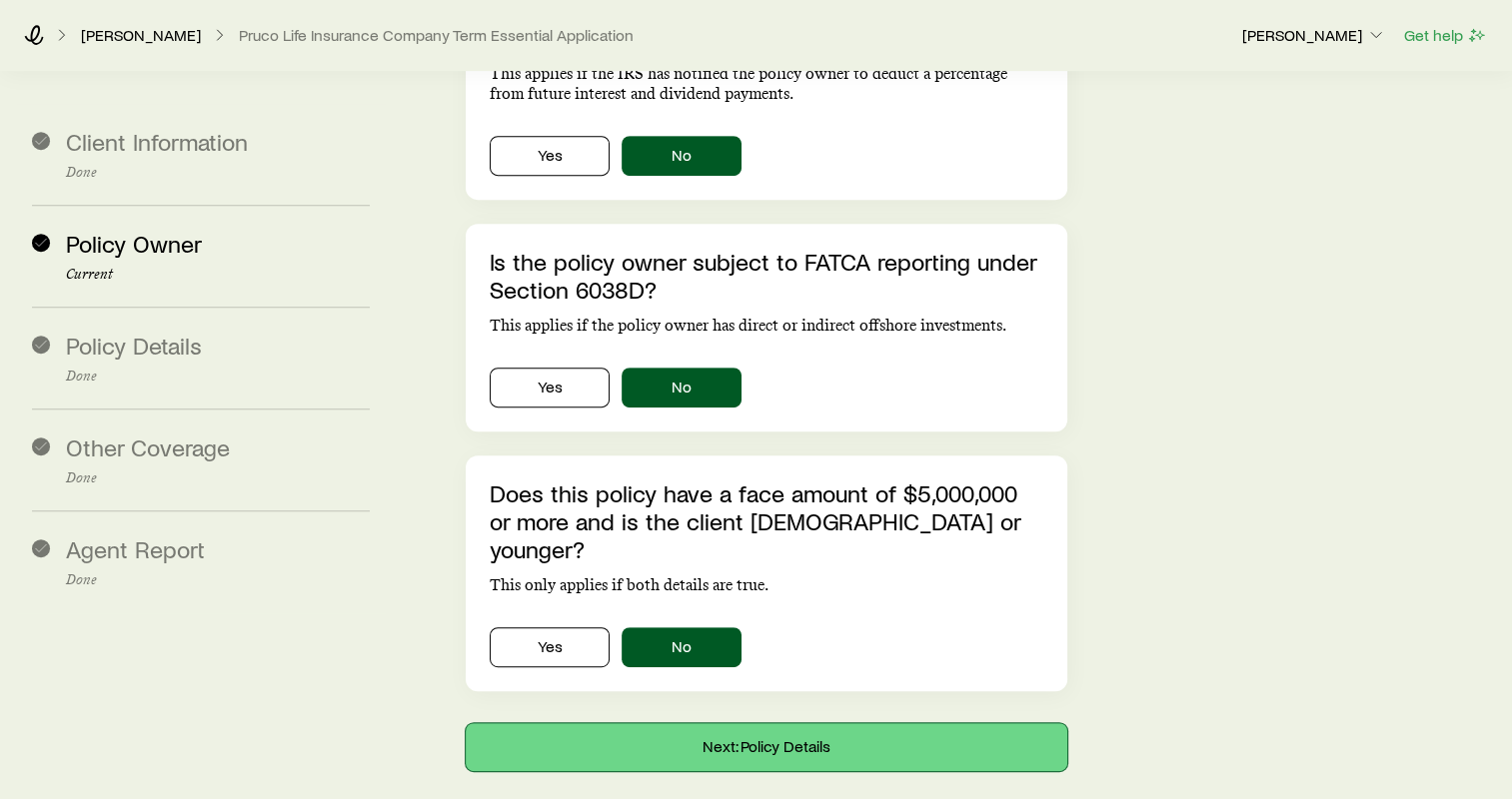 click on "Next: Policy Details" at bounding box center [766, 747] 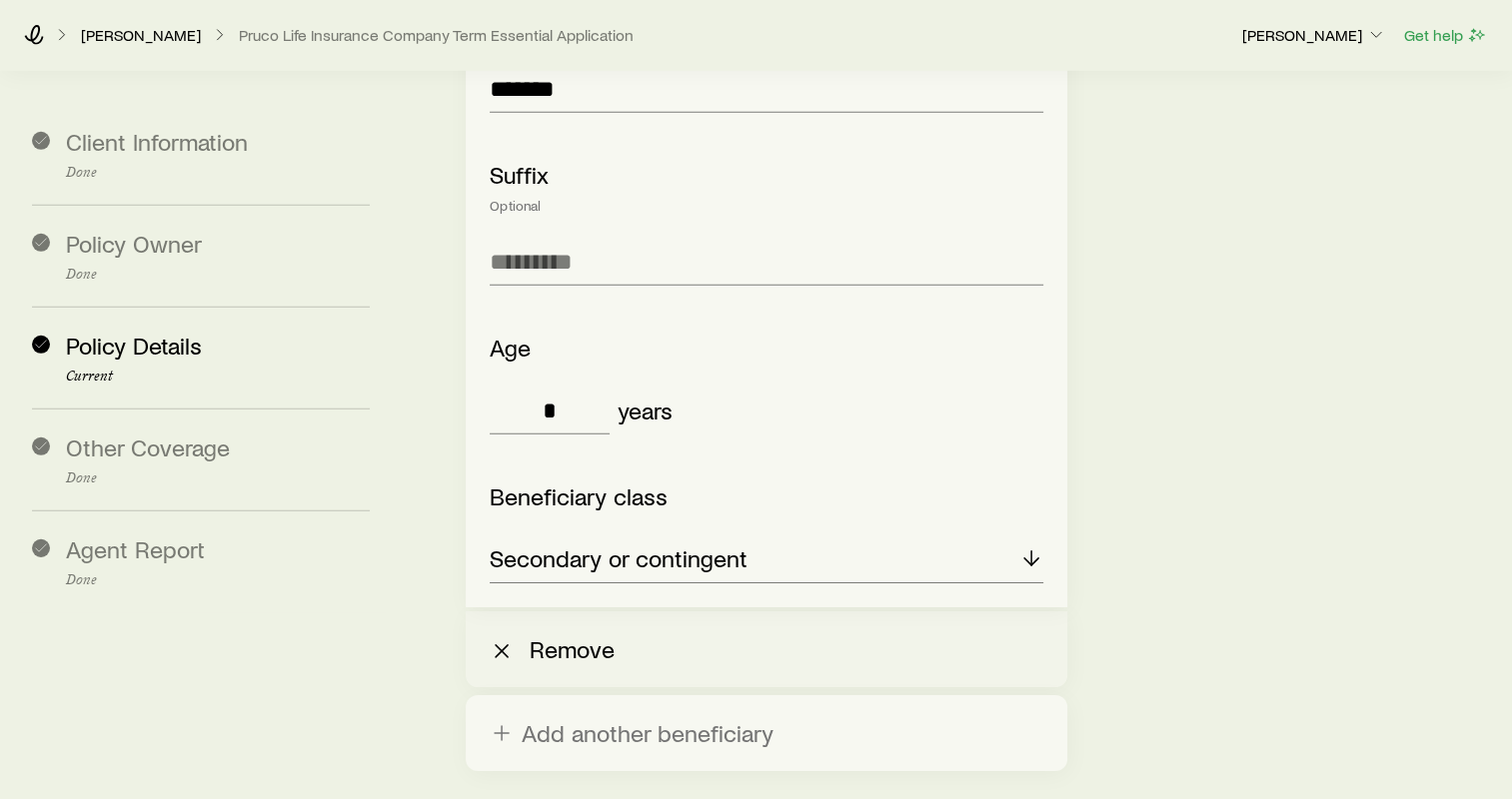 scroll, scrollTop: 6112, scrollLeft: 0, axis: vertical 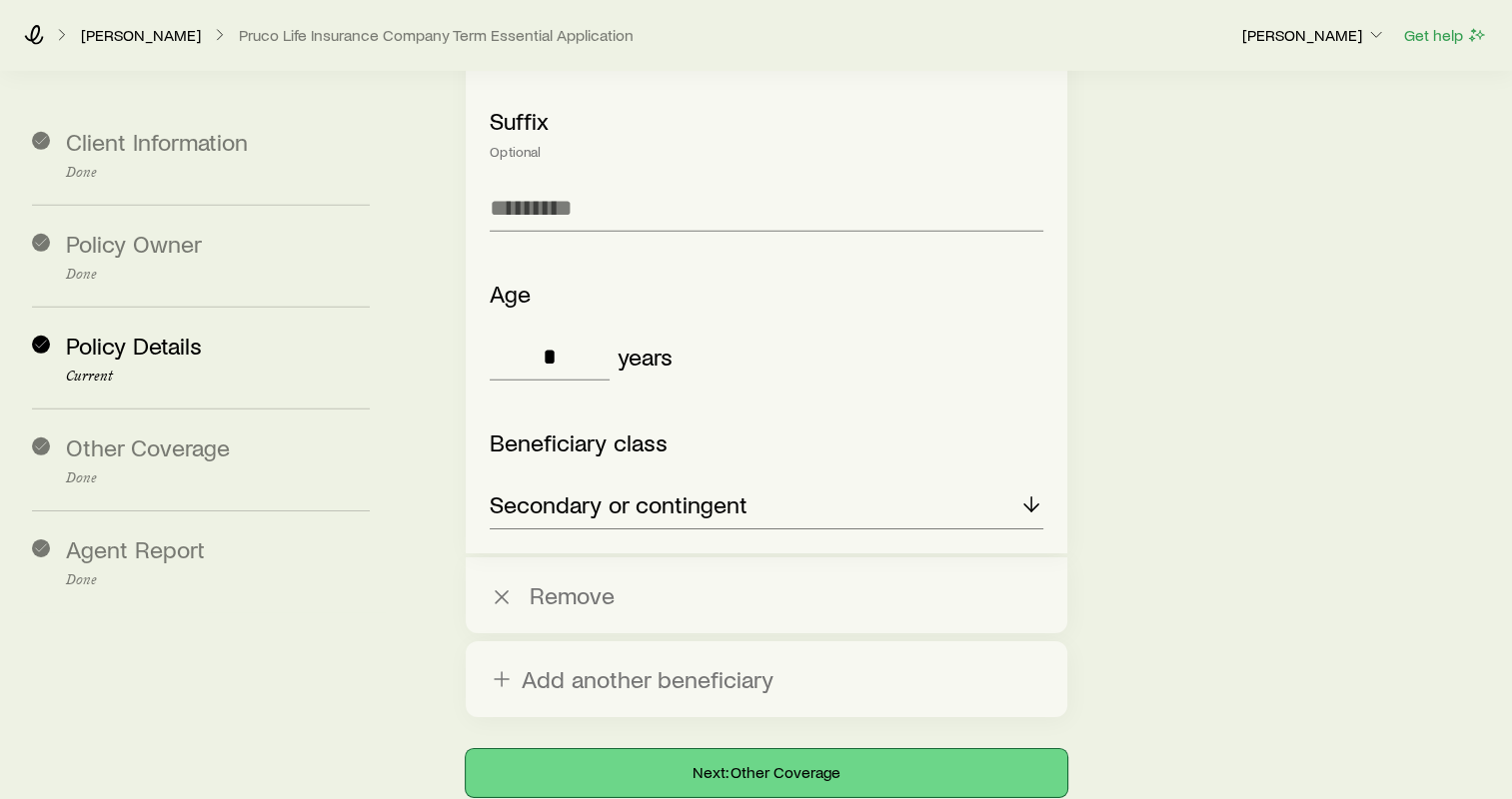 click on "Next: Other Coverage" at bounding box center (766, 773) 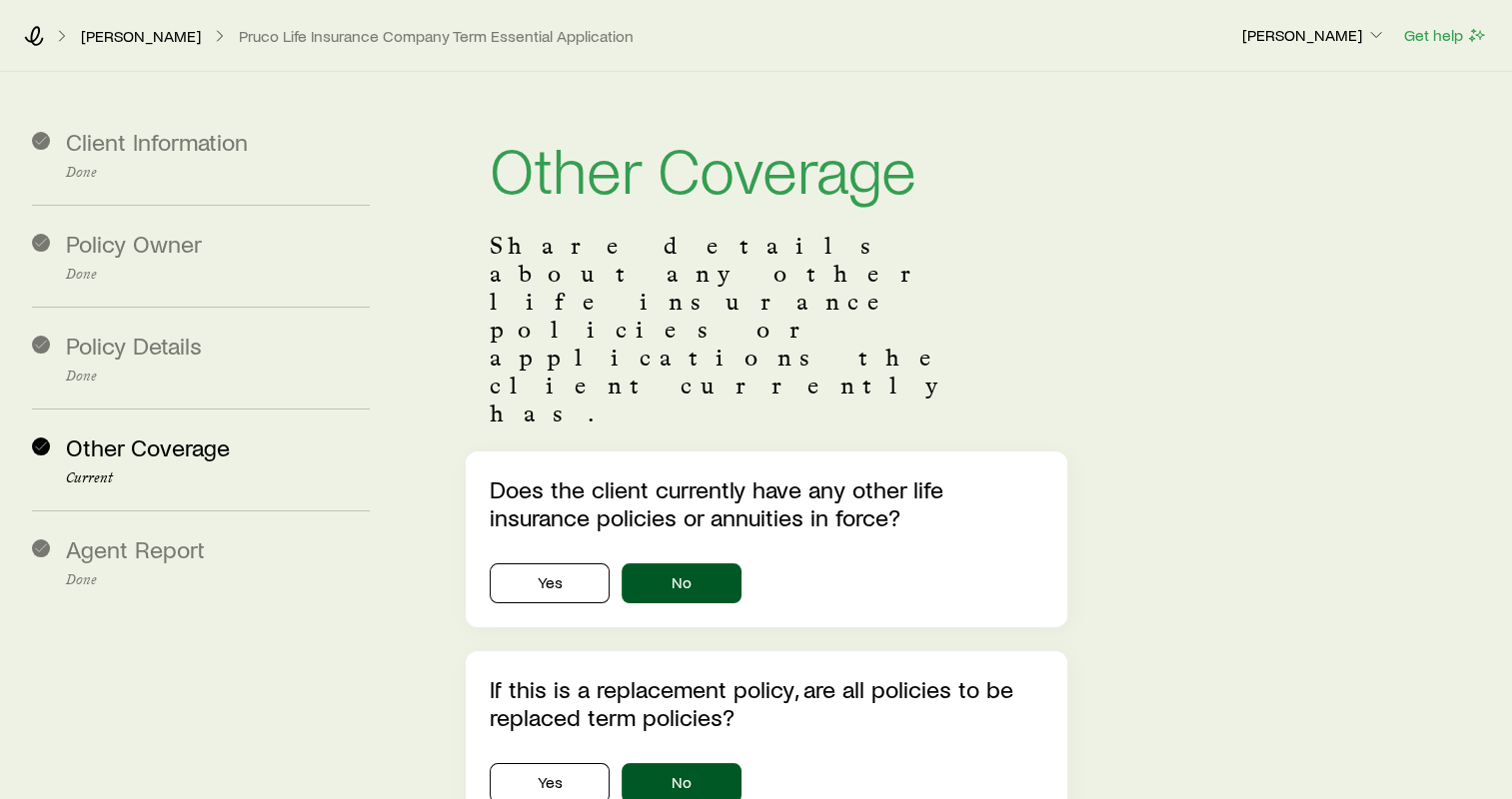scroll, scrollTop: 563, scrollLeft: 0, axis: vertical 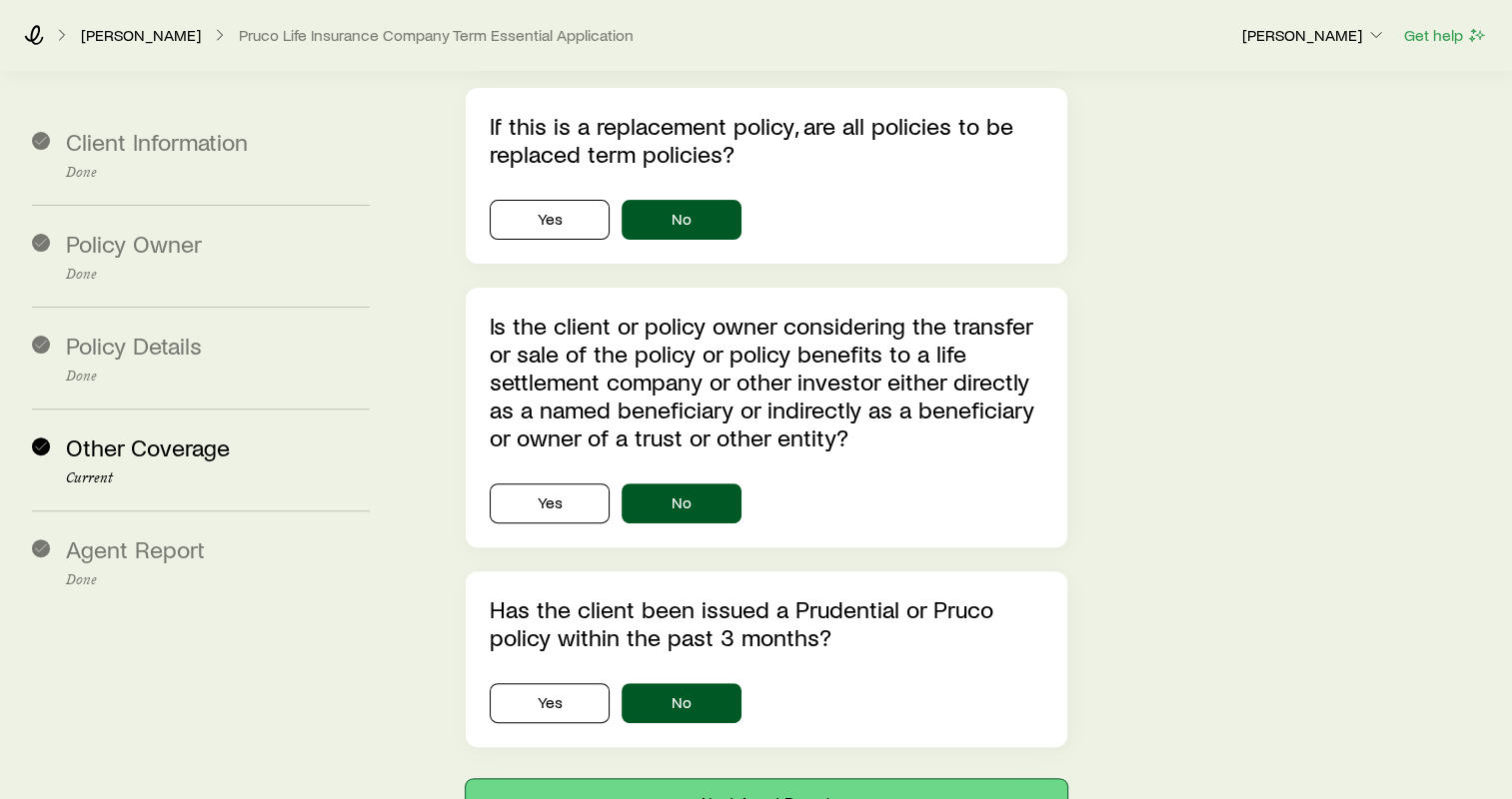 click on "Next: Agent Report" at bounding box center [766, 803] 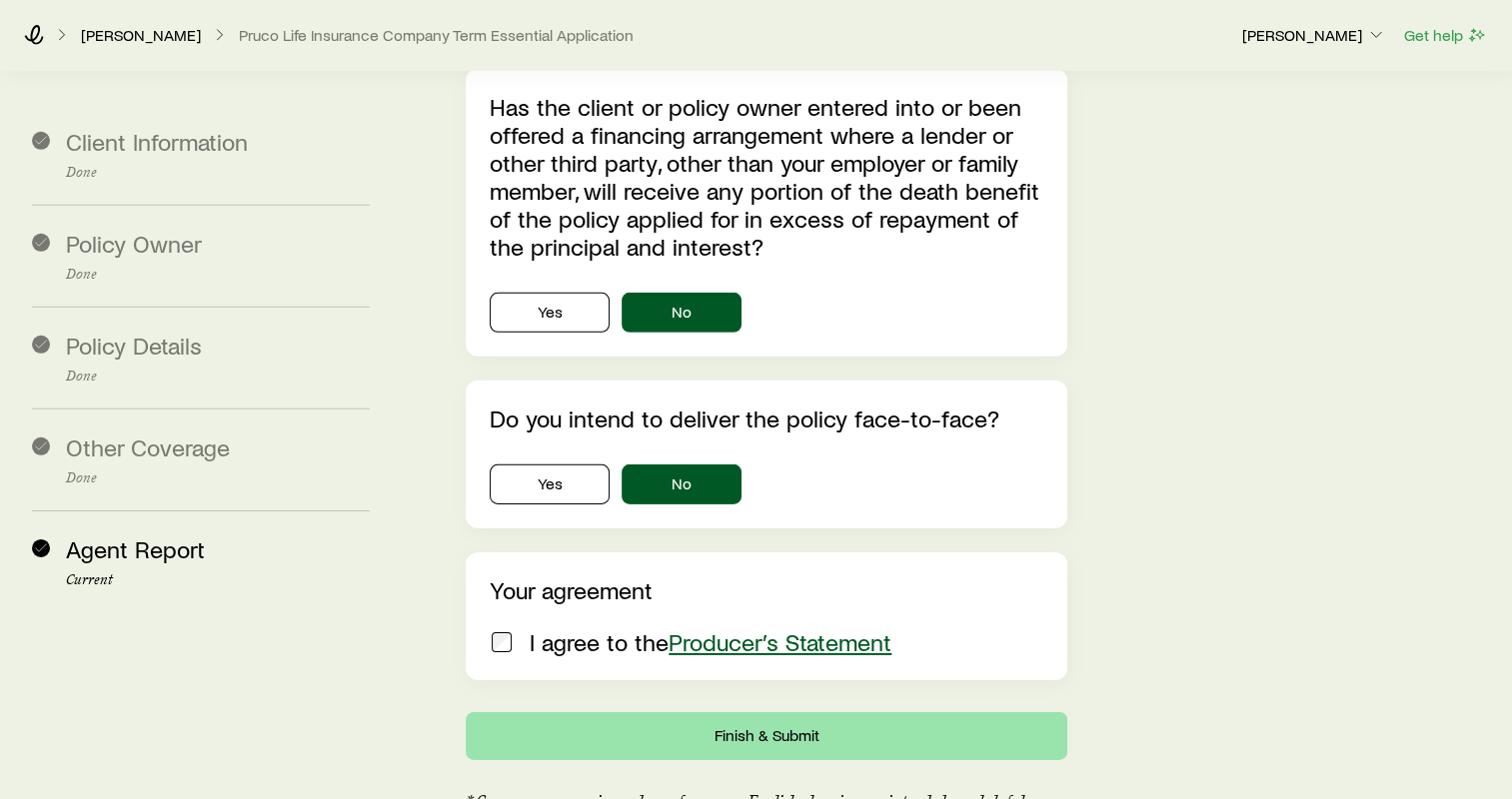 scroll, scrollTop: 6229, scrollLeft: 0, axis: vertical 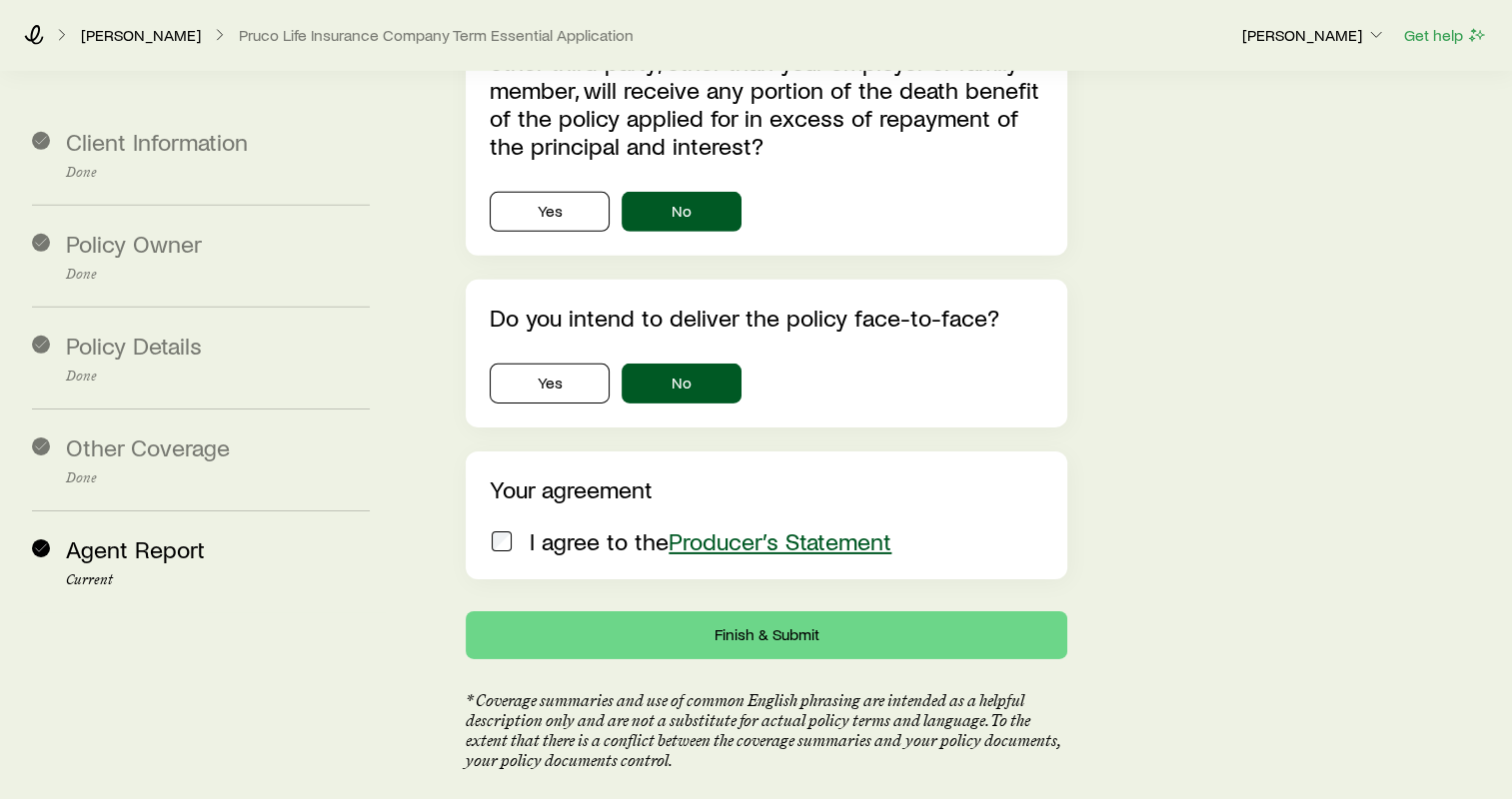 click on "I agree to the  Producer’s Statement" at bounding box center [711, 541] 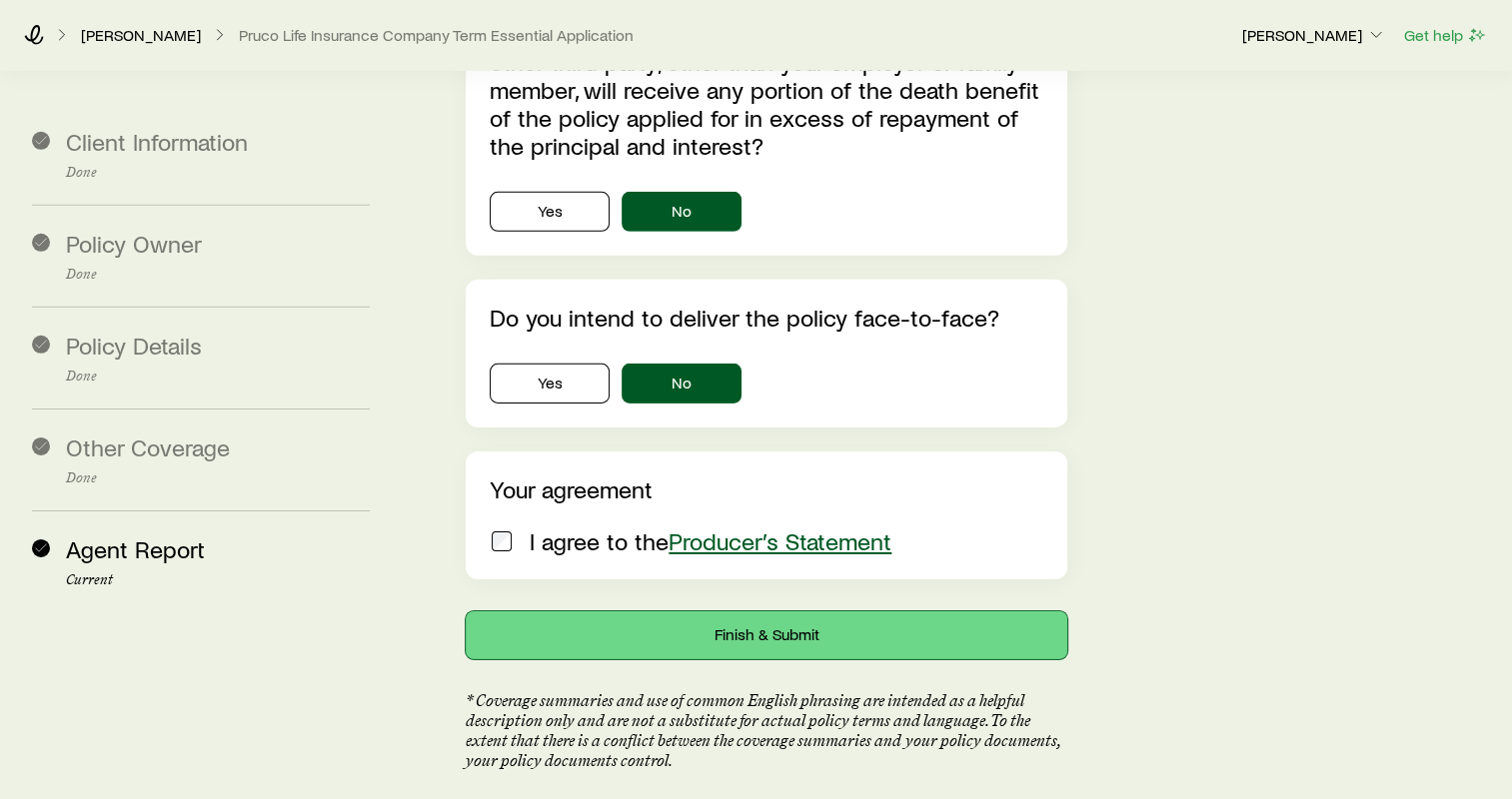click on "Finish & Submit" at bounding box center (766, 635) 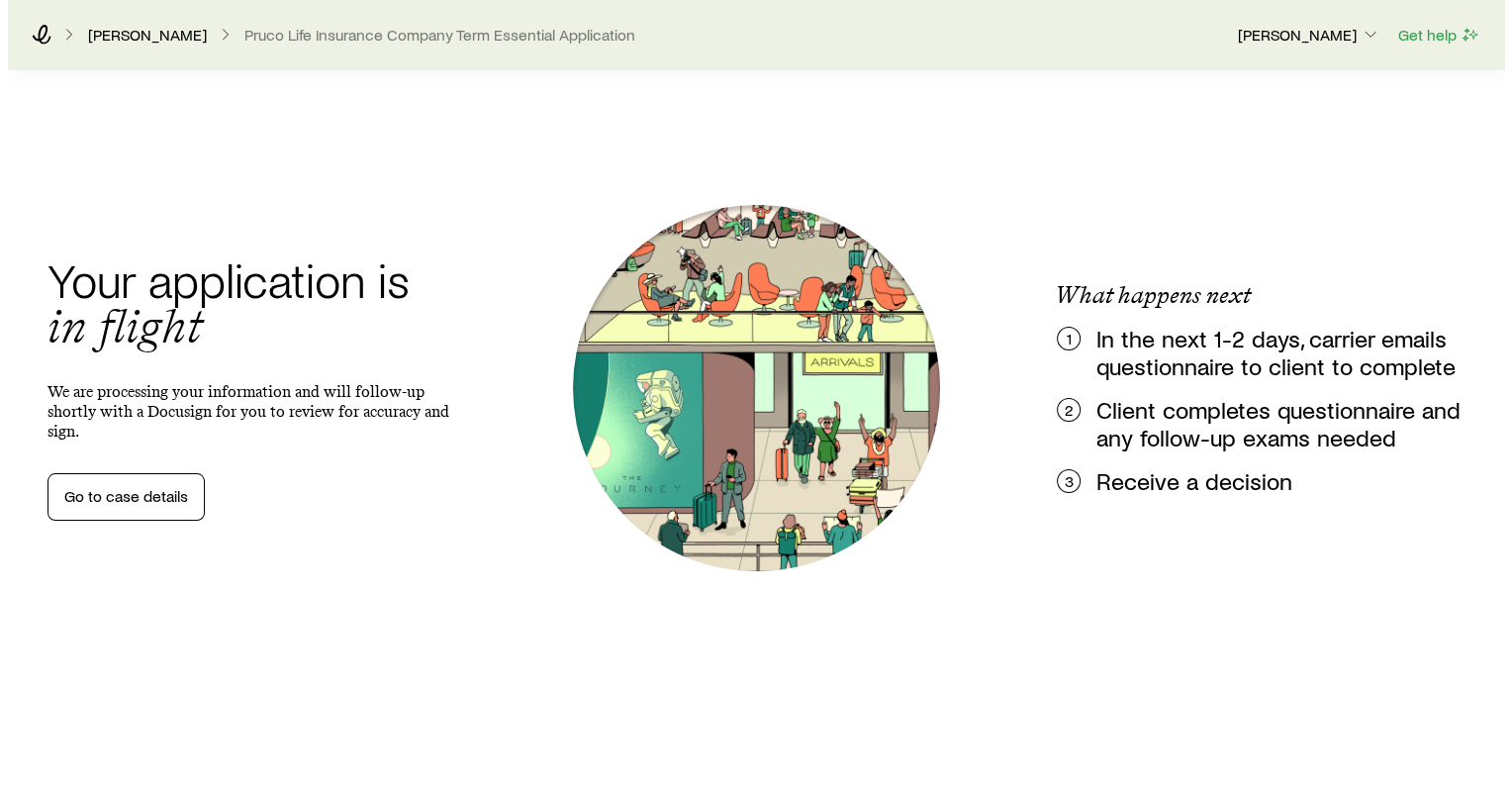 scroll, scrollTop: 0, scrollLeft: 0, axis: both 